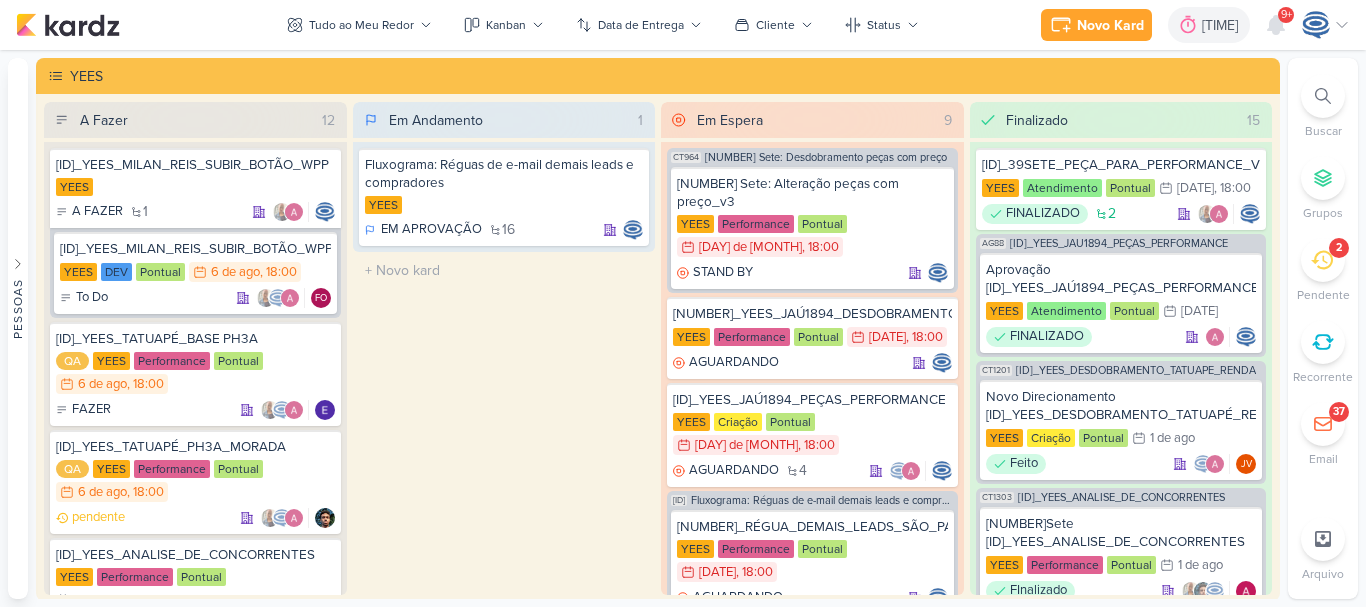 scroll, scrollTop: 0, scrollLeft: 0, axis: both 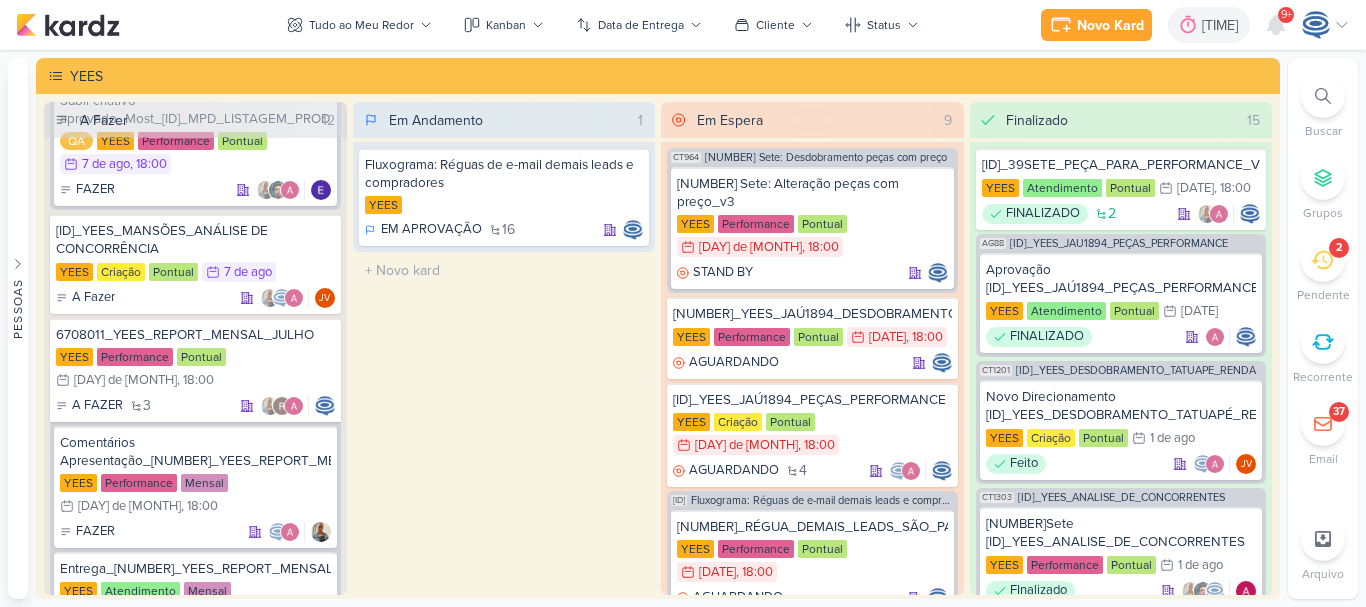 click 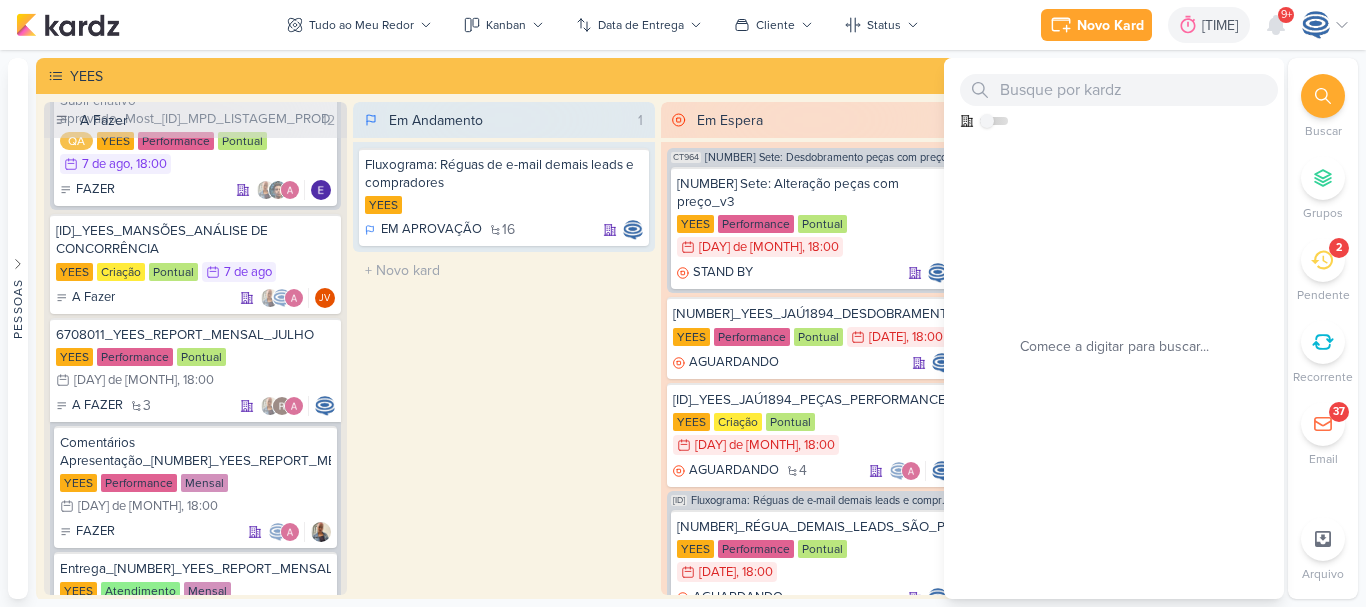 click 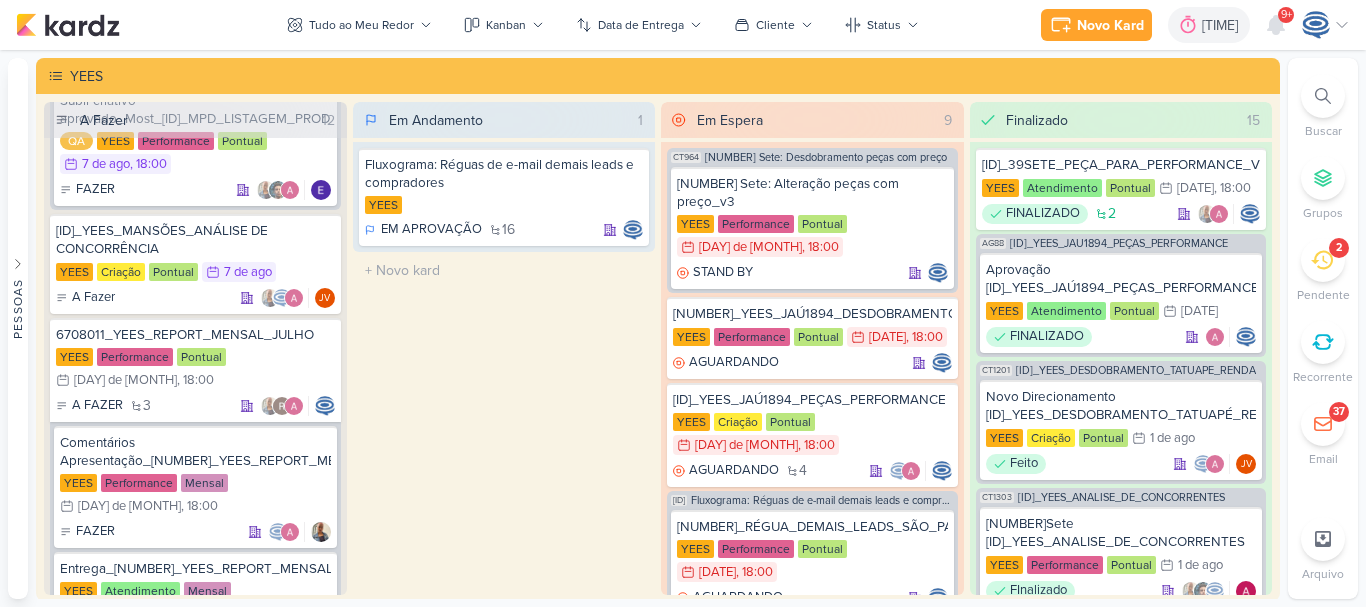 click 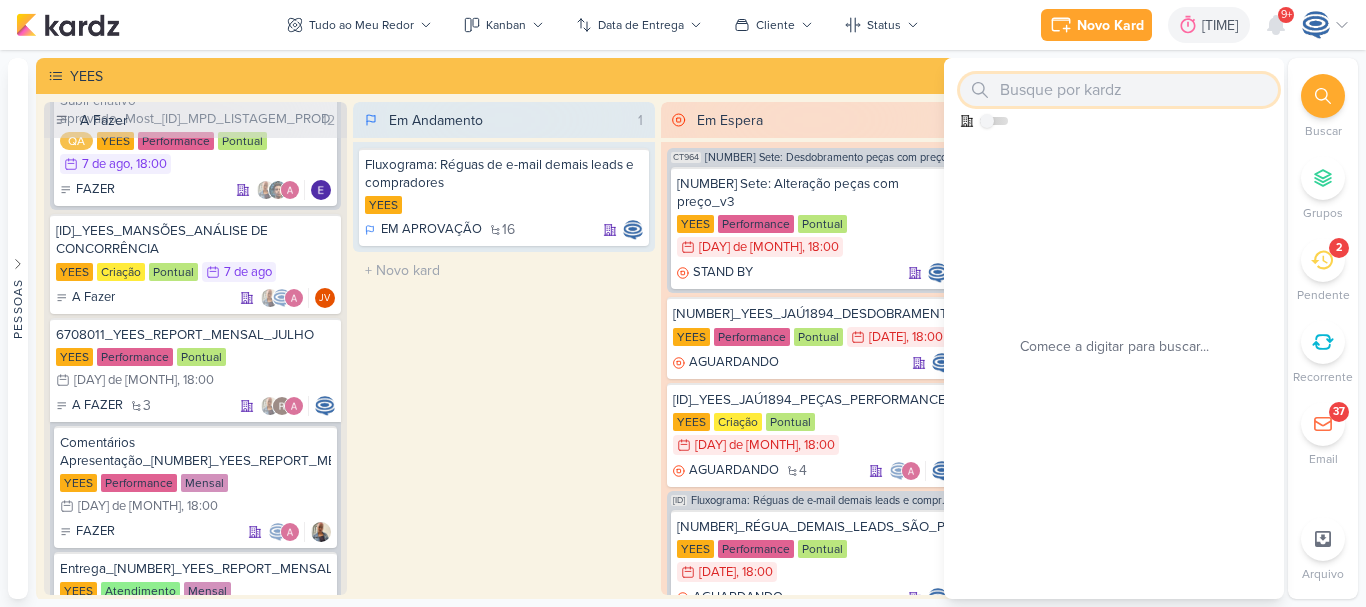 paste on "2500182" 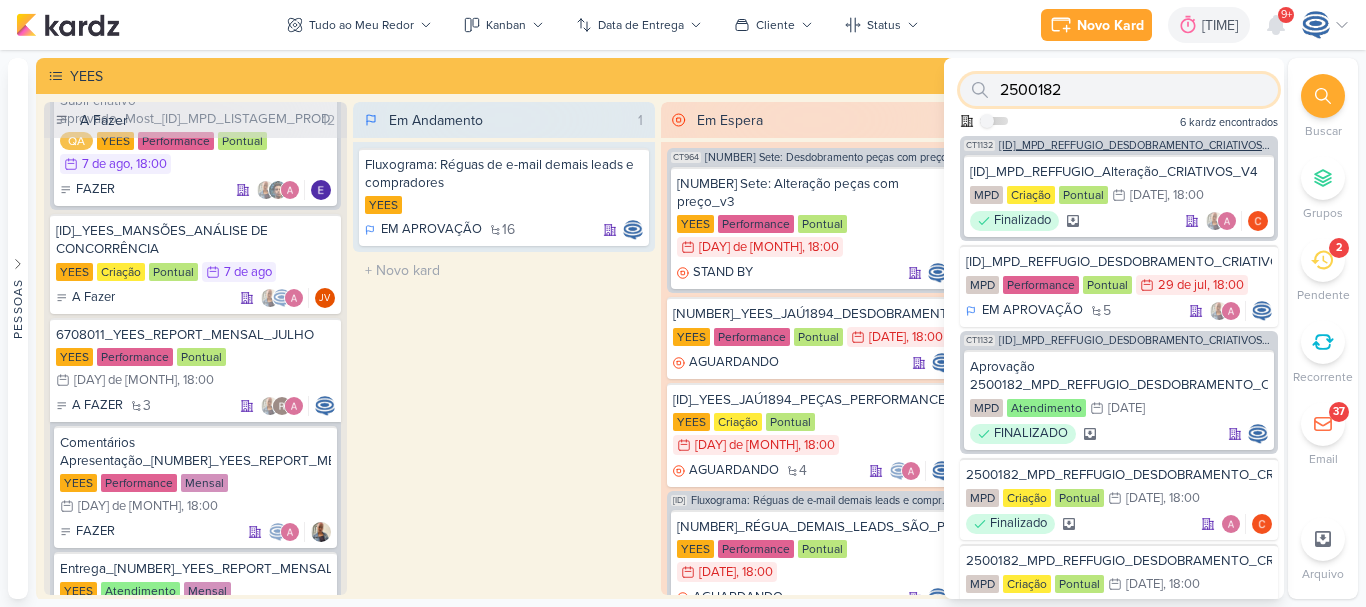 type on "2500182" 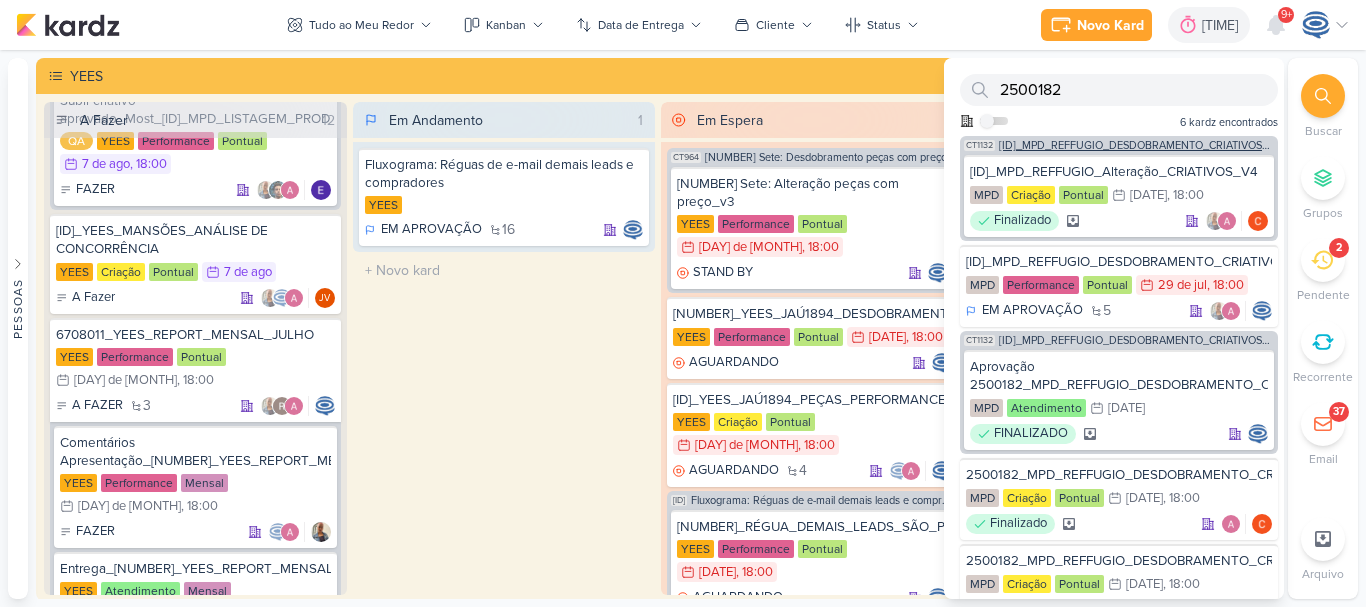 click on "[NUMBER]_[NAME]_[NAME]_[NAME]_[NAME]_[NUMBER]" at bounding box center (1136, 145) 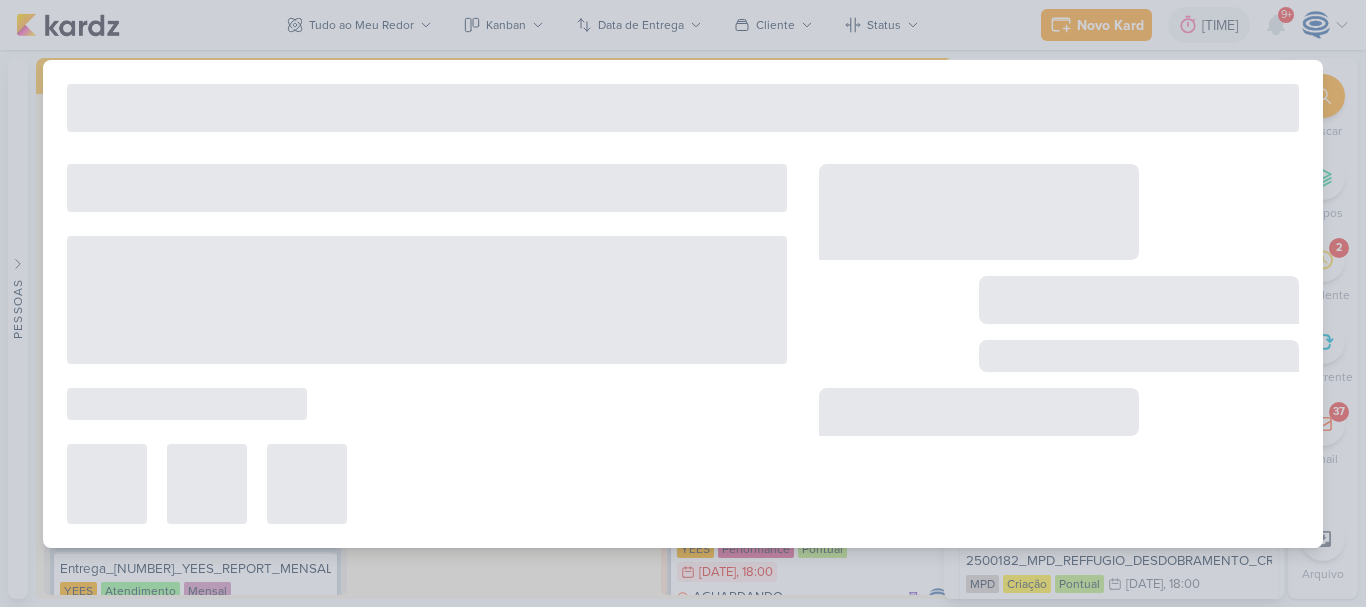 type on "[NUMBER]_[NAME]_[NAME]_[NAME]_[NAME]_[NUMBER]" 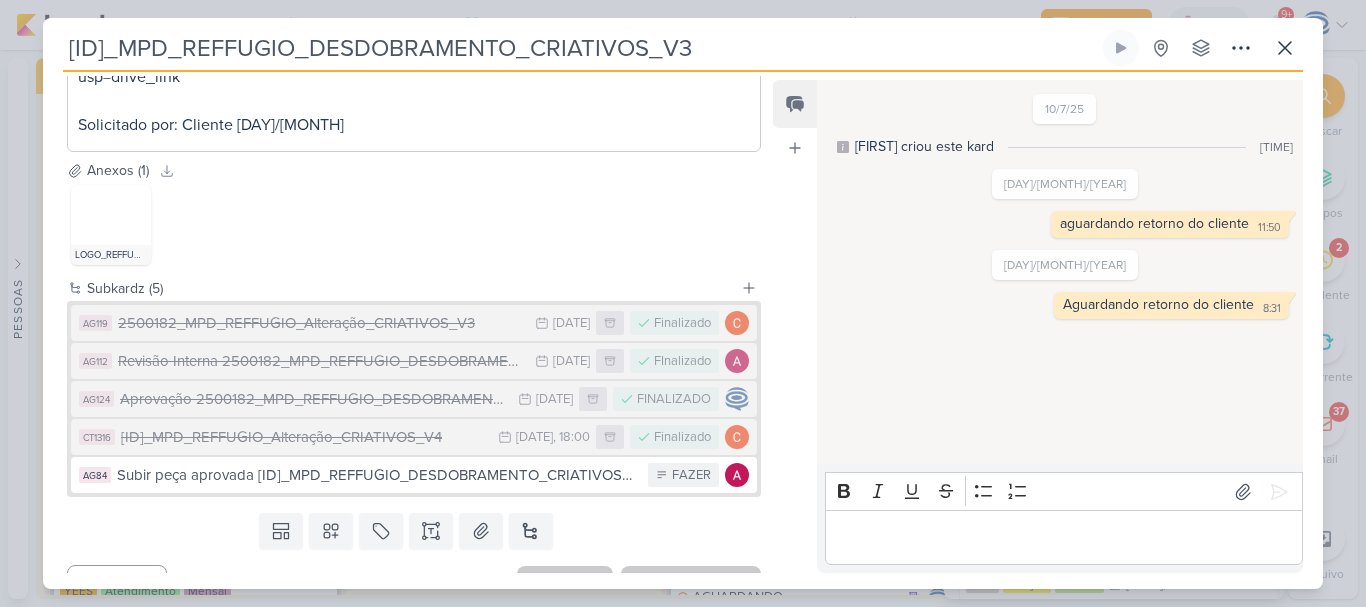 scroll, scrollTop: 640, scrollLeft: 0, axis: vertical 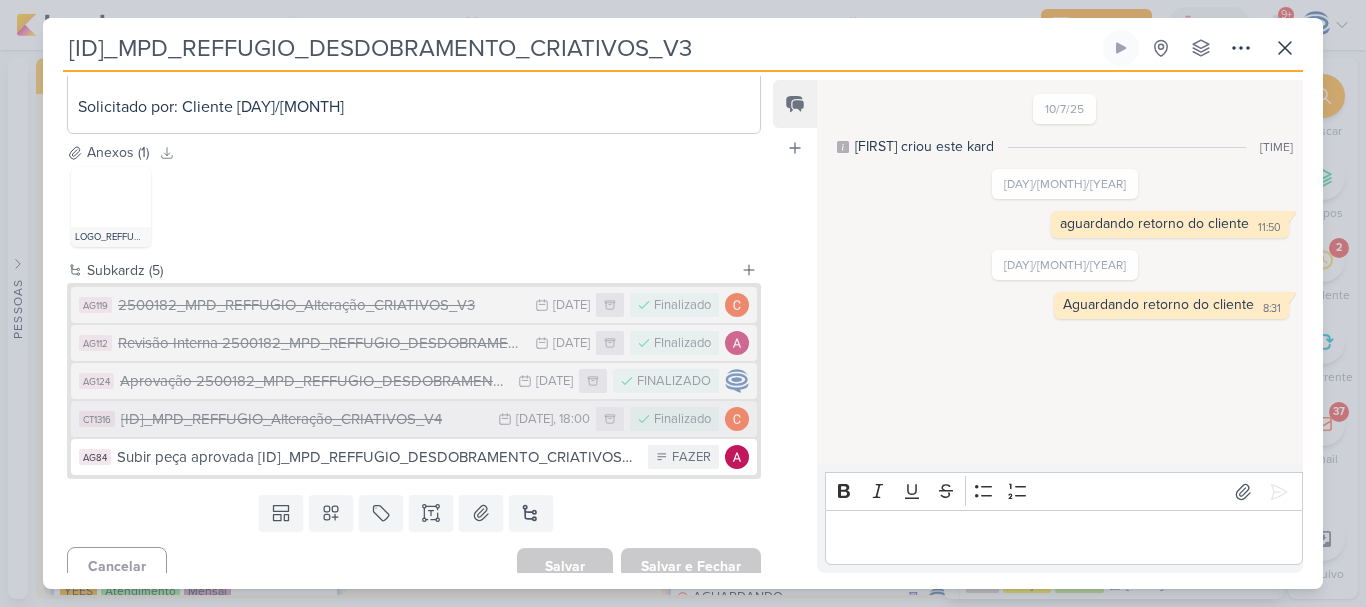 click on "2500182_MPD_REFFUGIO_Alteração_CRIATIVOS_V4" at bounding box center (304, 419) 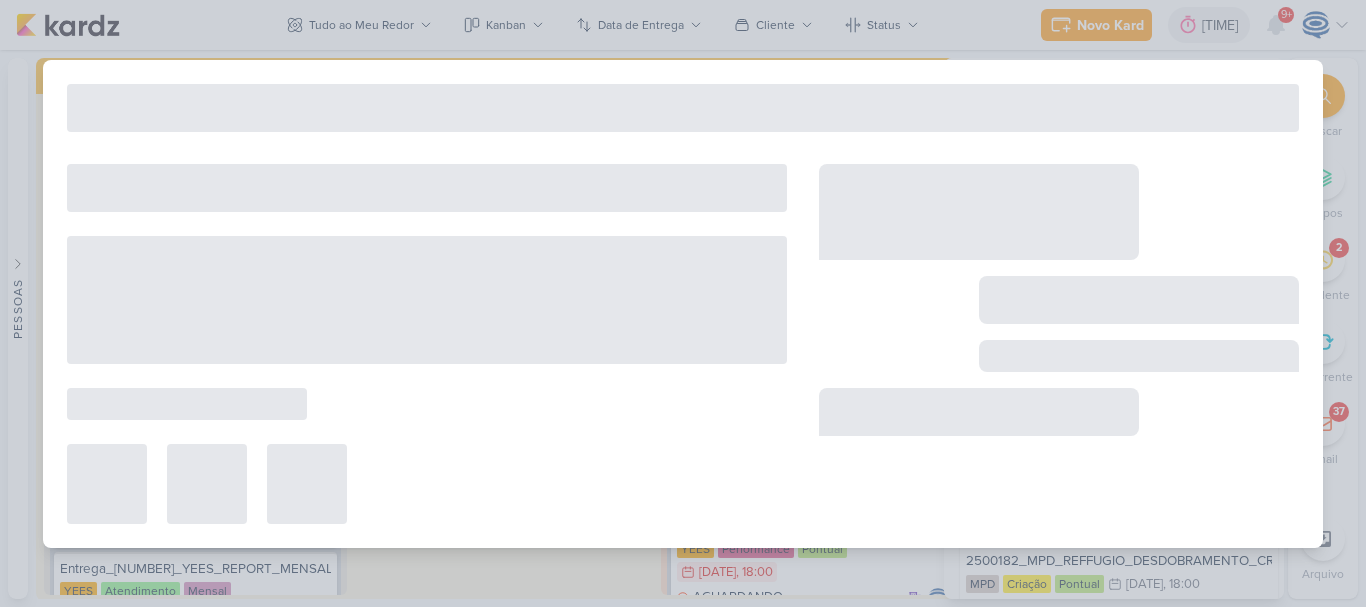 type on "2500182_MPD_REFFUGIO_Alteração_CRIATIVOS_V4" 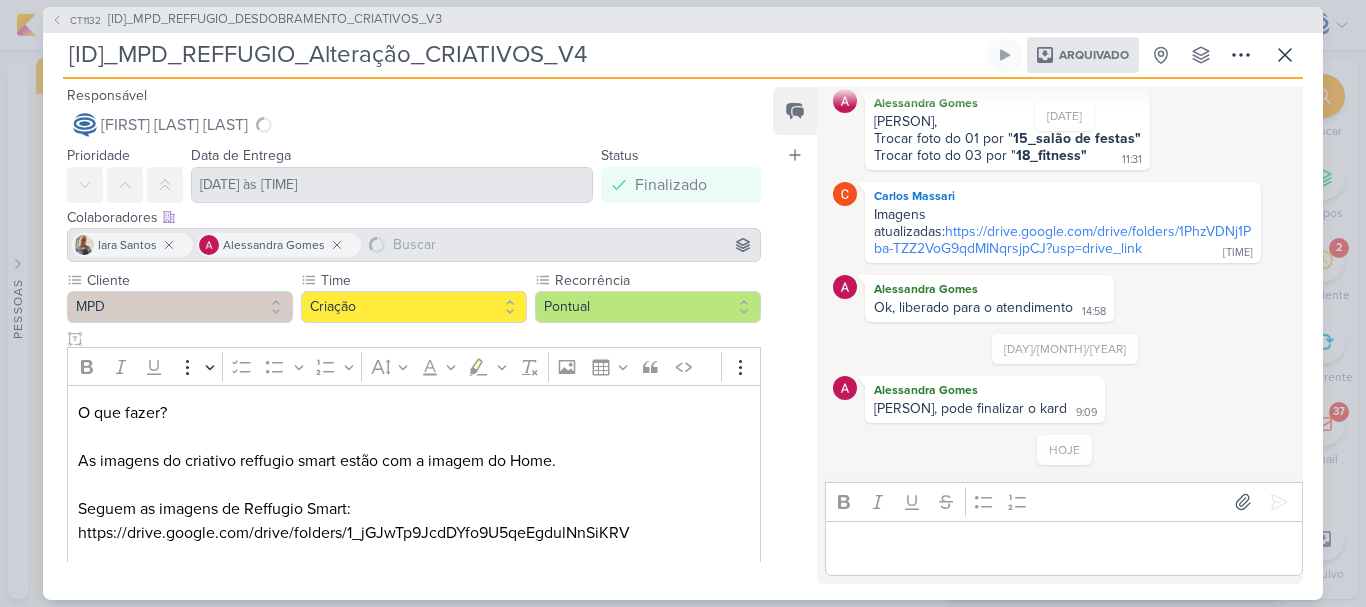 scroll, scrollTop: 83, scrollLeft: 0, axis: vertical 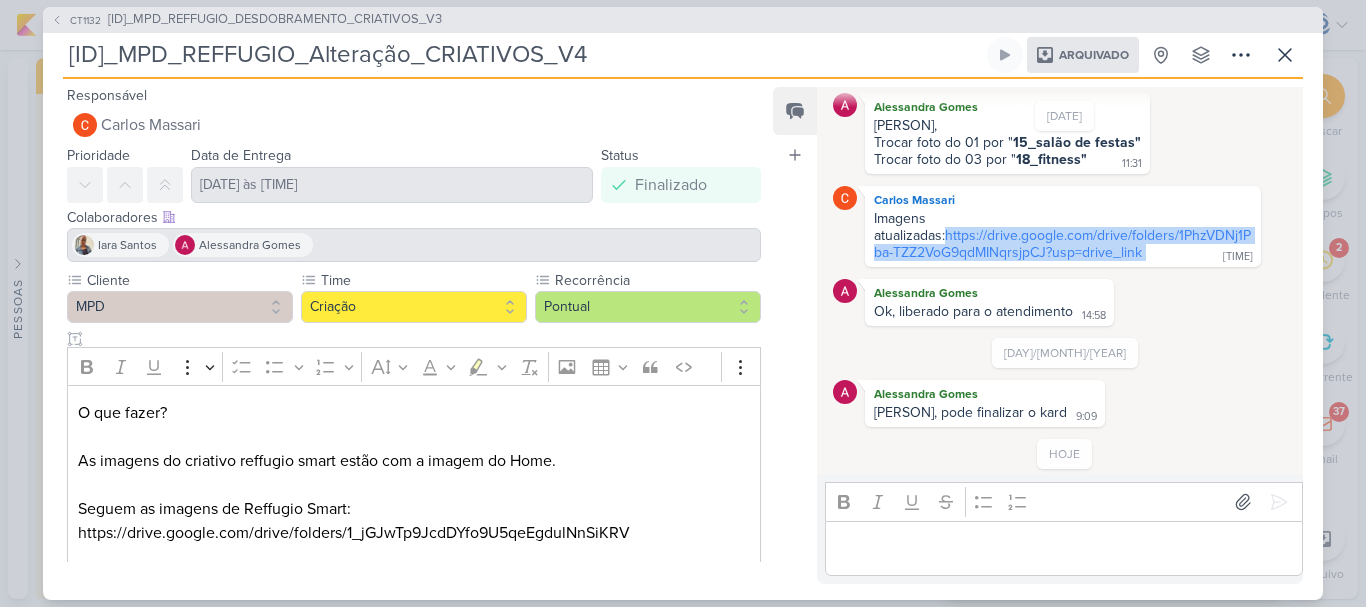 drag, startPoint x: 1139, startPoint y: 248, endPoint x: 863, endPoint y: 235, distance: 276.306 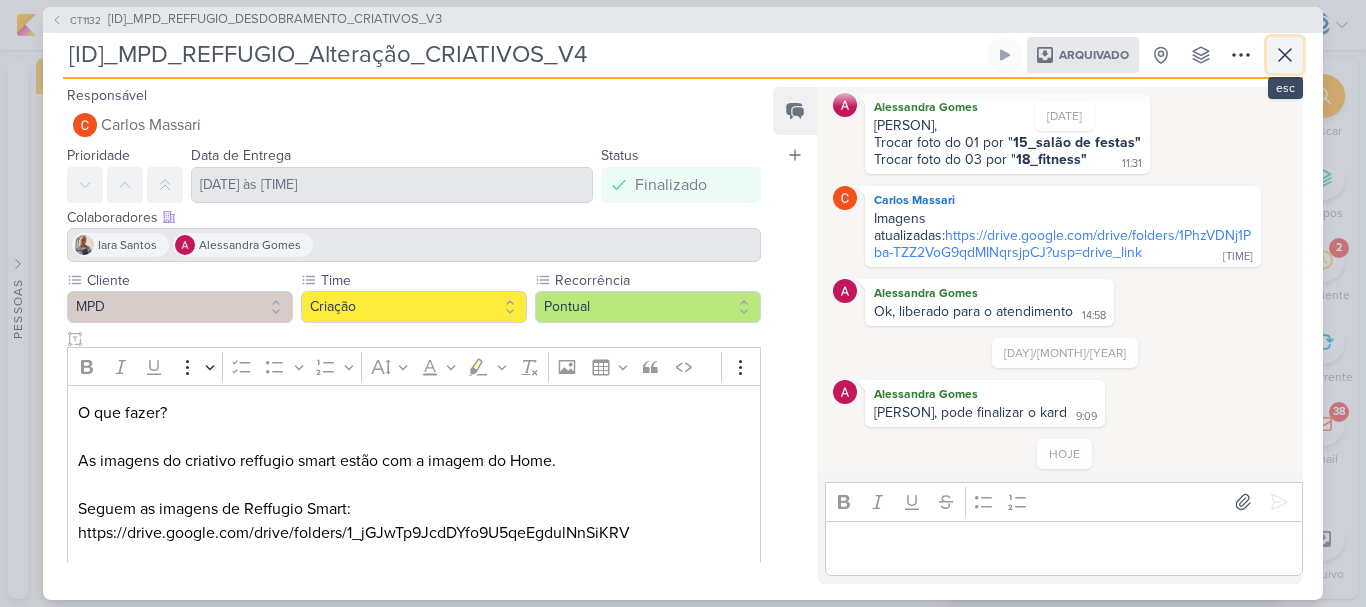 click 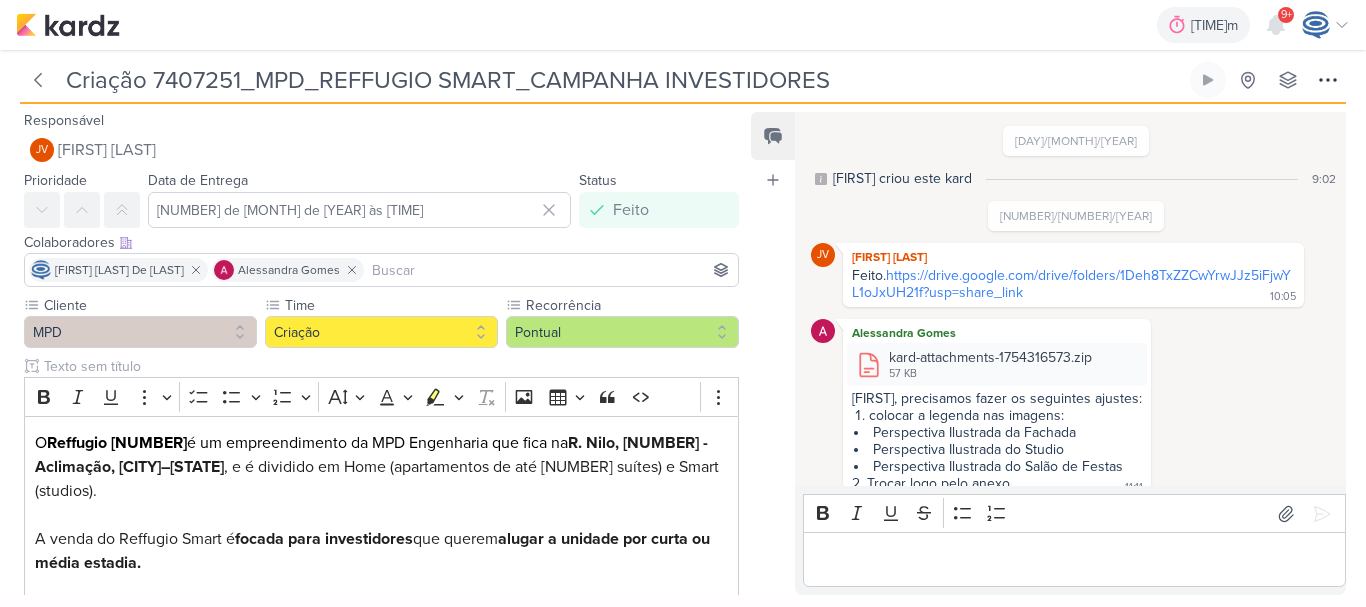 scroll, scrollTop: 0, scrollLeft: 0, axis: both 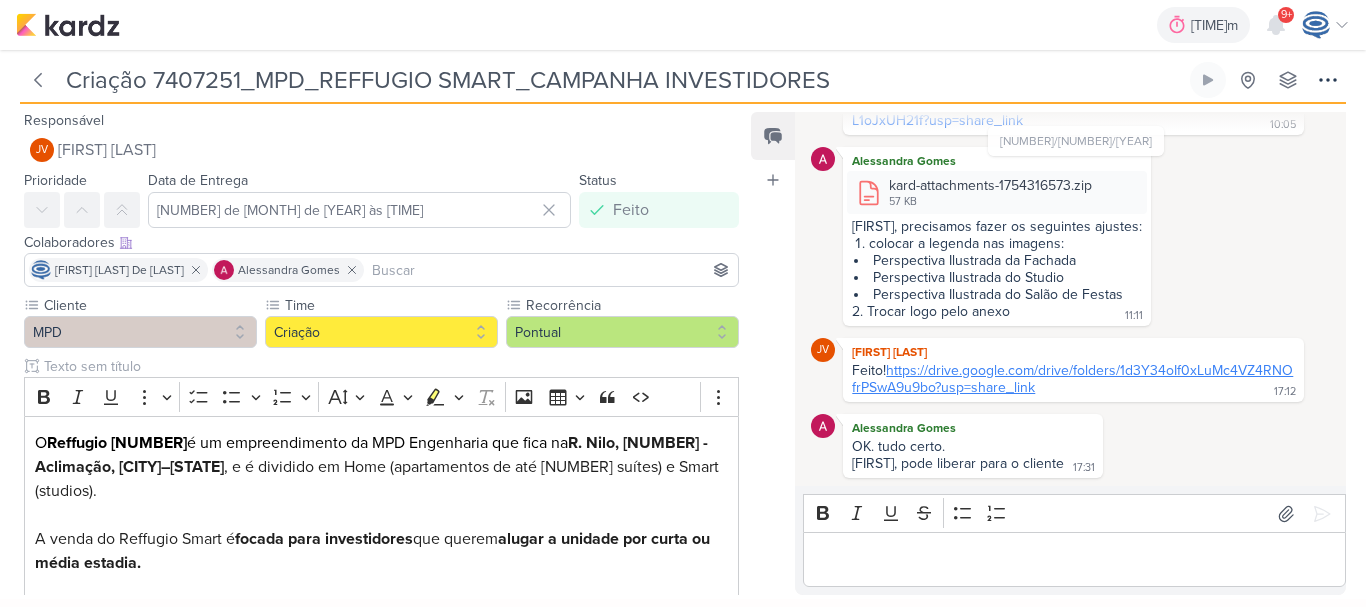 click on "https://drive.google.com/drive/folders/1d3Y34oIf0xLuMc4VZ4RNOfrPSwA9u9bo?usp=share_link" at bounding box center [1072, 379] 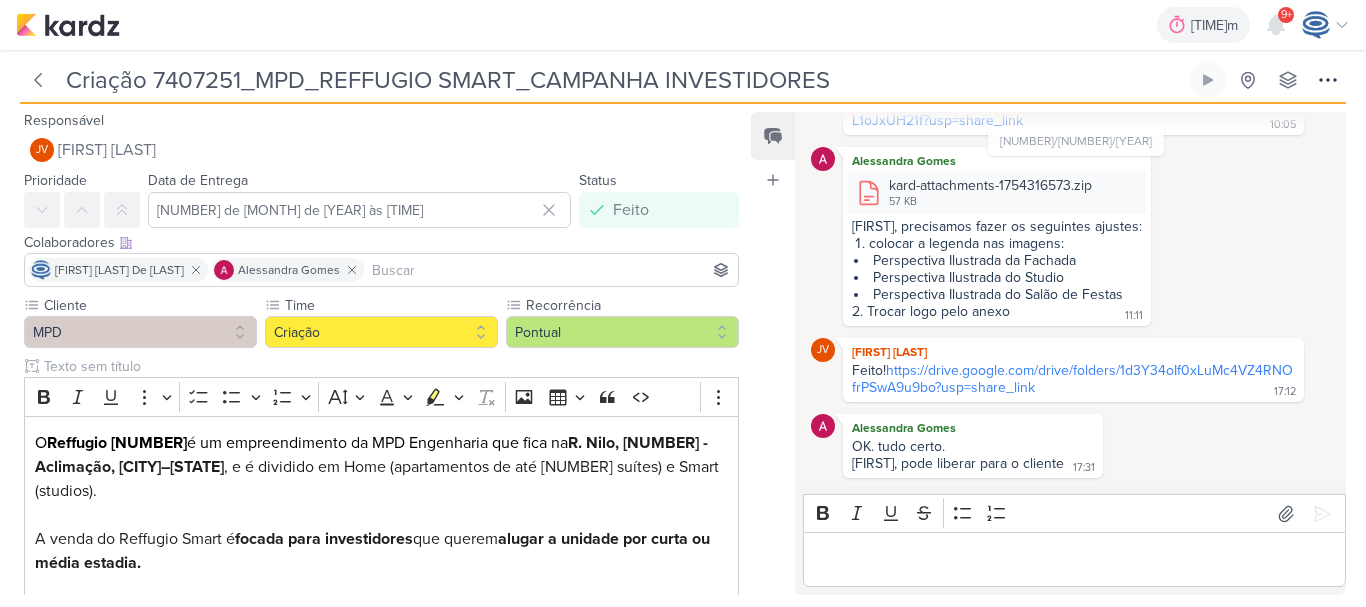 drag, startPoint x: 154, startPoint y: 83, endPoint x: 824, endPoint y: 79, distance: 670.01196 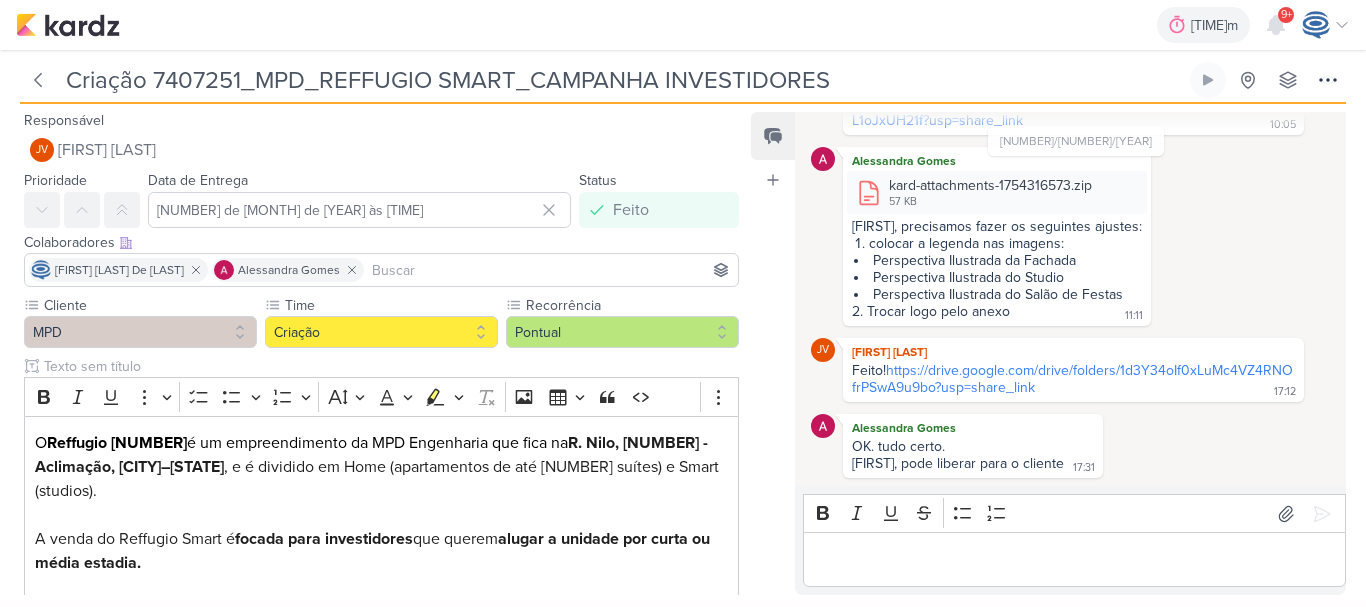 click on "Criação 7407251_MPD_REFFUGIO SMART_CAMPANHA INVESTIDORES" at bounding box center [623, 80] 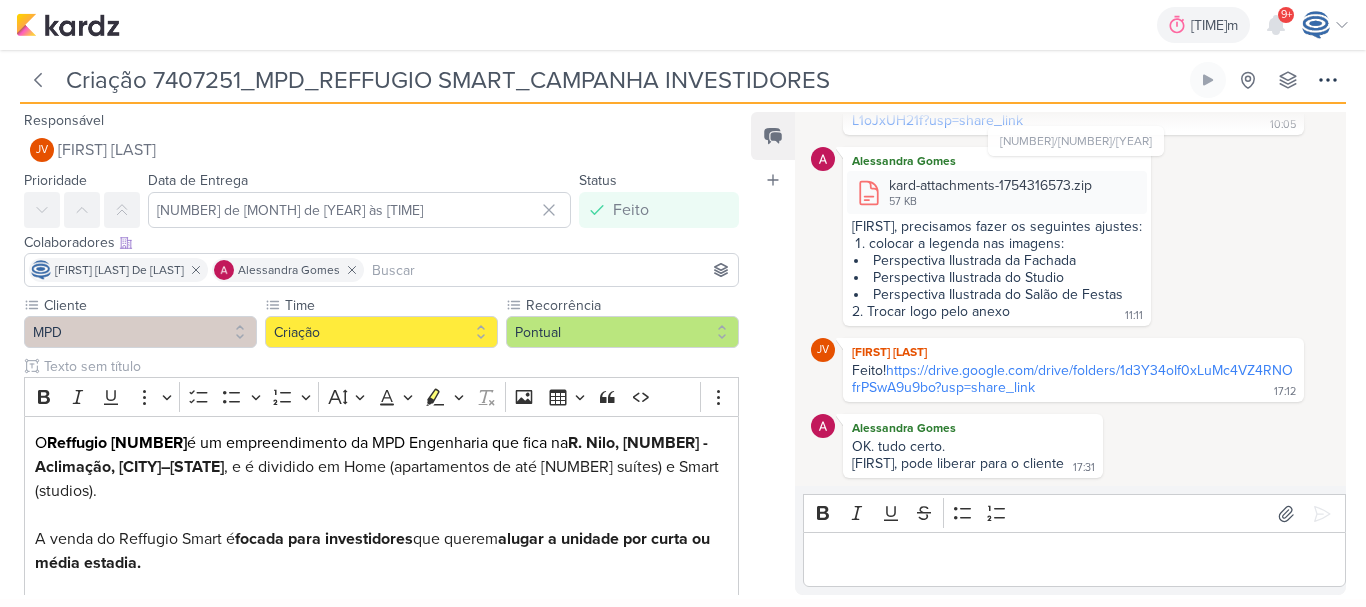 drag, startPoint x: 848, startPoint y: 82, endPoint x: 65, endPoint y: 89, distance: 783.0313 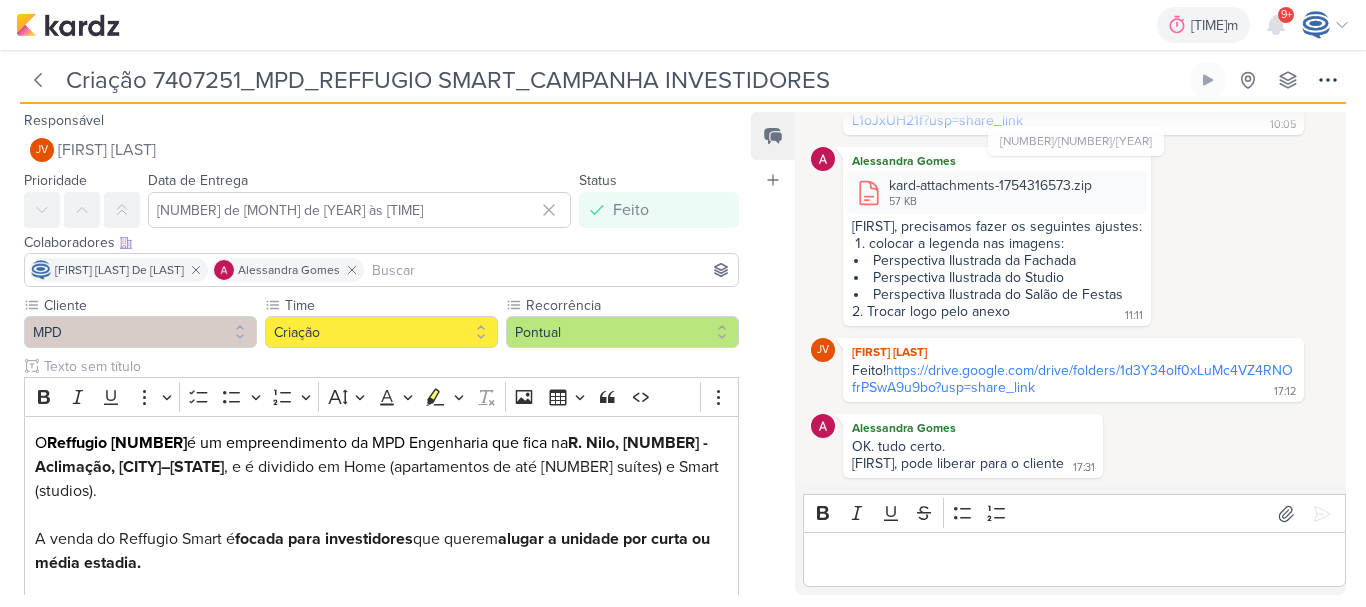 click on "Criação [ID]_MPD_REFFUGIO SMART_CAMPANHA INVESTIDORES" at bounding box center [623, 80] 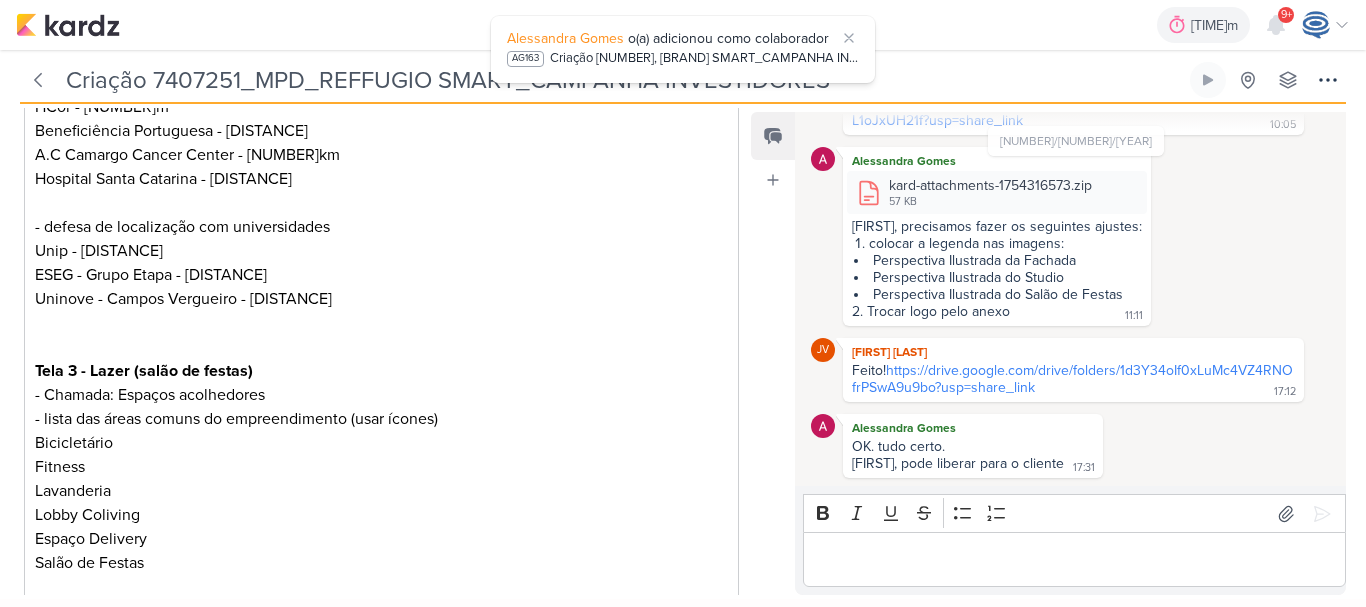 scroll, scrollTop: 1280, scrollLeft: 0, axis: vertical 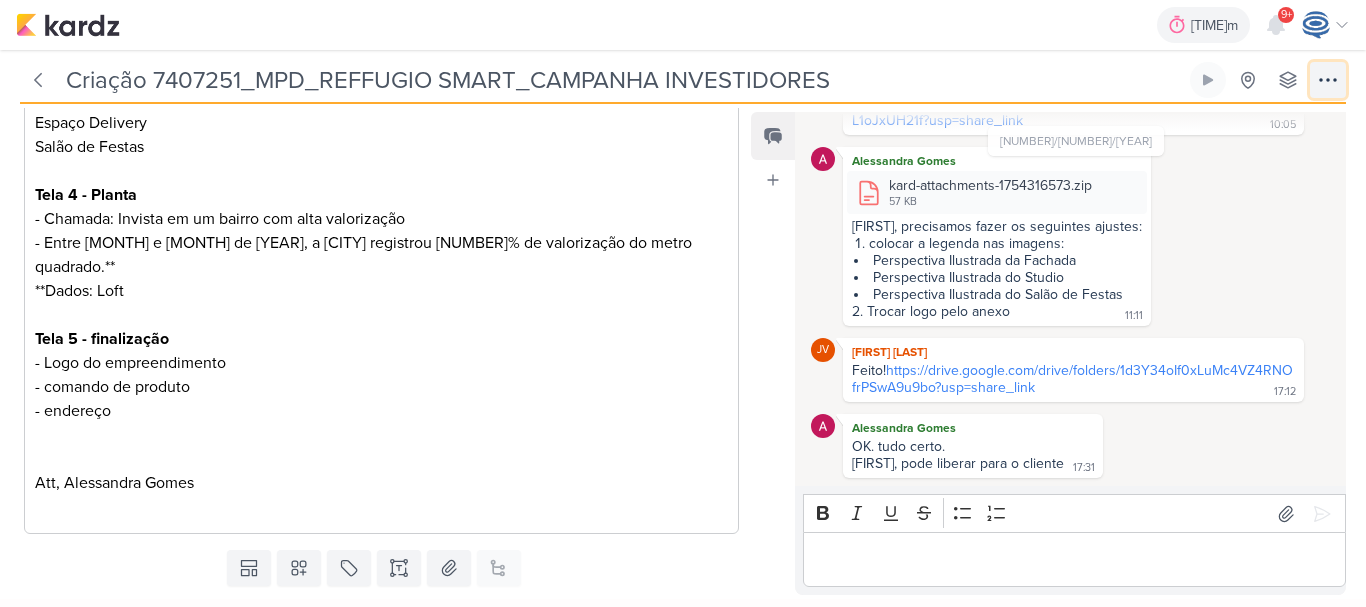 click 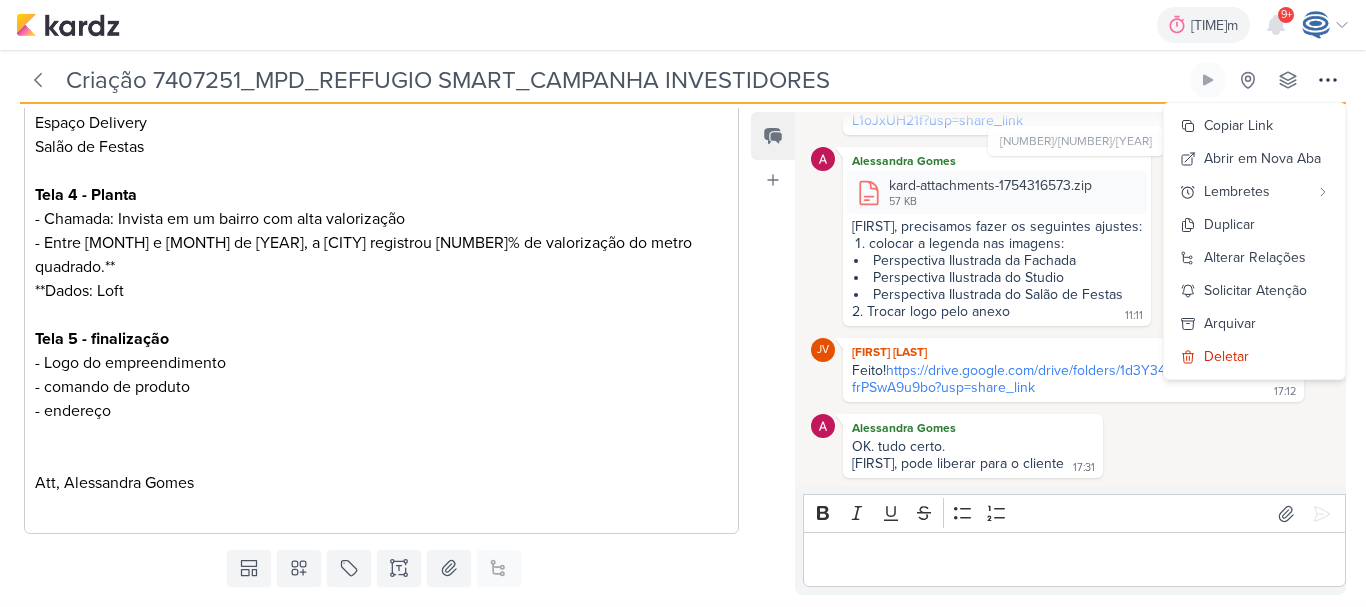 click on "Templates
Campos Personalizados
Marcadores
Caixa De Texto
Anexo
Este kard já é um subkard" at bounding box center (373, 568) 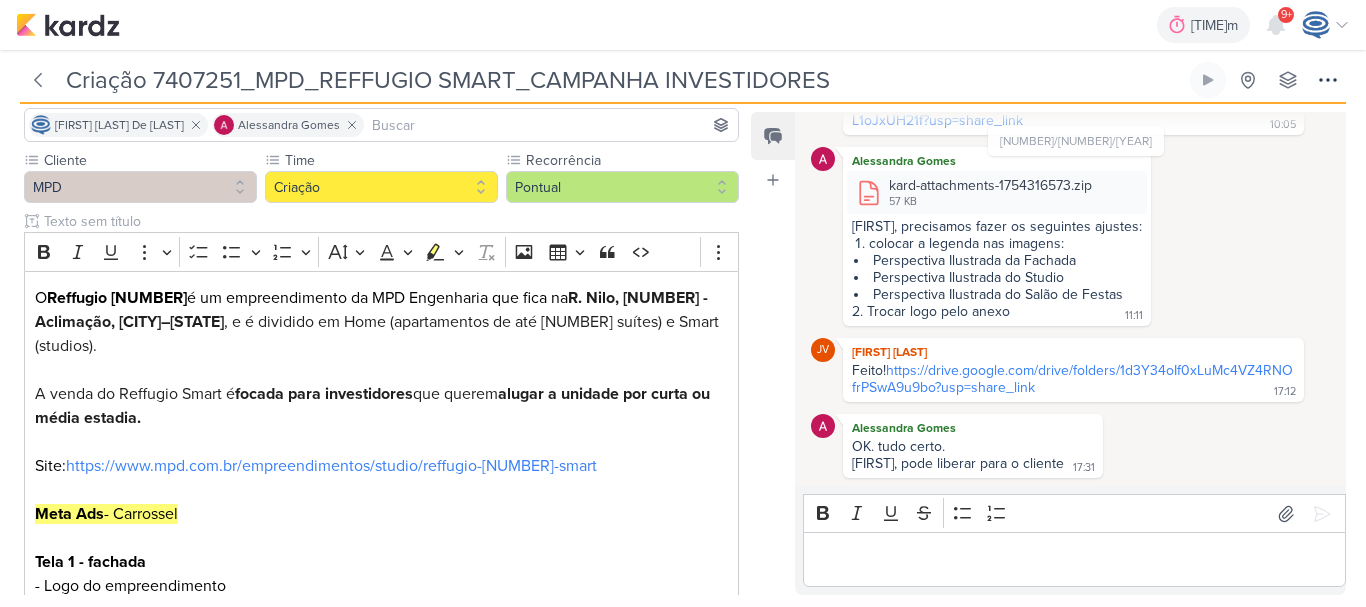 scroll, scrollTop: 0, scrollLeft: 0, axis: both 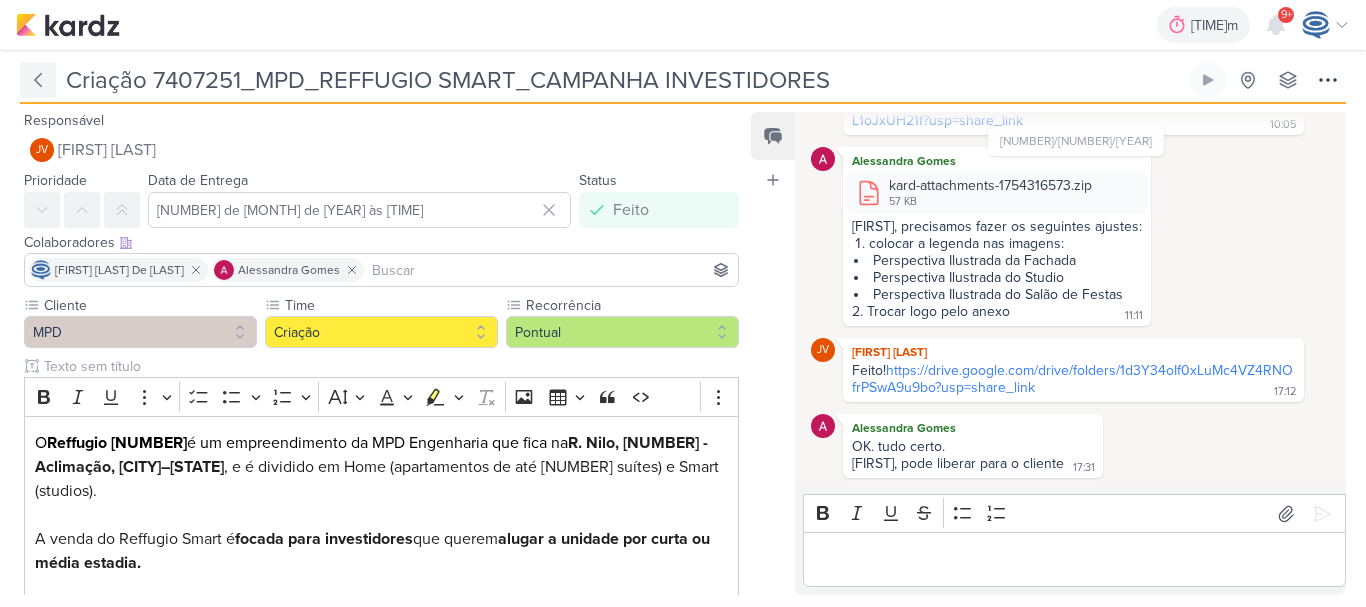 click at bounding box center (38, 80) 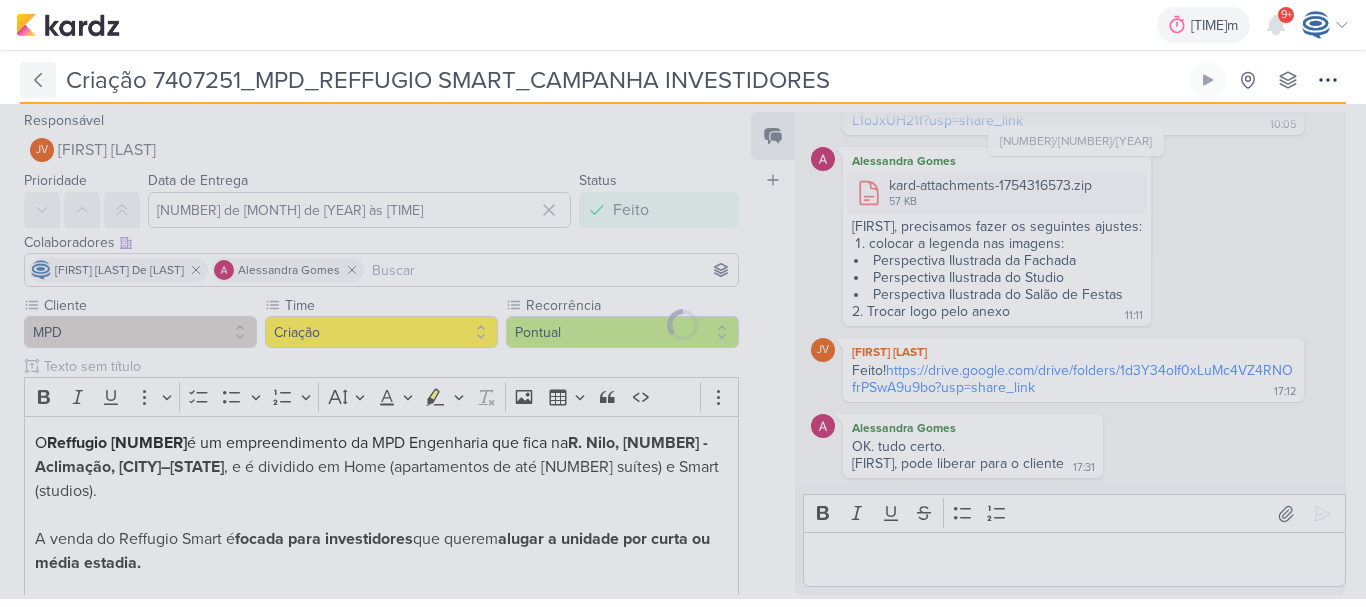 type on "[NUMBER]_[NAME]_[NAME]_[NAME]_[NAME]" 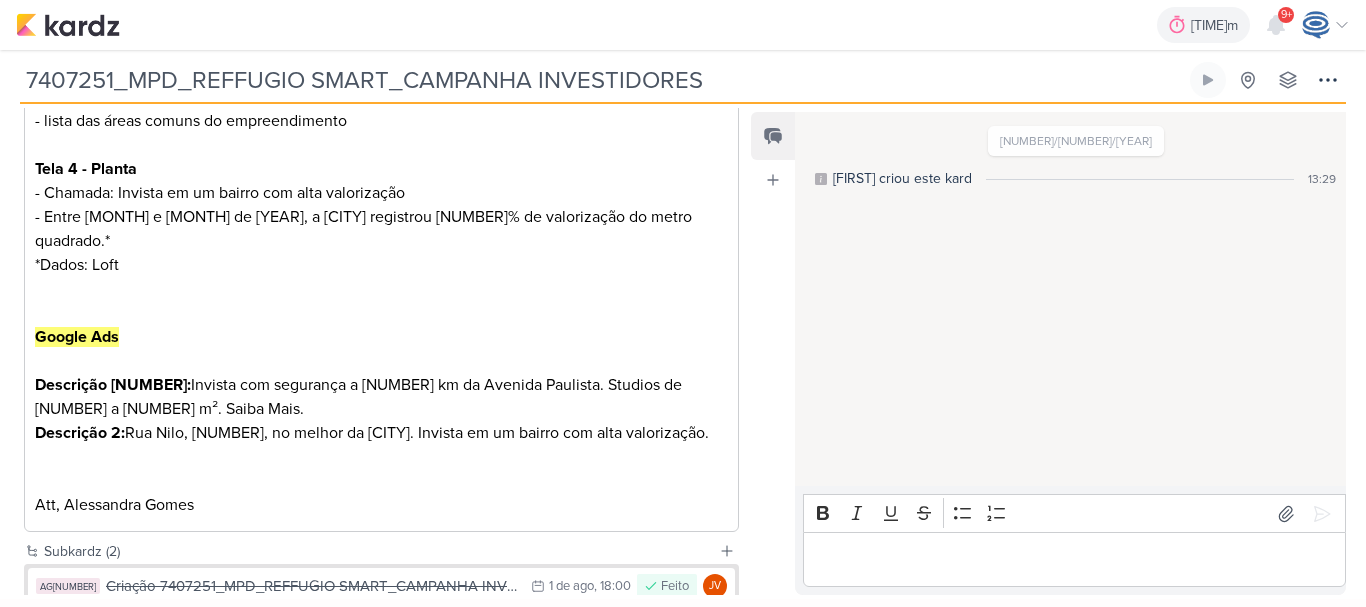 scroll, scrollTop: 914, scrollLeft: 0, axis: vertical 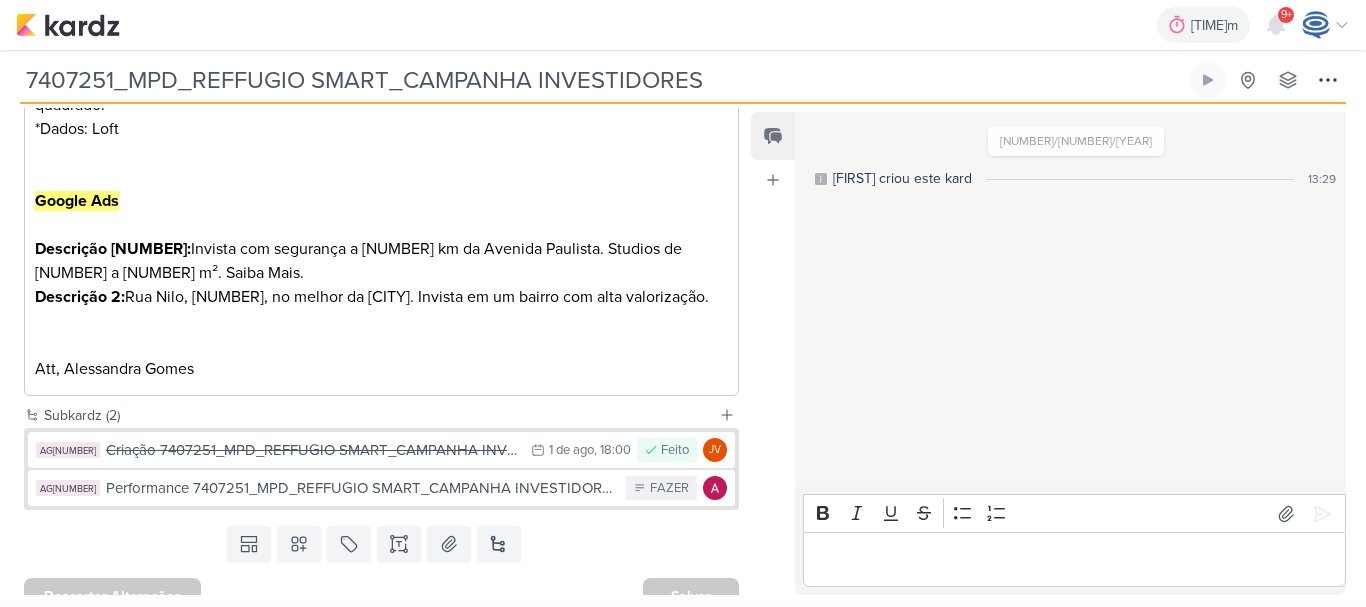 type 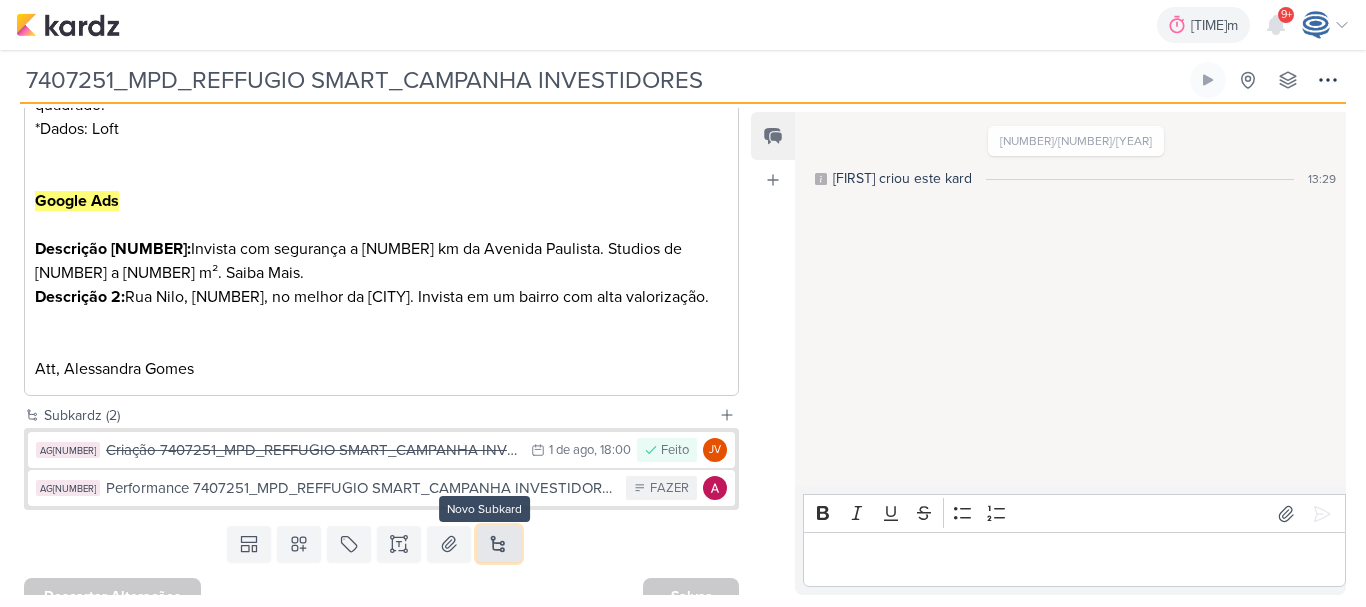 click at bounding box center [499, 544] 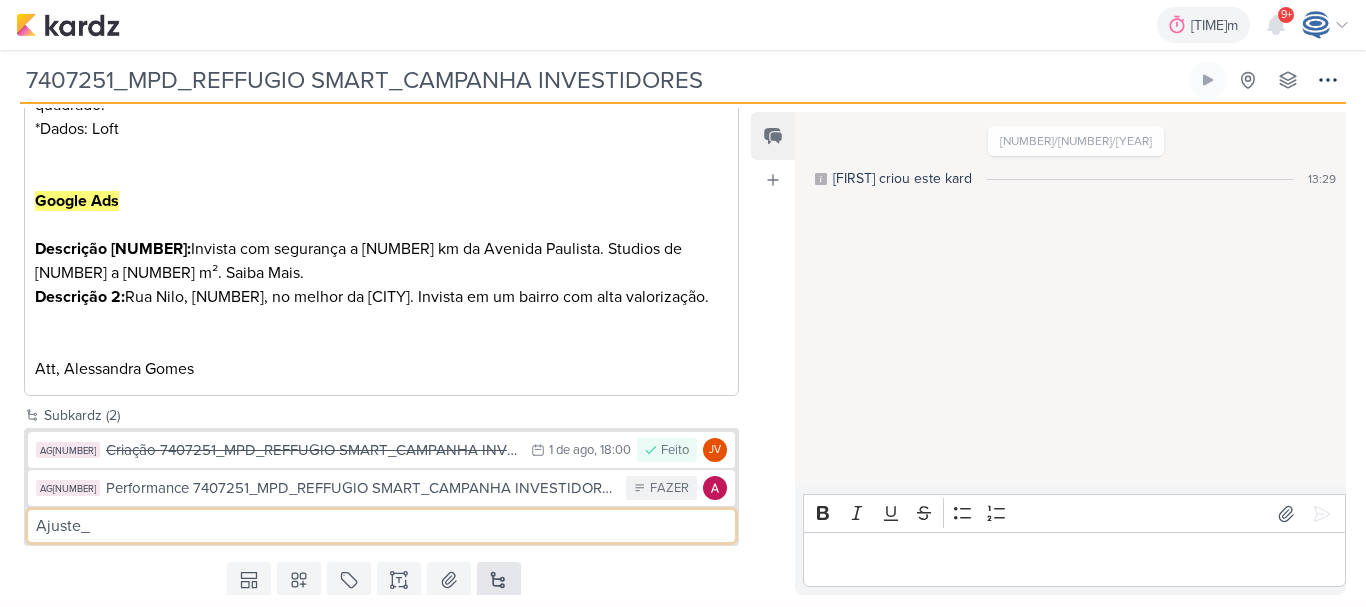 paste on "[NAME] [NUMBER]_[NAME]_[NAME]_[NAME]_[NAME]" 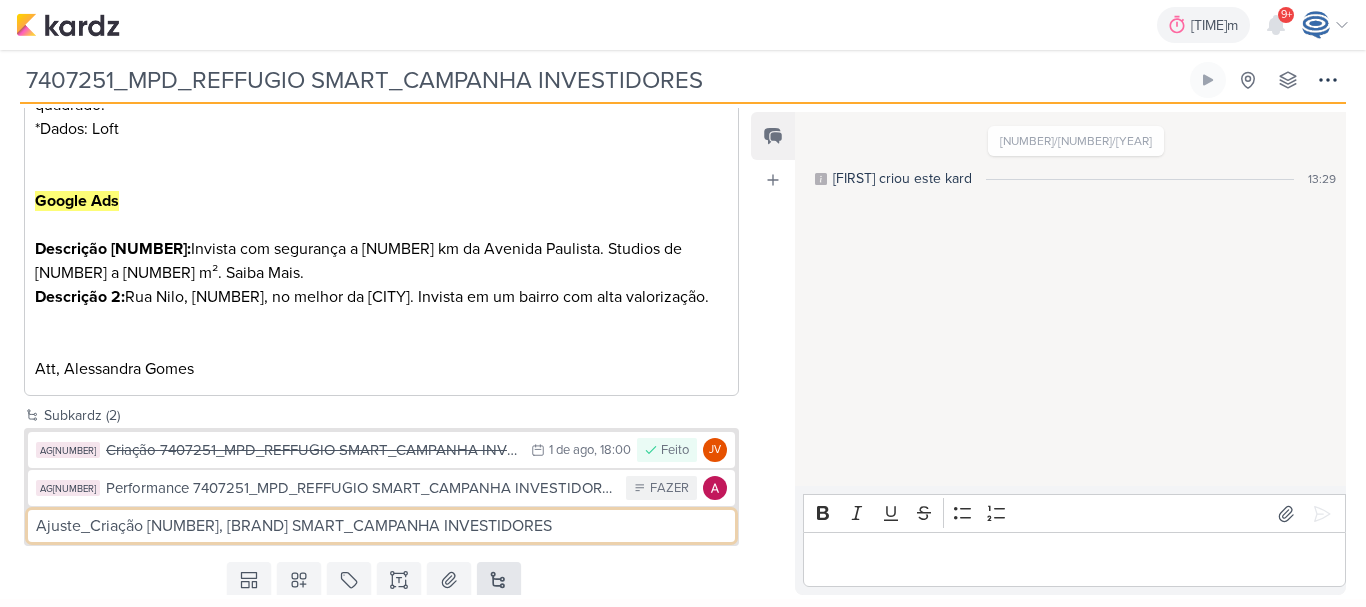 type on "[NAME]_[NAME] [NUMBER]_[NAME]_[NAME]_[NAME]_[NAME]" 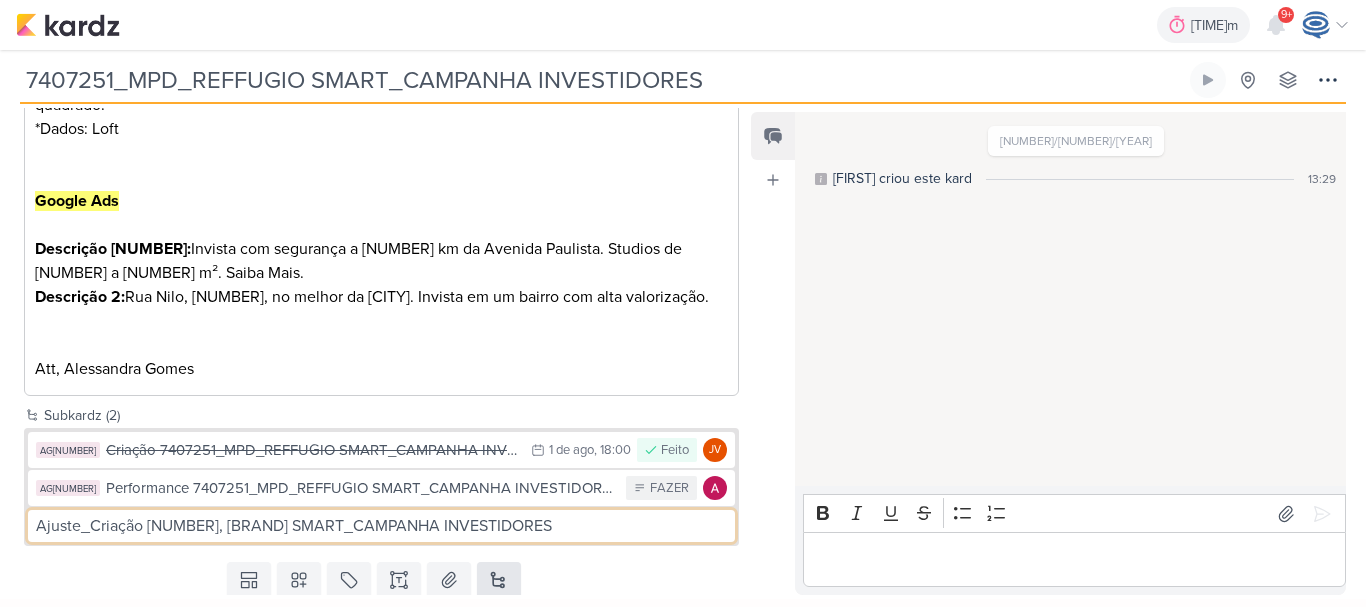 type 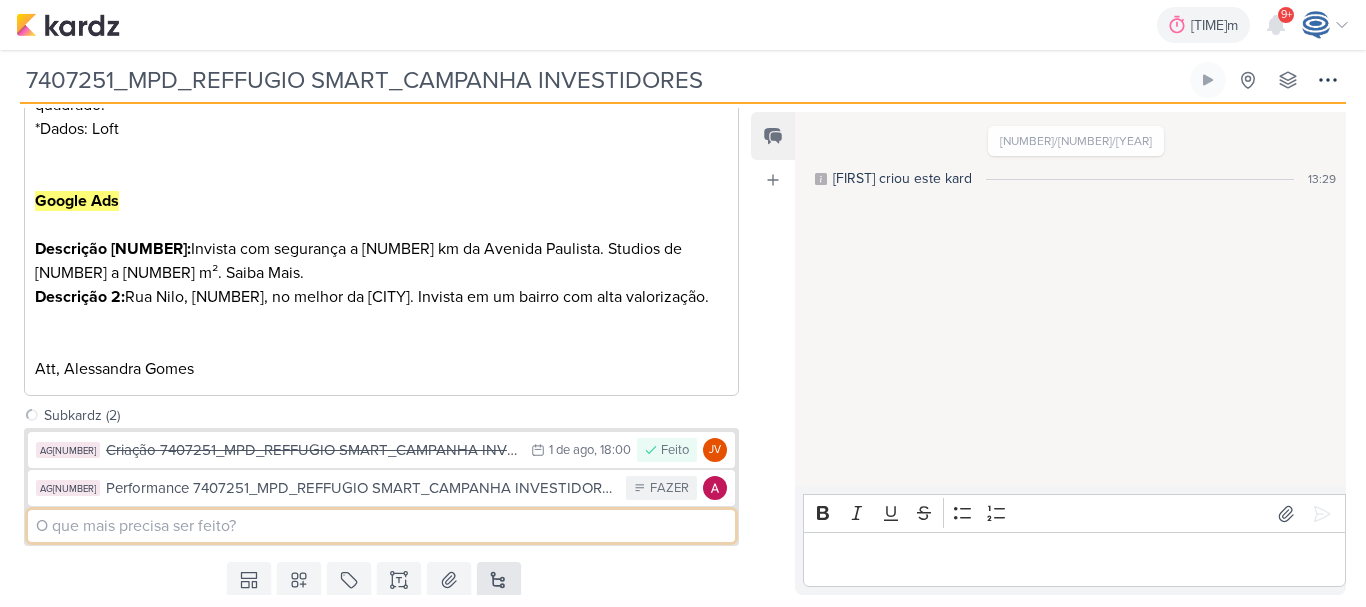 type 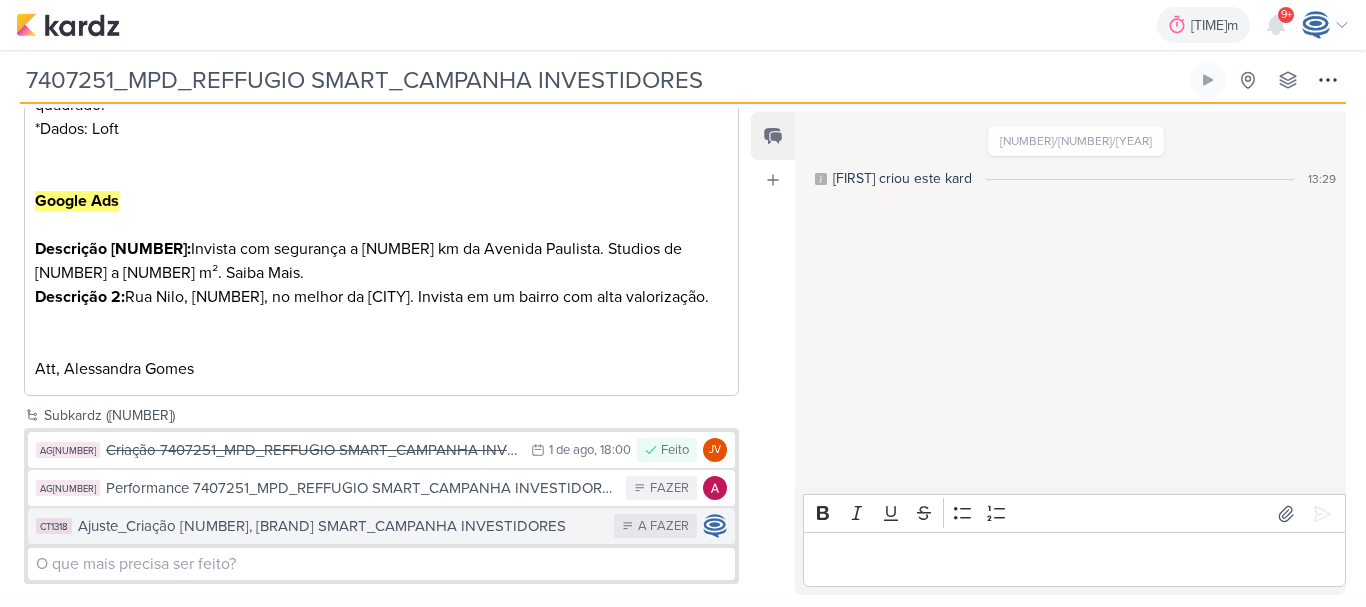 click on "[NAME]_[NAME] [NUMBER]_[NAME]_[NAME]_[NAME]_[NAME]" at bounding box center [341, 526] 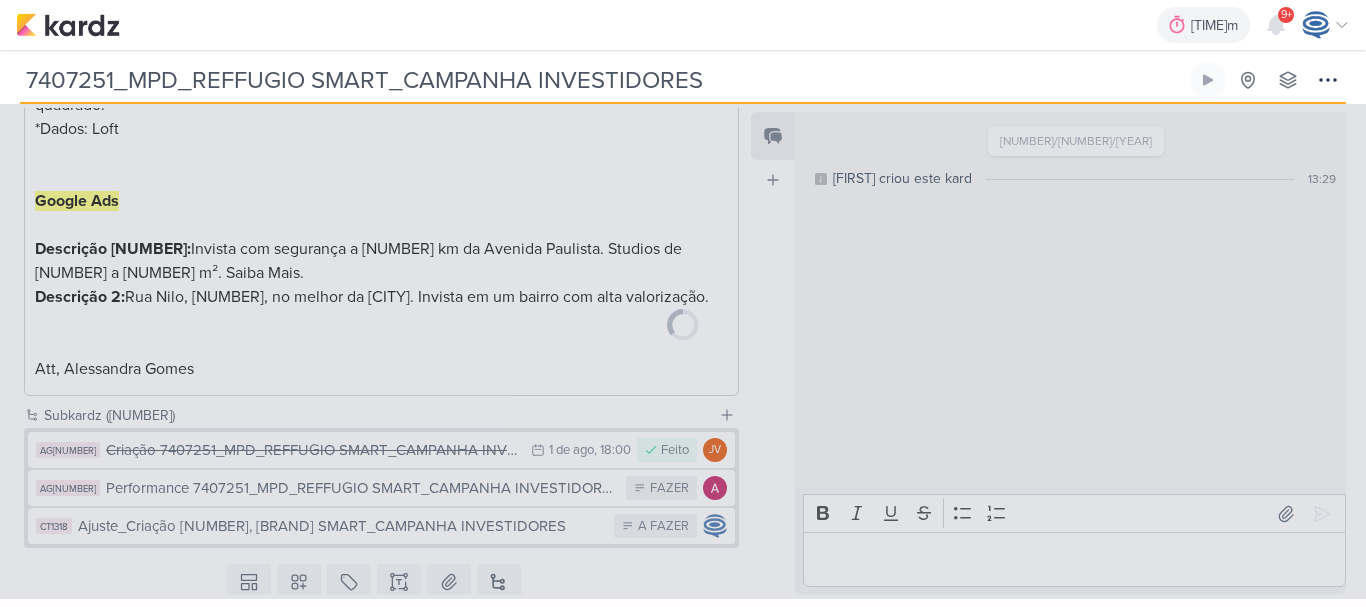 type on "[NAME]_[NAME] [NUMBER]_[NAME]_[NAME]_[NAME]_[NAME]" 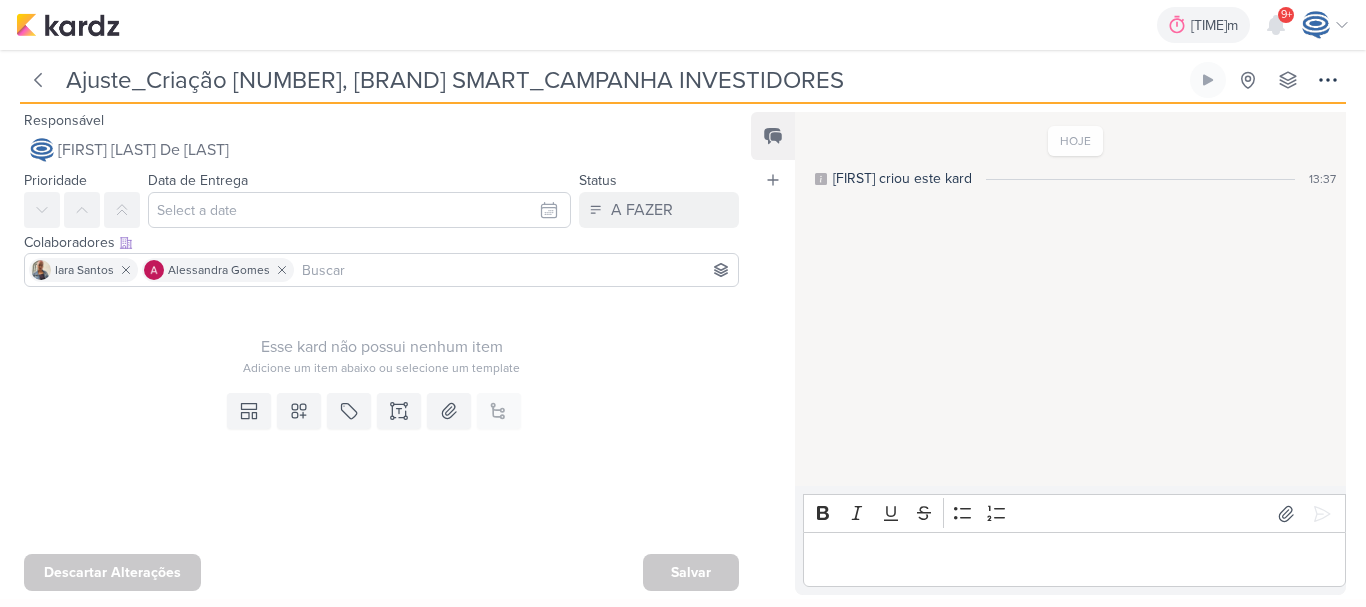 scroll, scrollTop: 0, scrollLeft: 0, axis: both 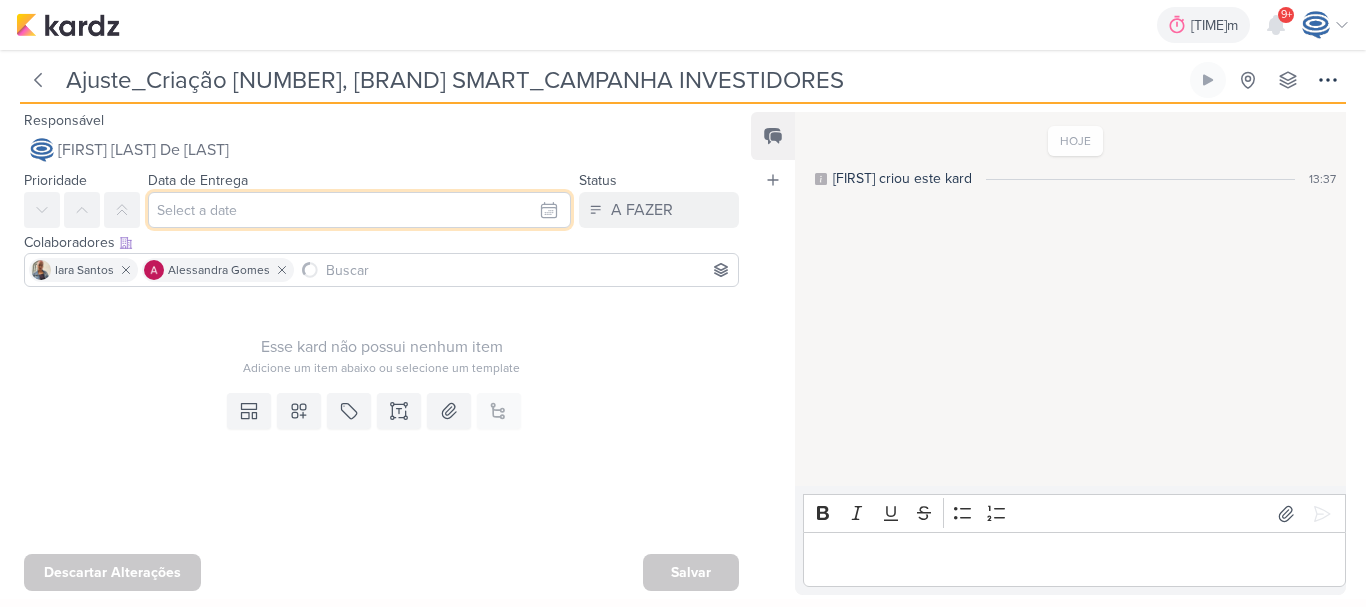 click at bounding box center [359, 210] 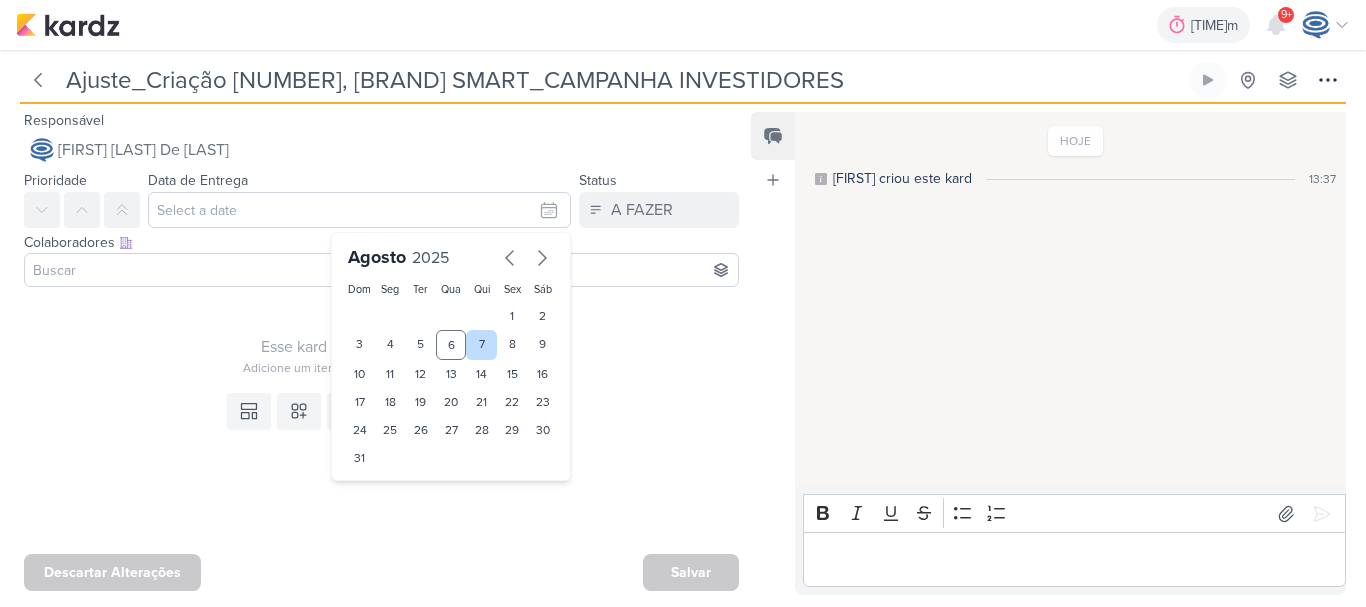 click on "7" at bounding box center [481, 345] 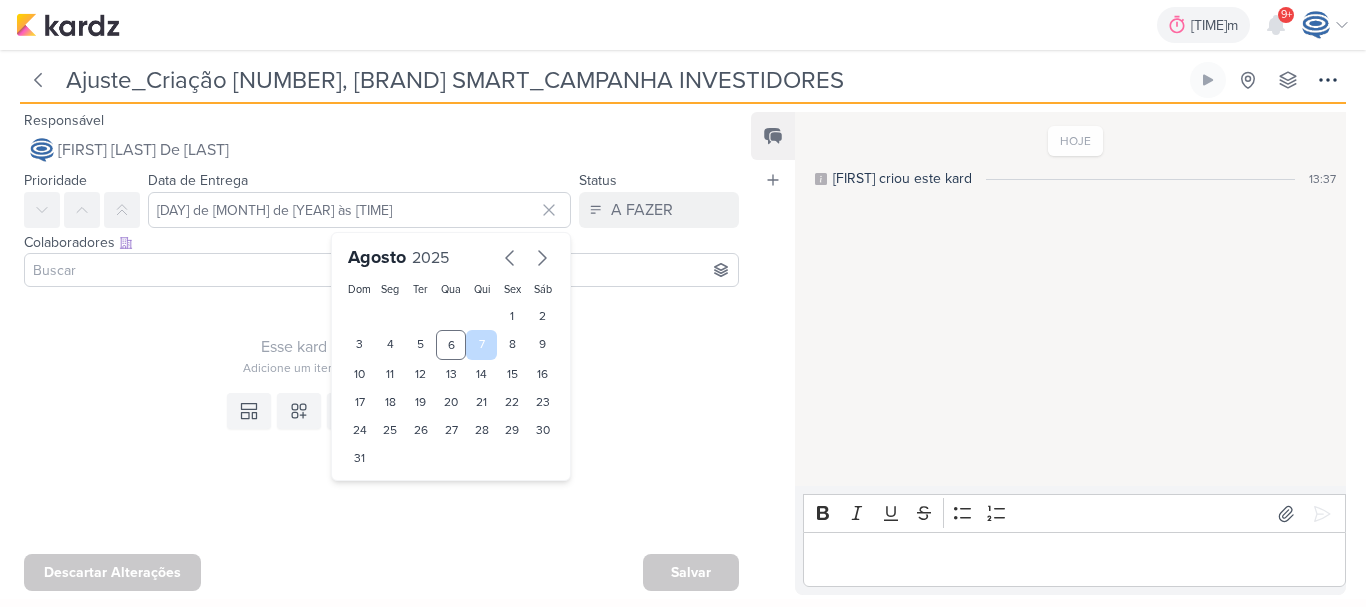 click on "7" at bounding box center (481, 345) 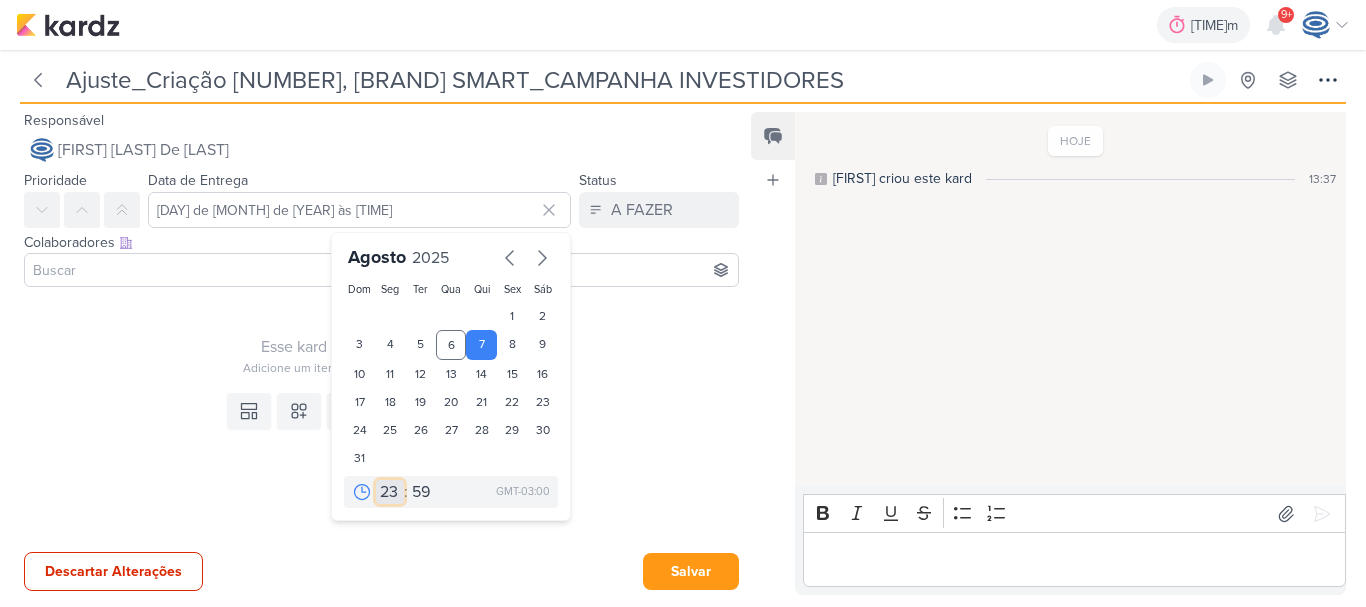 click on "00 01 02 03 04 05 06 07 08 09 10 11 12 13 14 15 16 17 18 19 20 21 22 23" at bounding box center [390, 492] 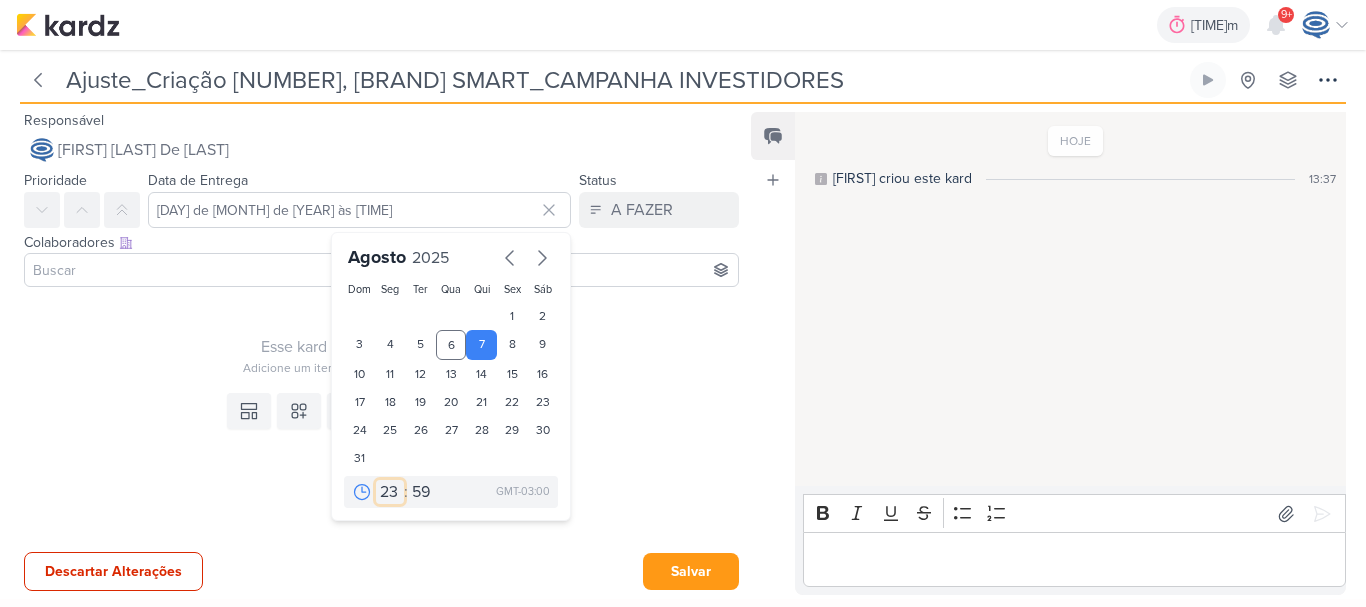 select on "18" 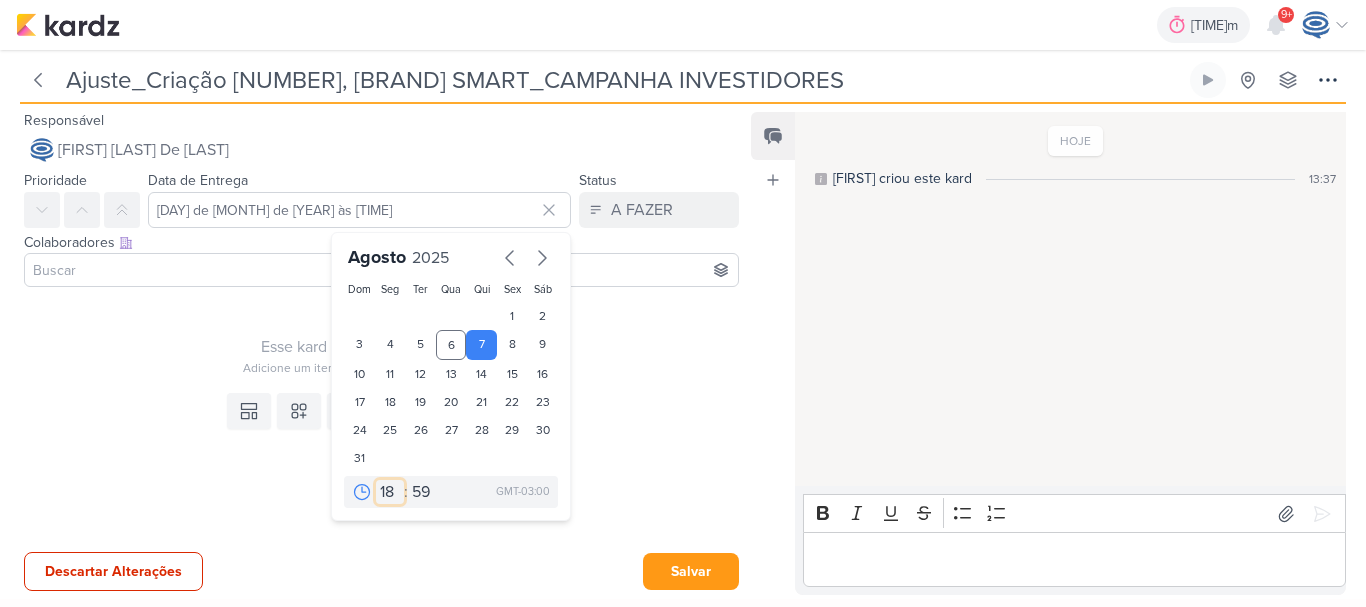 click on "00 01 02 03 04 05 06 07 08 09 10 11 12 13 14 15 16 17 18 19 20 21 22 23" at bounding box center [390, 492] 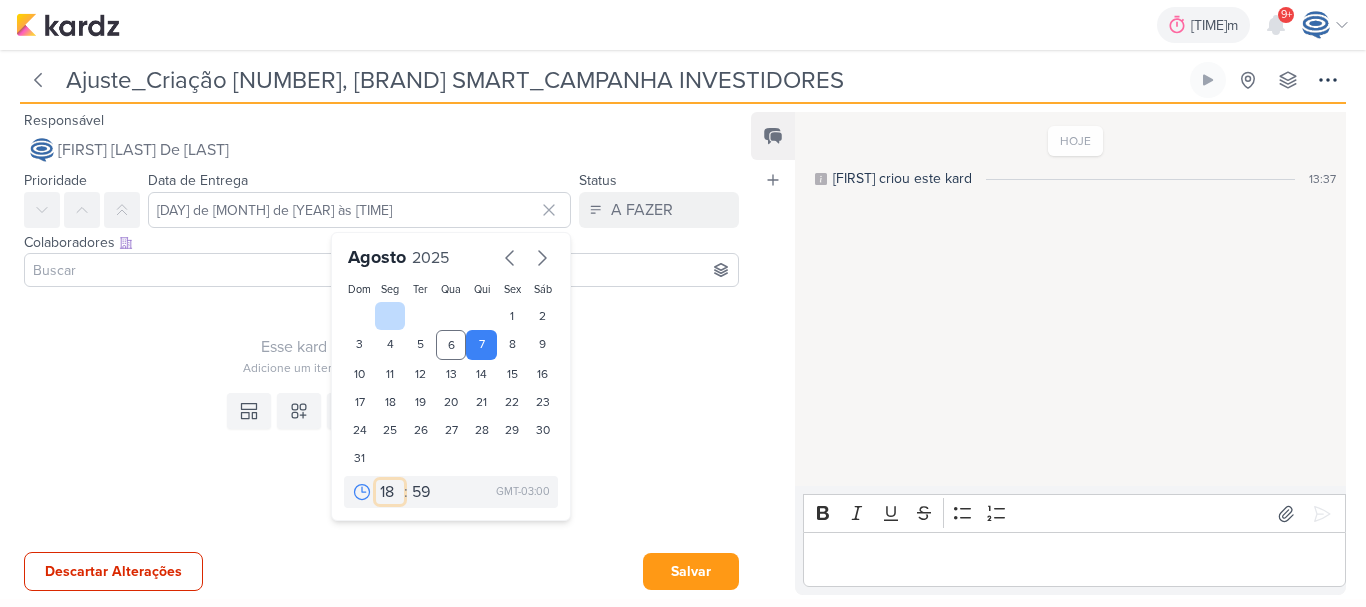 type on "7 de agosto de 2025 às 18:59" 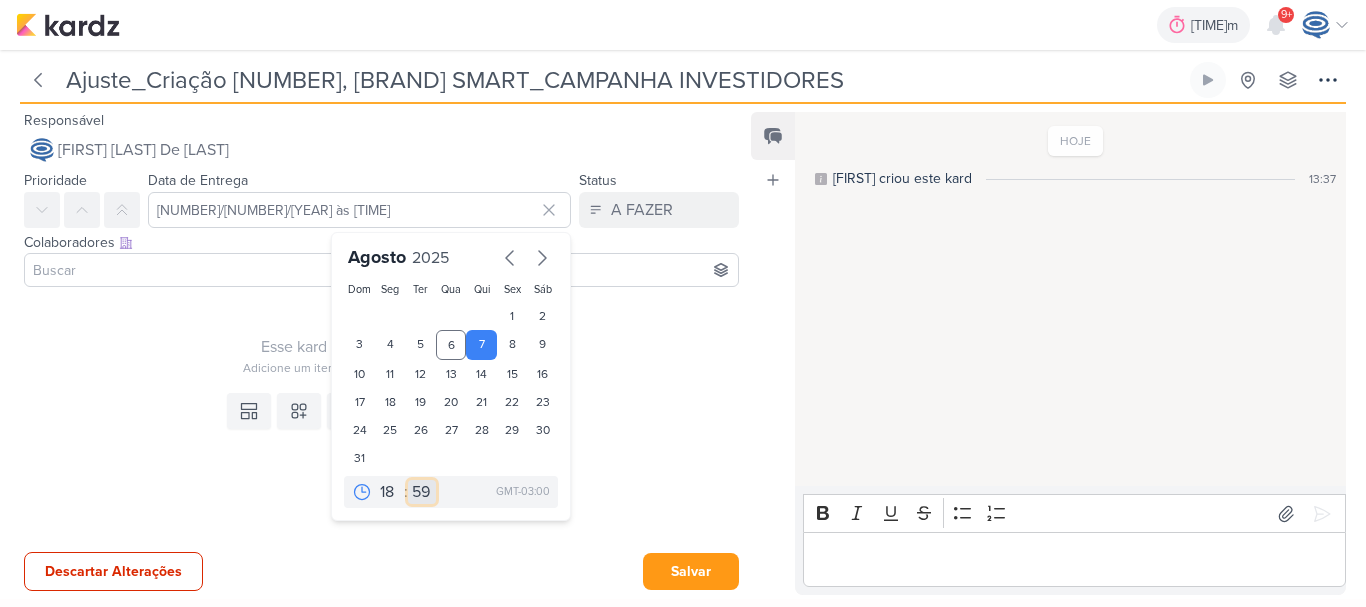 click on "00 05 10 15 20 25 30 35 40 45 50 55
59" at bounding box center [422, 492] 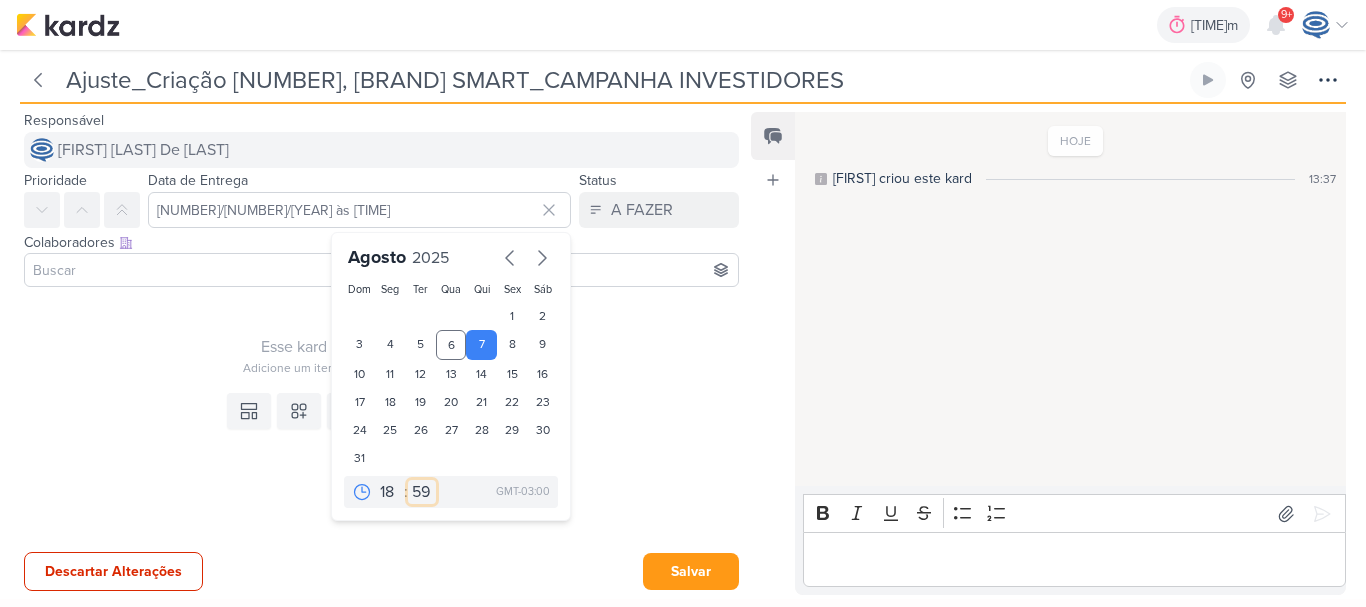 select on "0" 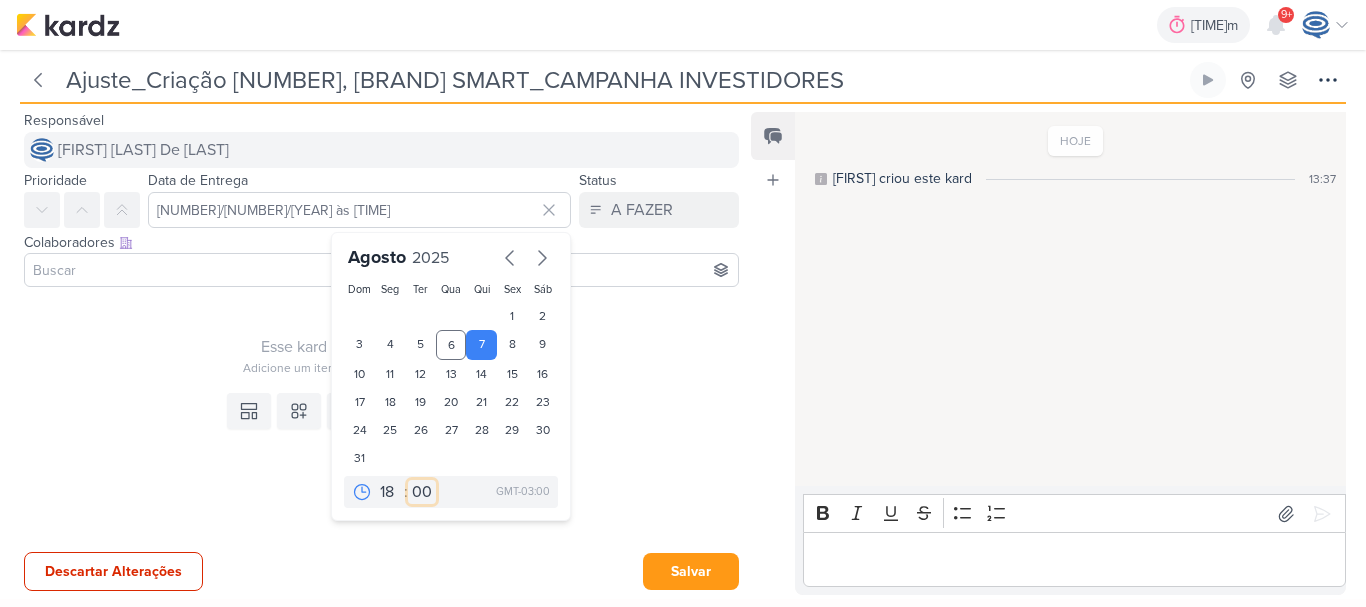 click on "00 05 10 15 20 25 30 35 40 45 50 55
59" at bounding box center [422, 492] 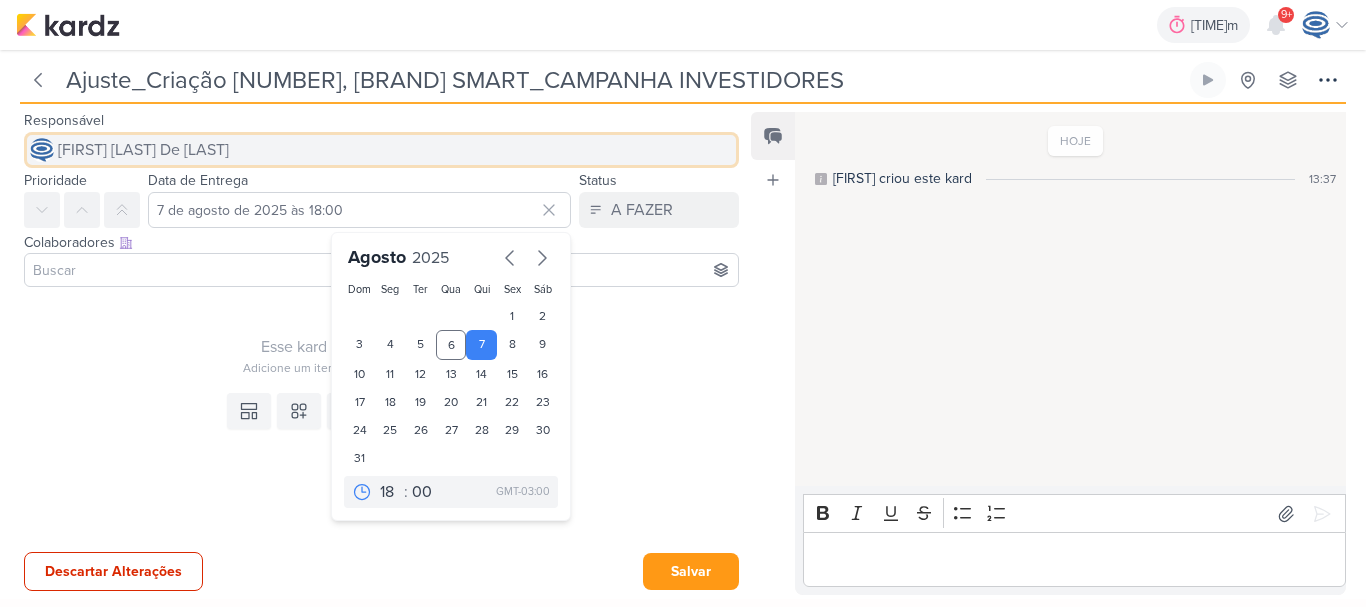 click on "[FIRST] [LAST]" at bounding box center (381, 150) 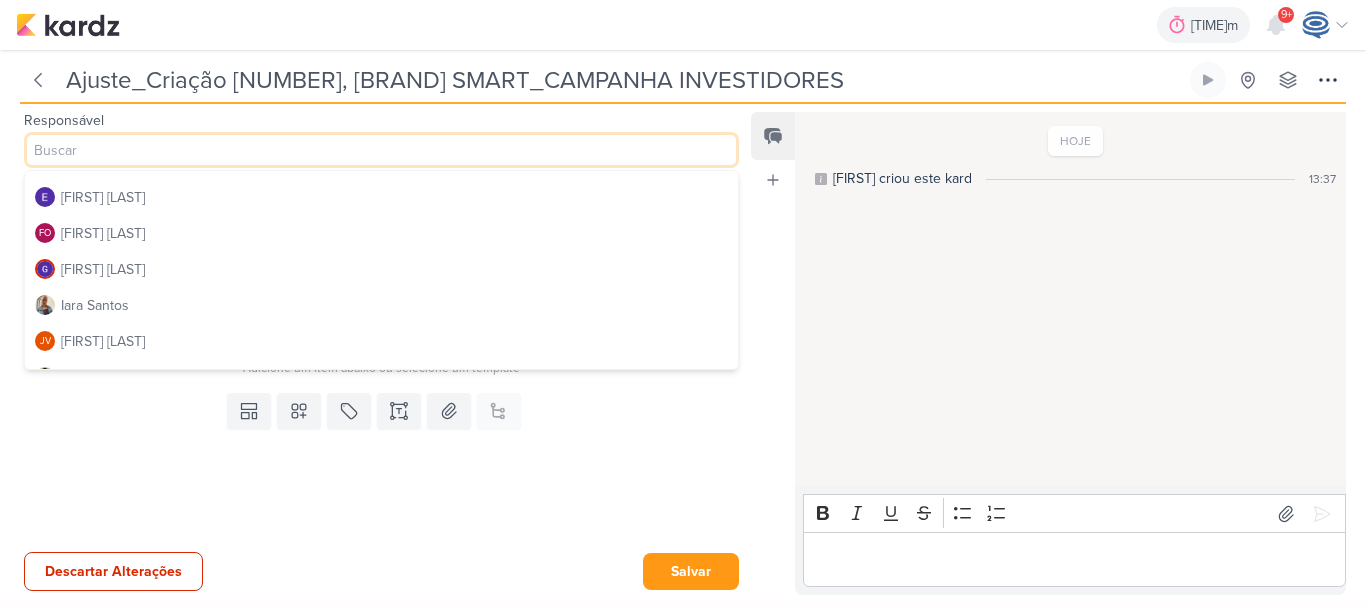 scroll, scrollTop: 169, scrollLeft: 0, axis: vertical 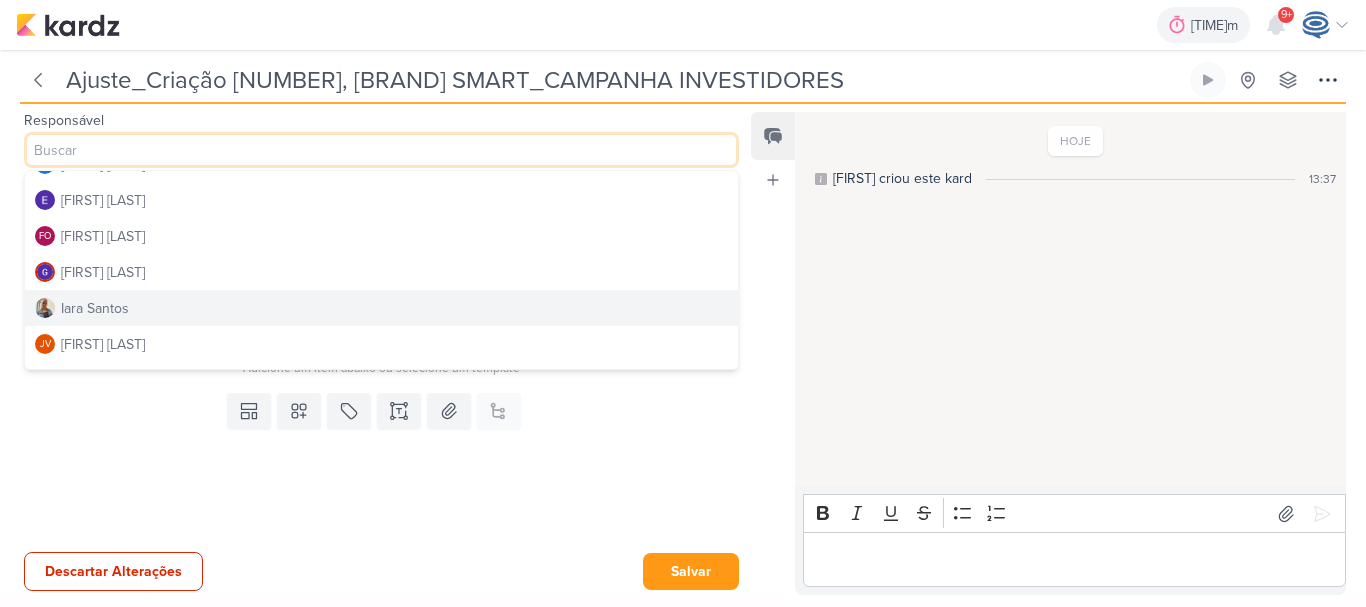 click on "Iara Santos" at bounding box center (381, 308) 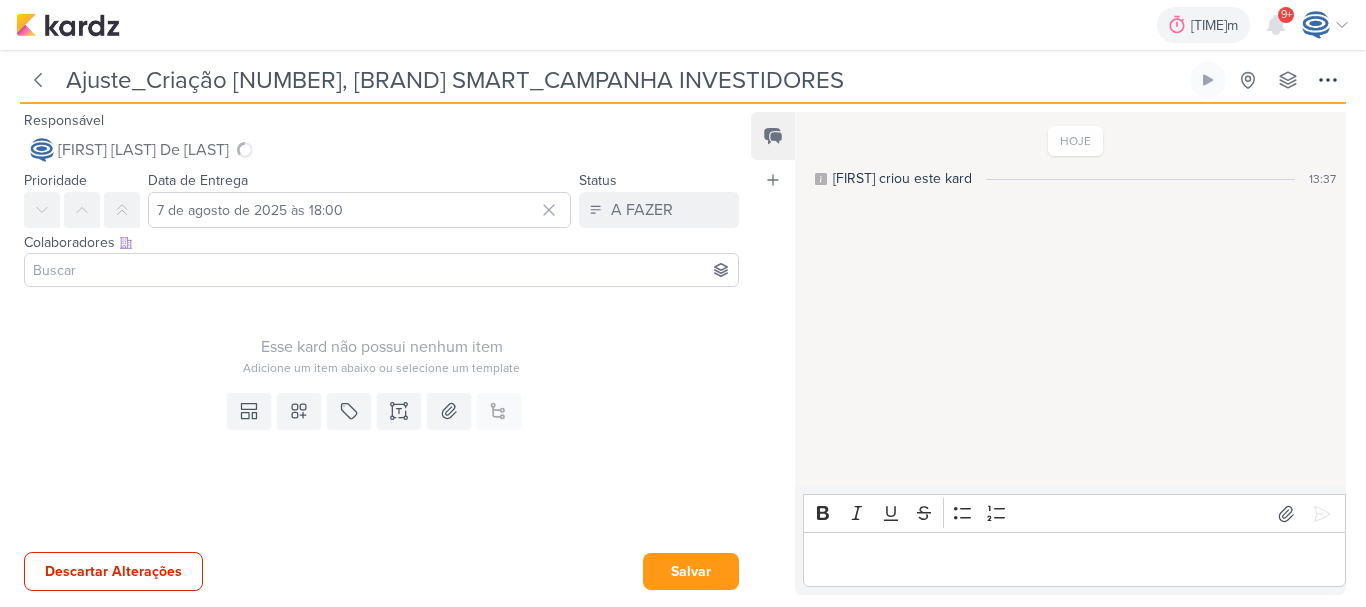 click at bounding box center [381, 270] 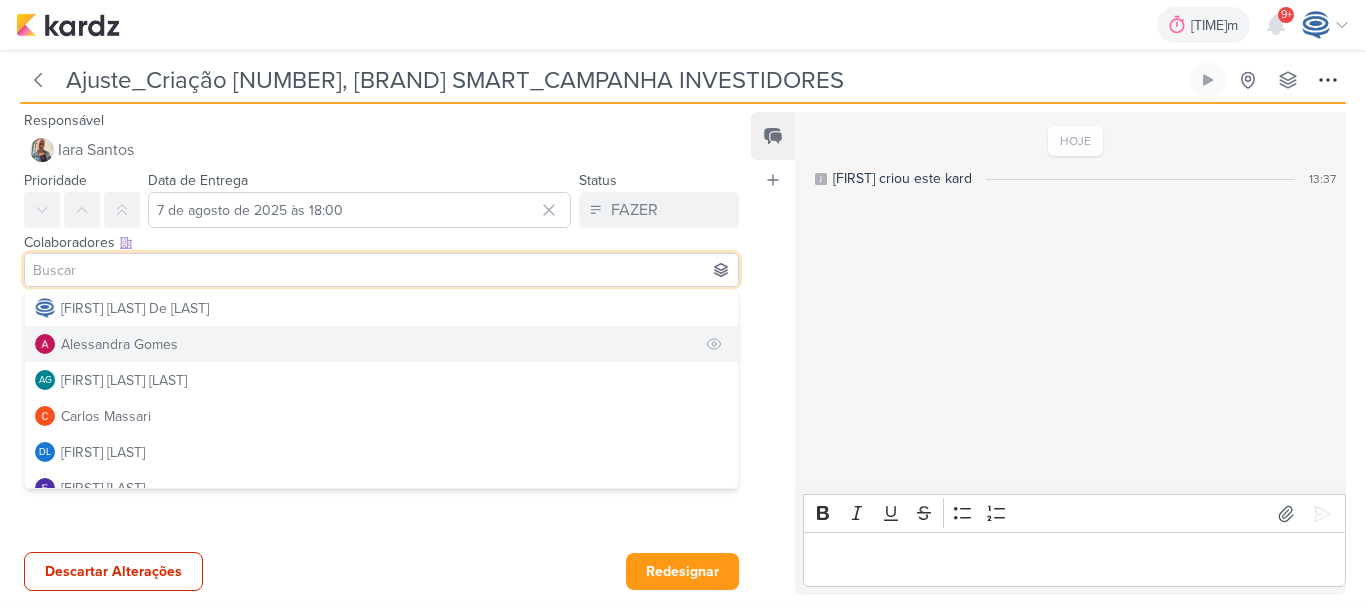 click on "Alessandra Gomes" at bounding box center (119, 344) 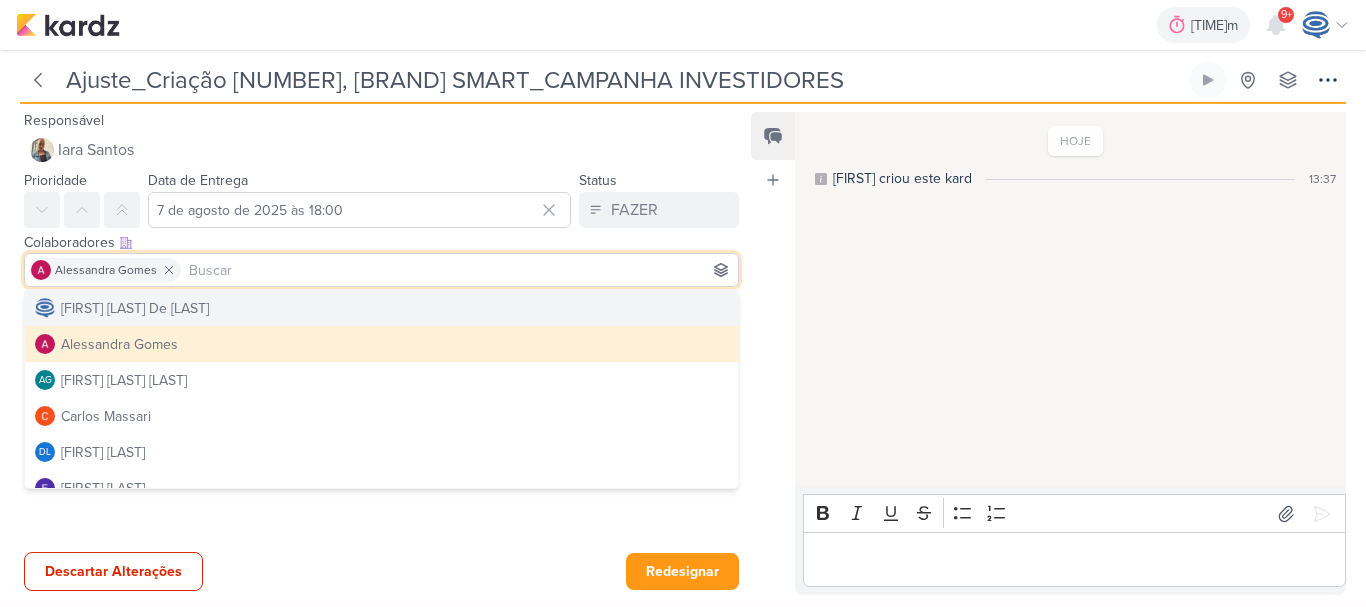 click on "Colaboradores
Este kard pode ser visível a usuários da sua organização
Este kard é privado à colaboradores imediatos
Alessandra Gomes
Caroline Traven De Andrade
Alessandra Gomes" at bounding box center (373, 261) 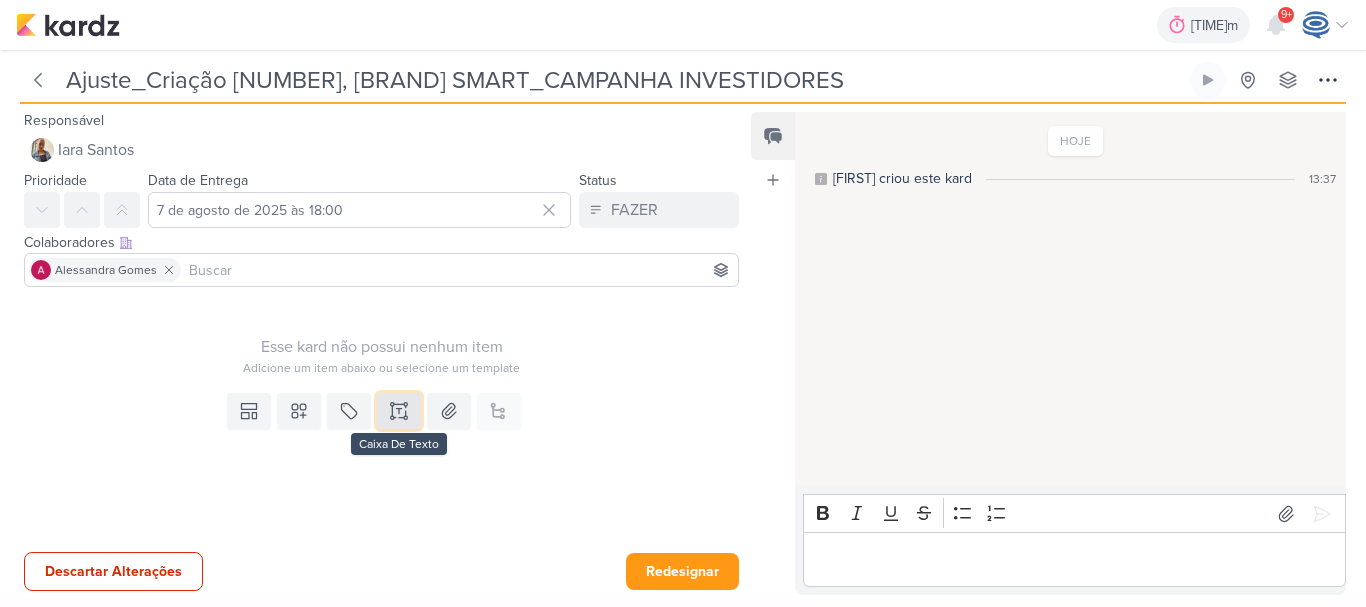click 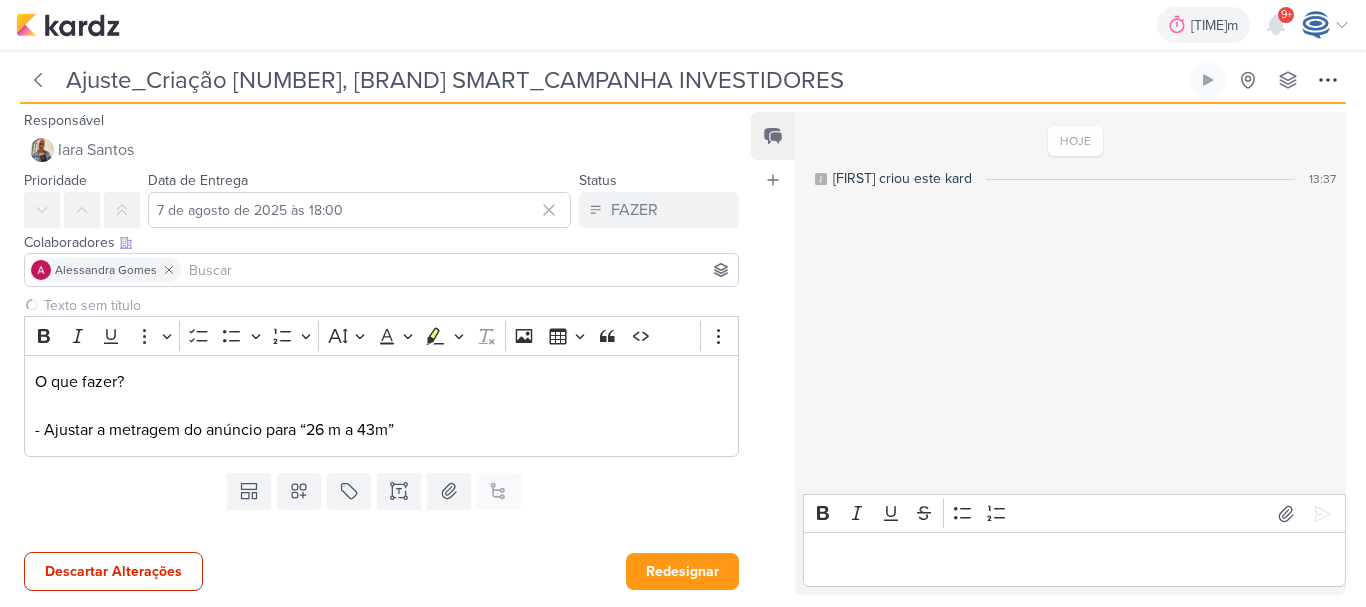 click on "HOJE
Caroline criou este kard
13:37" at bounding box center (1069, 300) 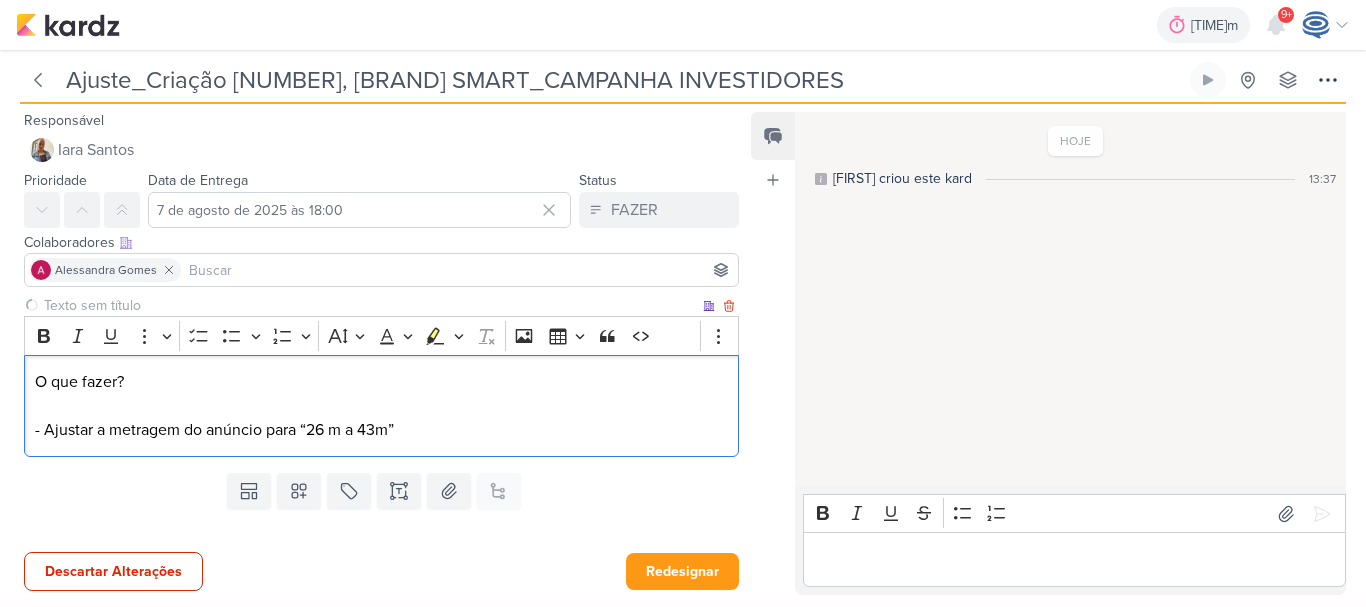 click on "O que fazer?  - Ajustar a metragem do anúncio para “26 m a 43m”" at bounding box center (382, 406) 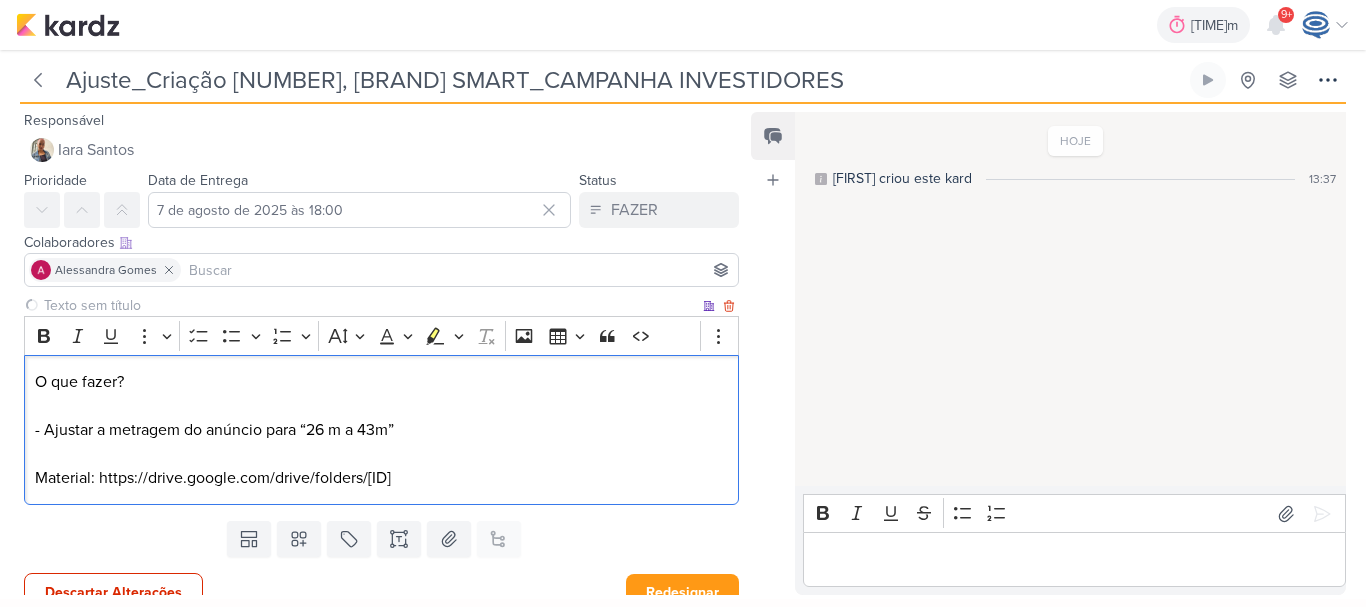 click on "O que fazer?  - Ajustar a metragem do anúncio para “26 m a 43m”" at bounding box center (382, 406) 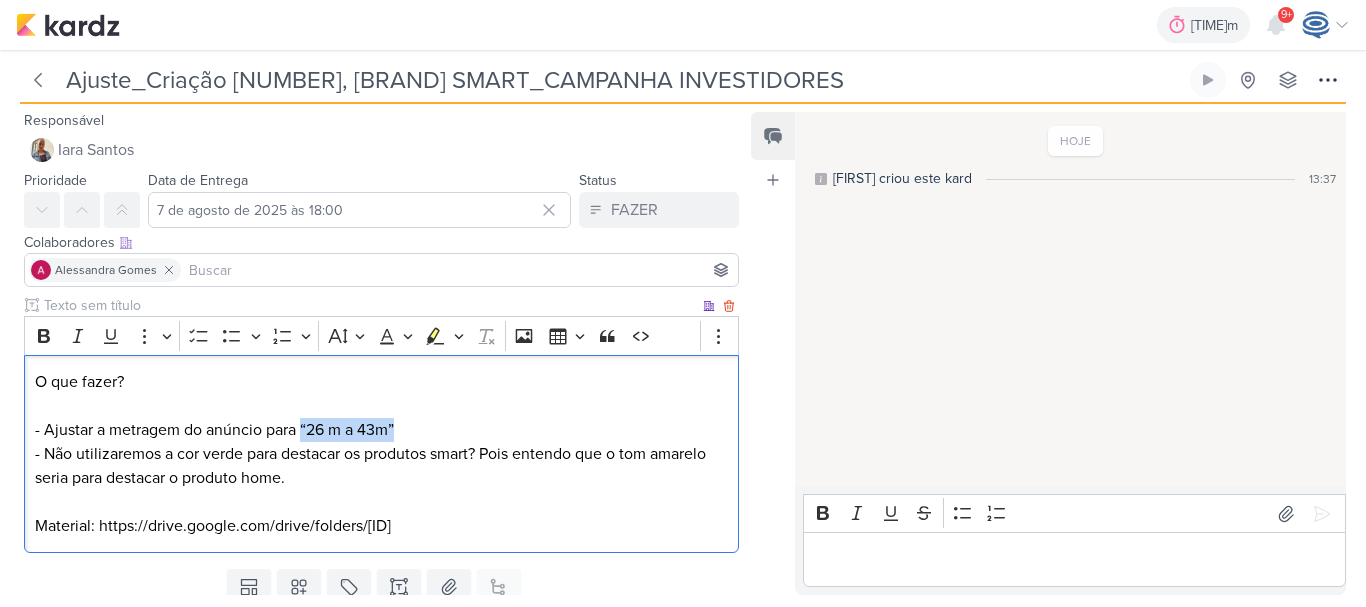 drag, startPoint x: 400, startPoint y: 427, endPoint x: 302, endPoint y: 428, distance: 98.005104 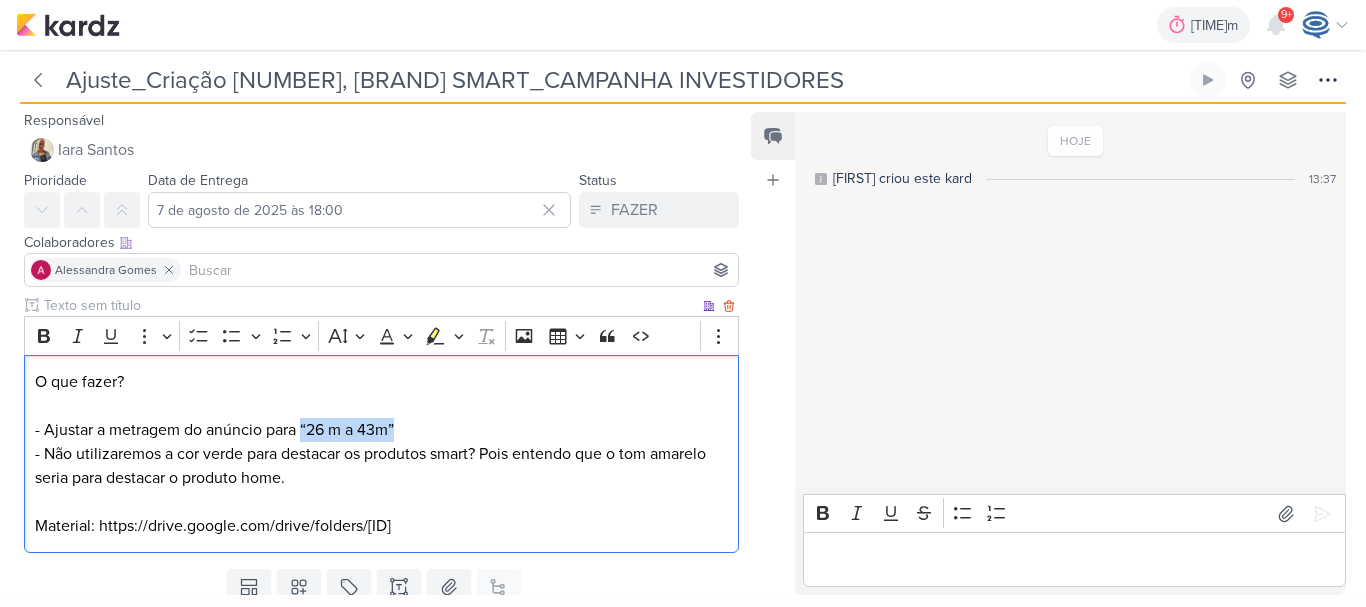 click on "O que fazer?  - Ajustar a metragem do anúncio para “26 m a 43m”  - Não utilizaremos a cor verde para destacar os produtos smart? Pois entendo que o tom amarelo seria para destacar o produto home." at bounding box center [382, 430] 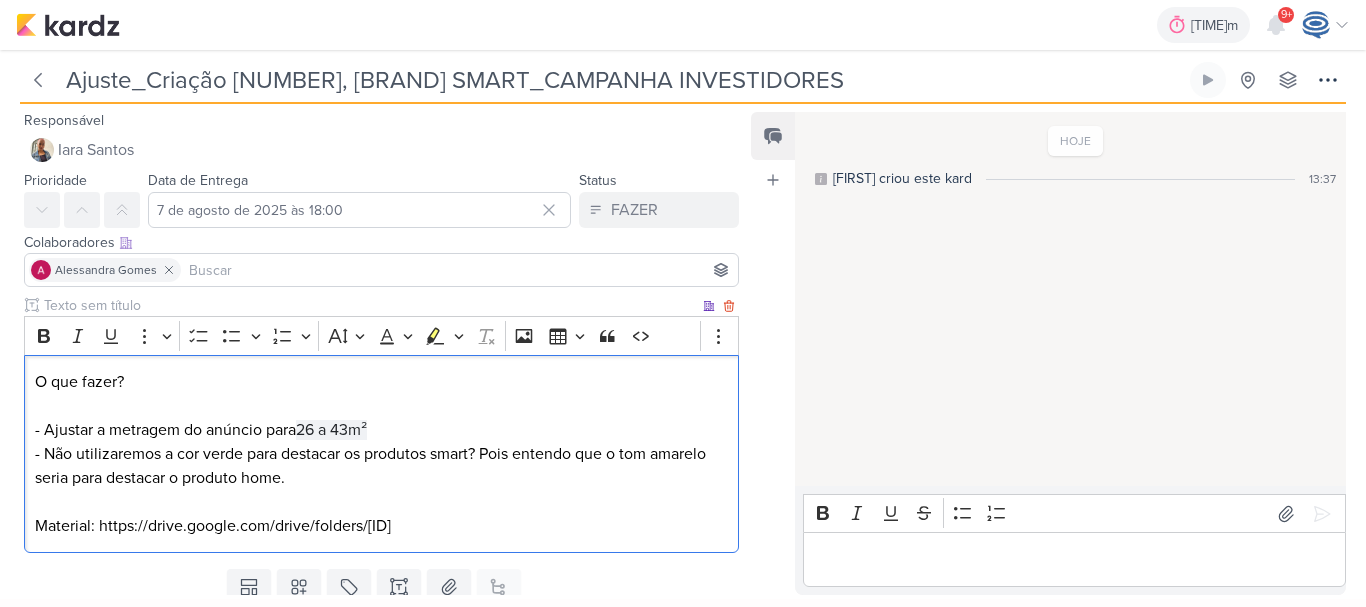 click on "O que fazer?  - Ajustar a metragem do anúncio para  26 a 43m²   - Não utilizaremos a cor verde para destacar os produtos smart? Pois entendo que o tom amarelo seria para destacar o produto home." at bounding box center [382, 430] 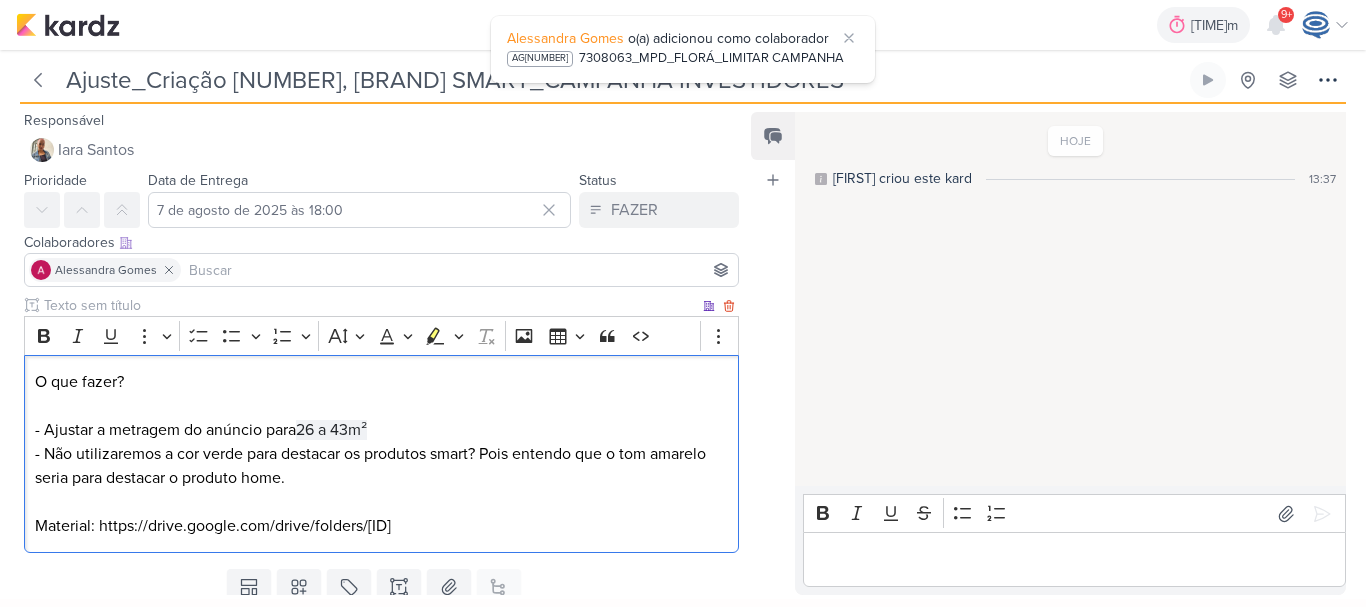 click on "O que fazer?  - Ajustar a metragem do anúncio para  26 a 43m²   - Não utilizaremos a cor verde para destacar os produtos smart? Pois entendo que o tom amarelo seria para destacar o produto home." at bounding box center (382, 430) 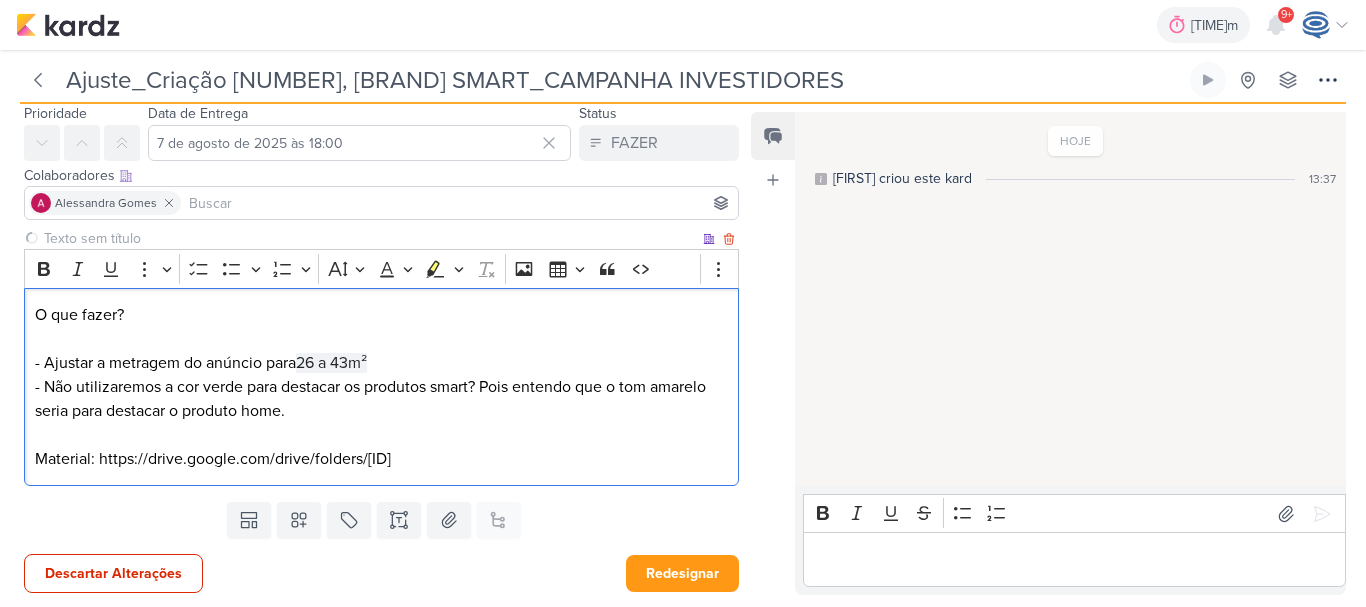 scroll, scrollTop: 68, scrollLeft: 0, axis: vertical 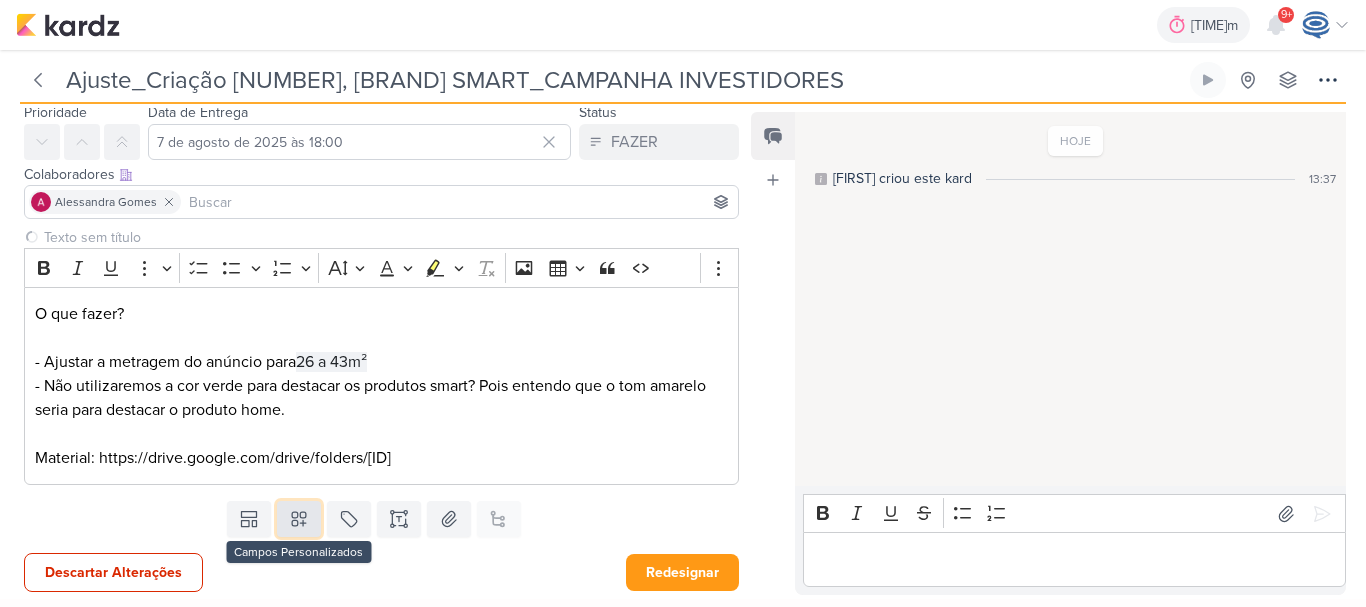 click 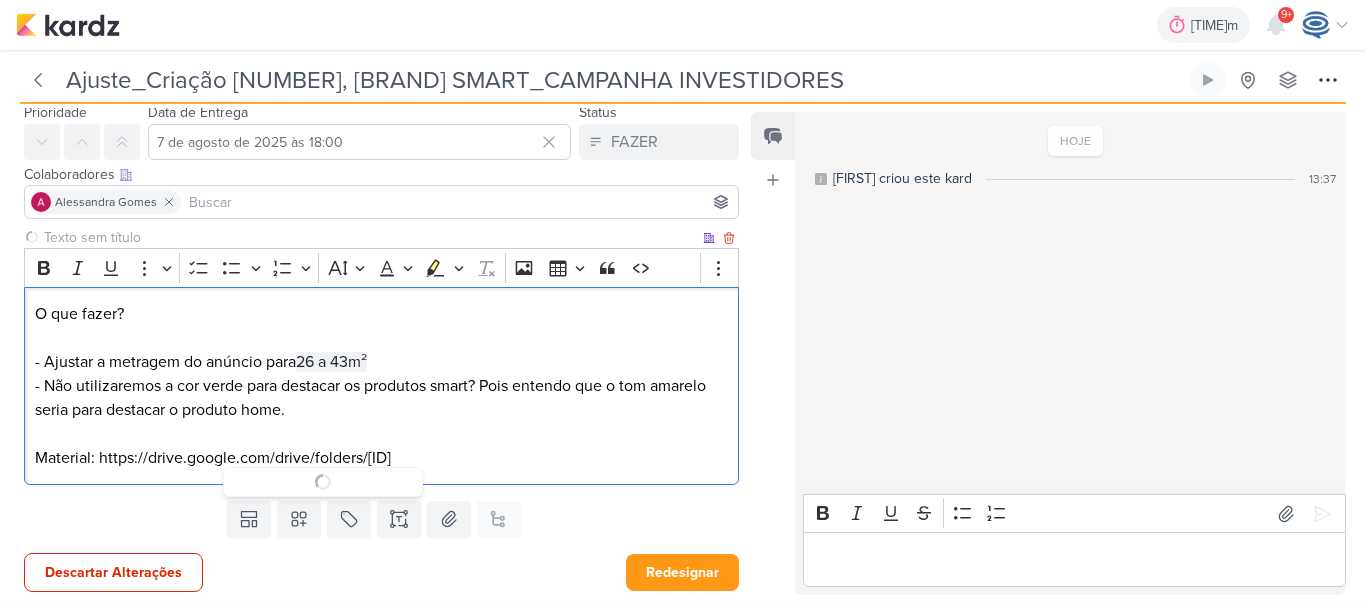 click on "O que fazer?  - Ajustar a metragem do anúncio para  26 a 43m²   - Não utilizaremos a cor verde para destacar os produtos smart? Pois entendo que o tom amarelo seria para destacar o produto home. Material: https://drive.google.com/drive/folders/1d3Y34oIf0xLuMc4VZ4RNOfrPSwA9u9bo" at bounding box center (381, 386) 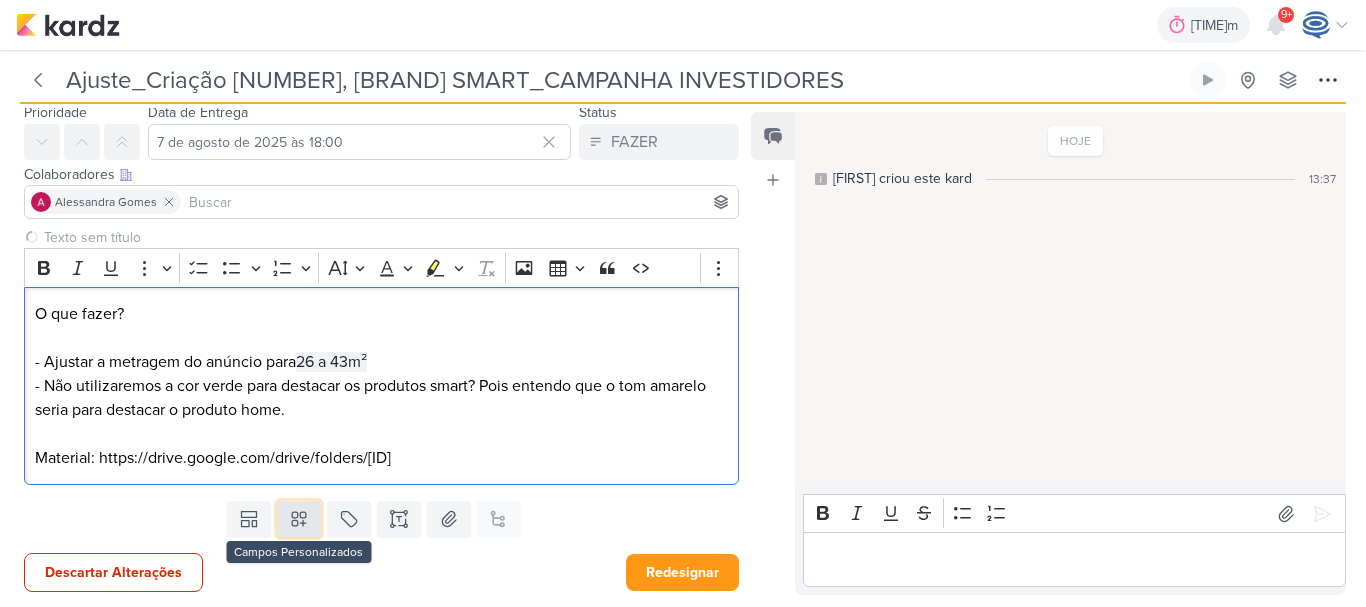 click at bounding box center (299, 519) 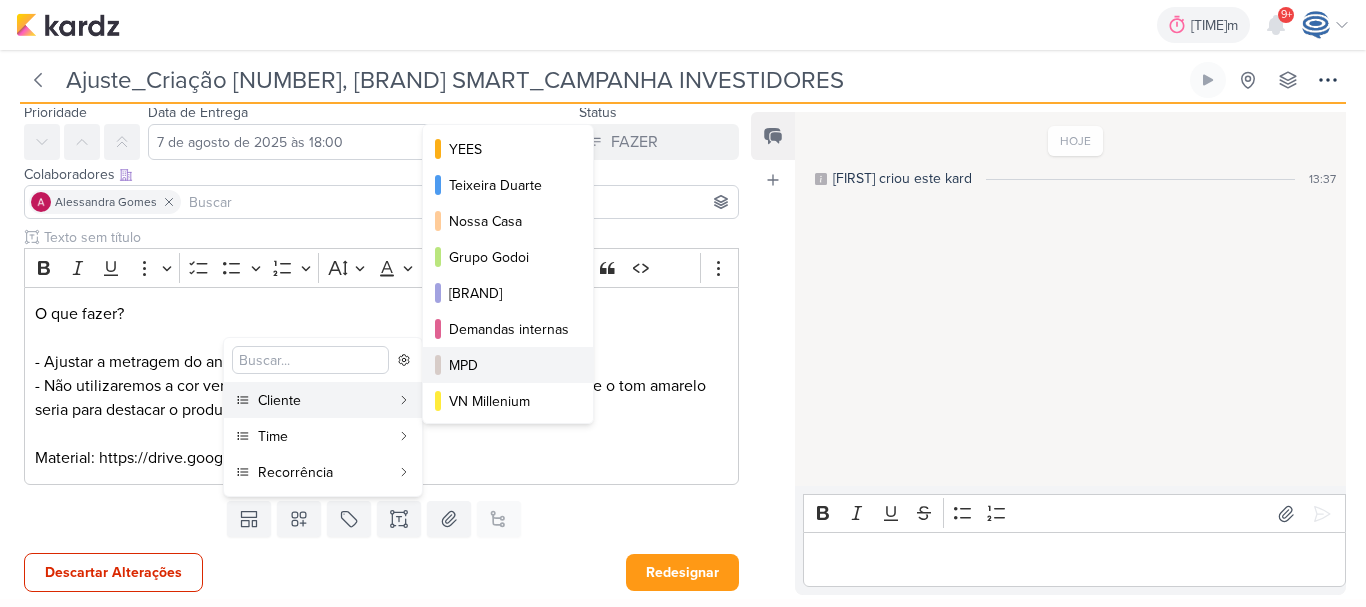 click on "MPD" at bounding box center (509, 365) 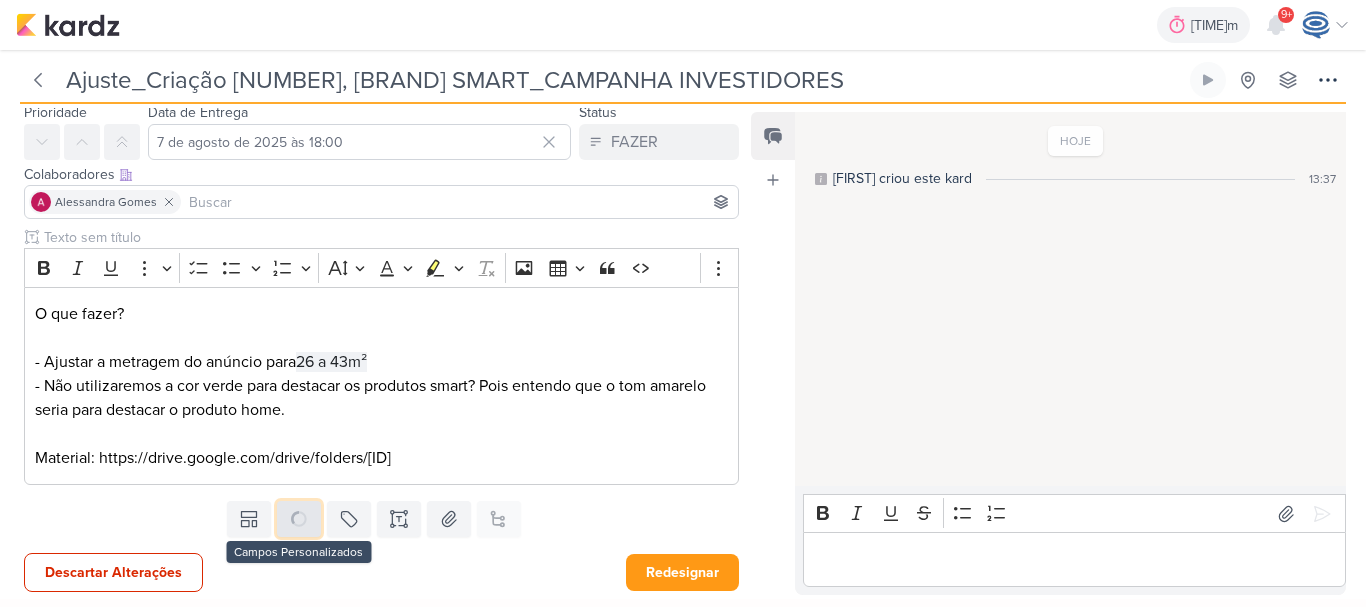 click 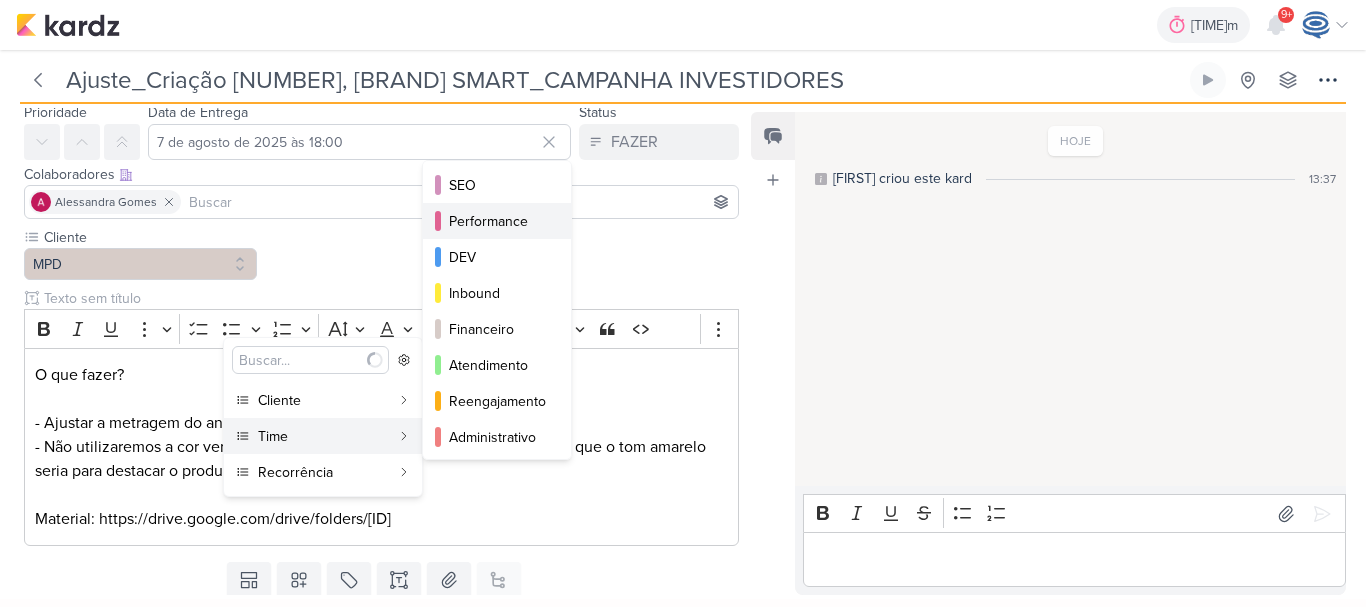 click on "Performance" at bounding box center (498, 221) 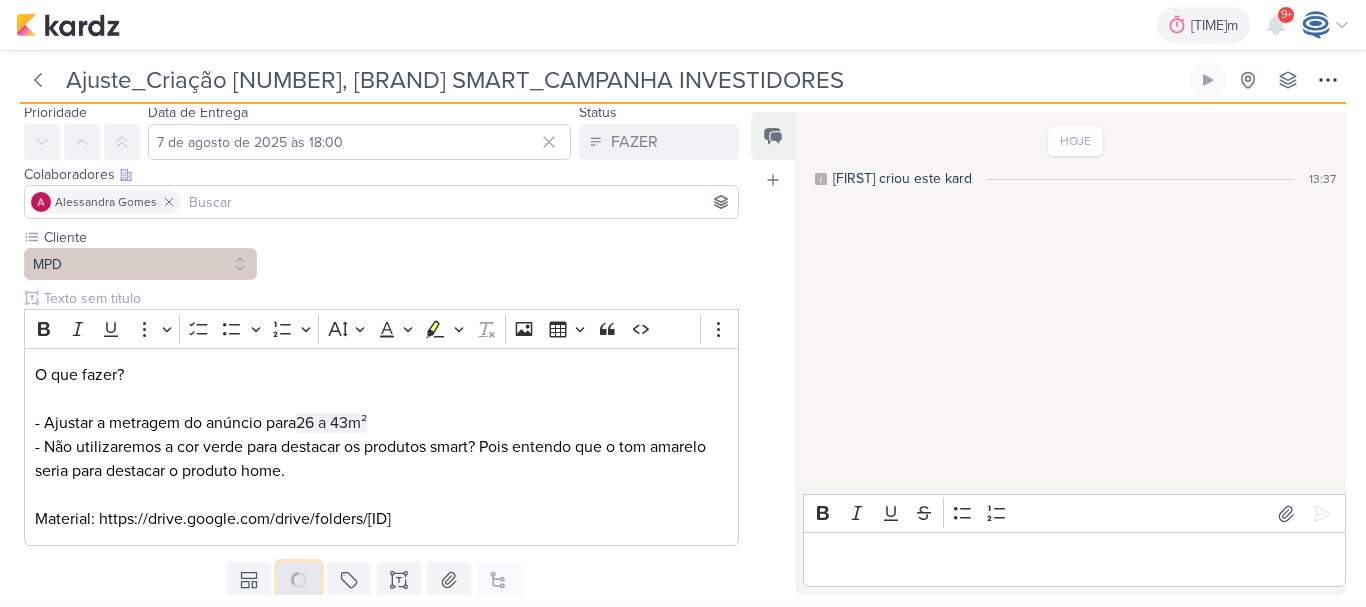 click 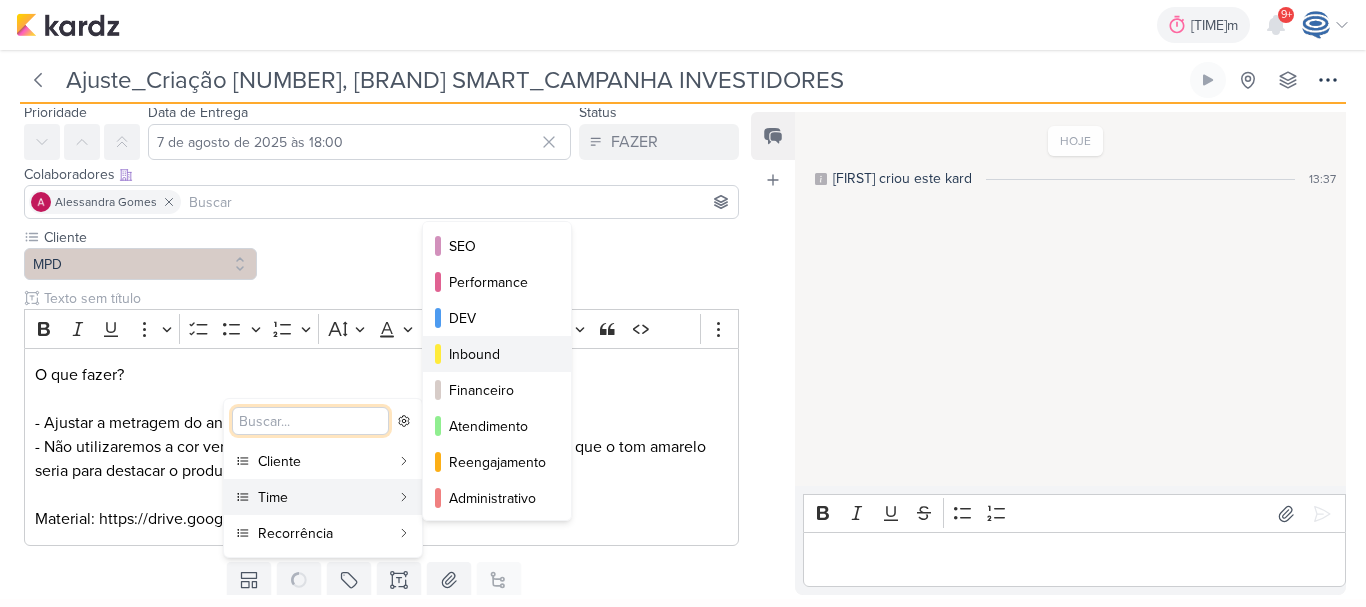 scroll, scrollTop: 182, scrollLeft: 0, axis: vertical 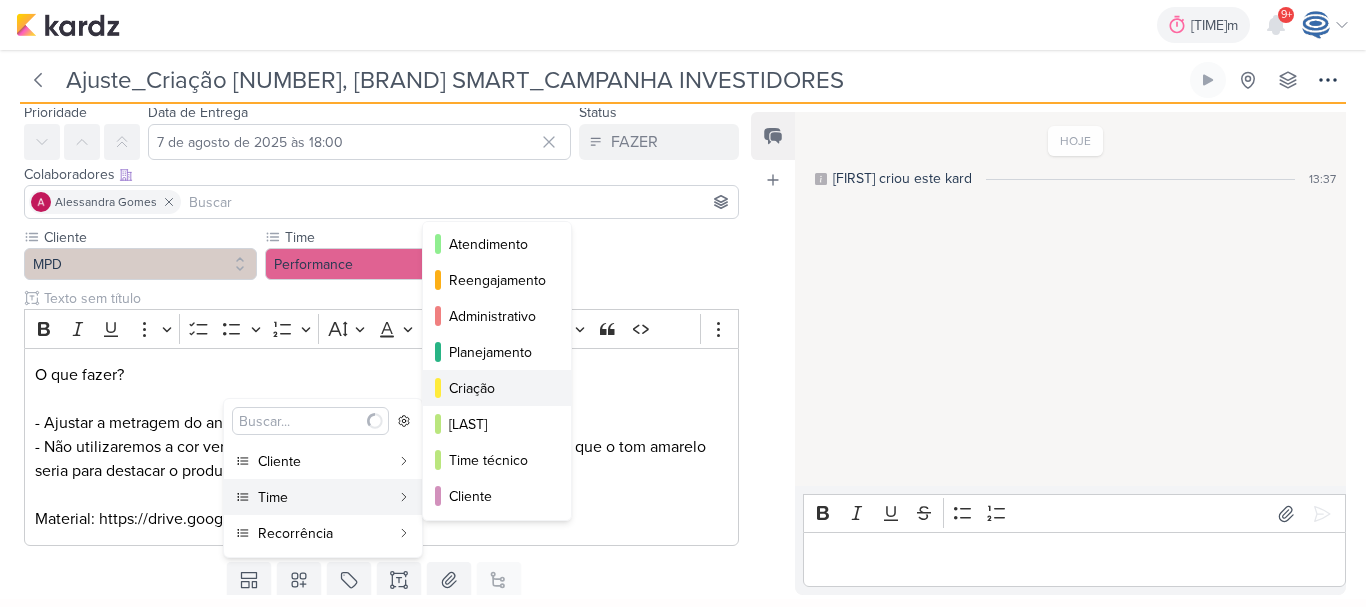 click on "Criação" at bounding box center (498, 388) 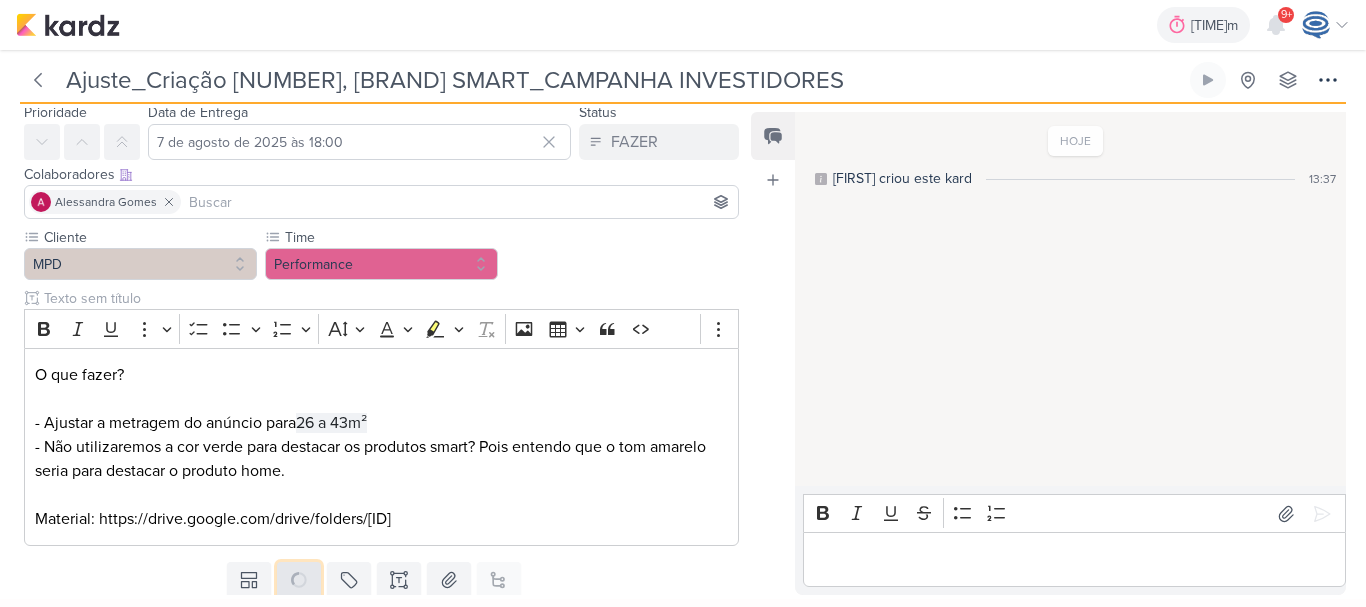 click 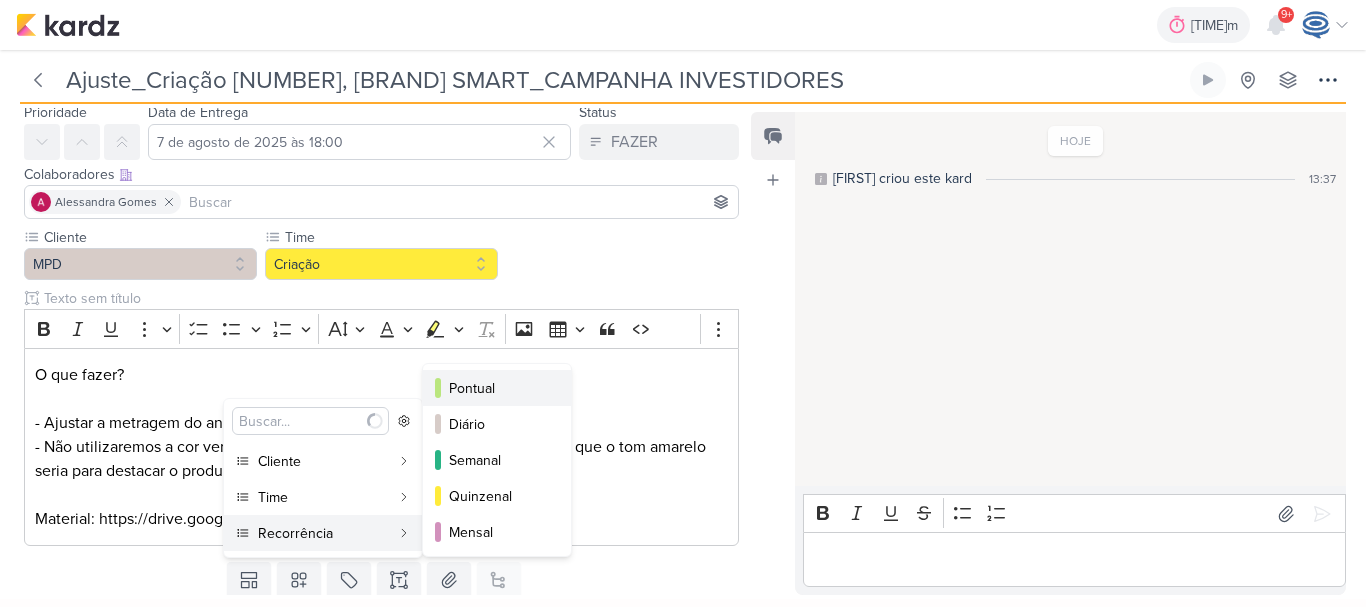 click on "Pontual" at bounding box center [498, 388] 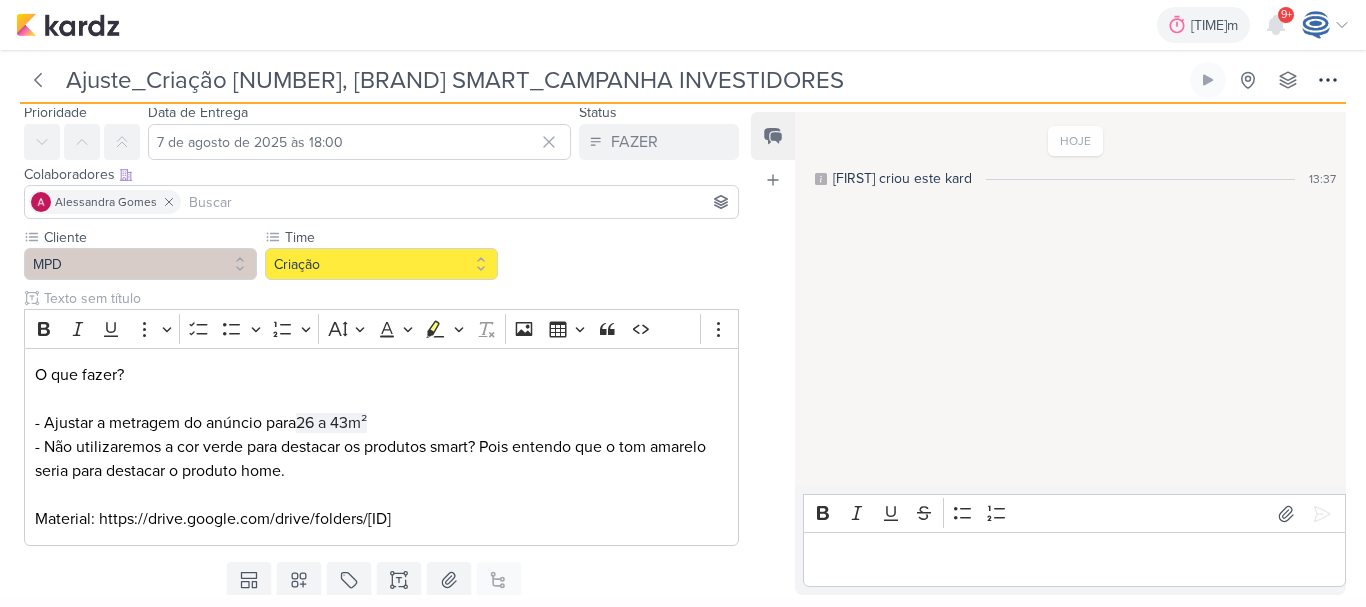 scroll, scrollTop: 130, scrollLeft: 0, axis: vertical 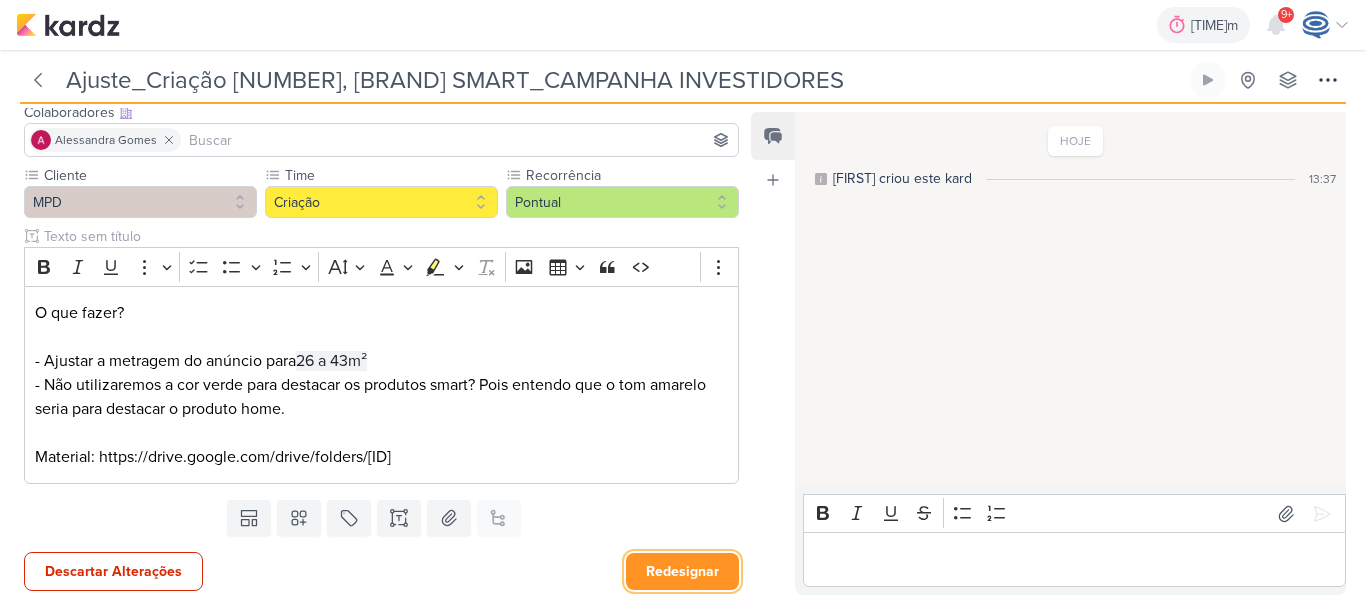 click on "Redesignar" at bounding box center [682, 571] 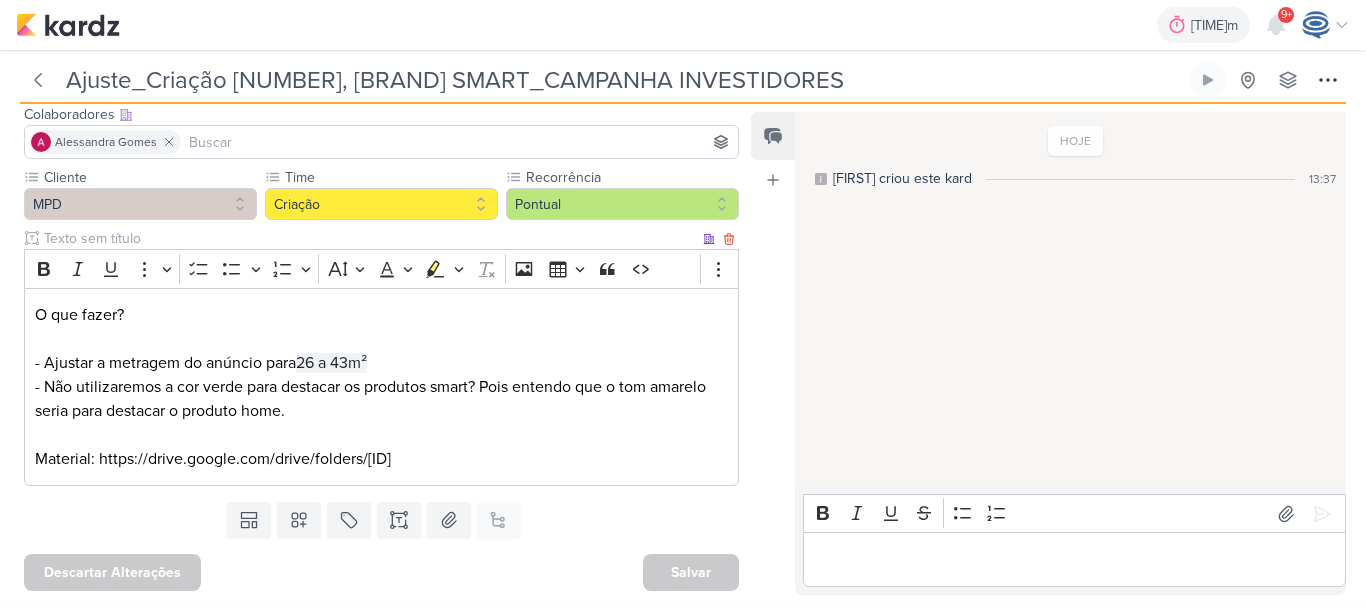 scroll, scrollTop: 0, scrollLeft: 0, axis: both 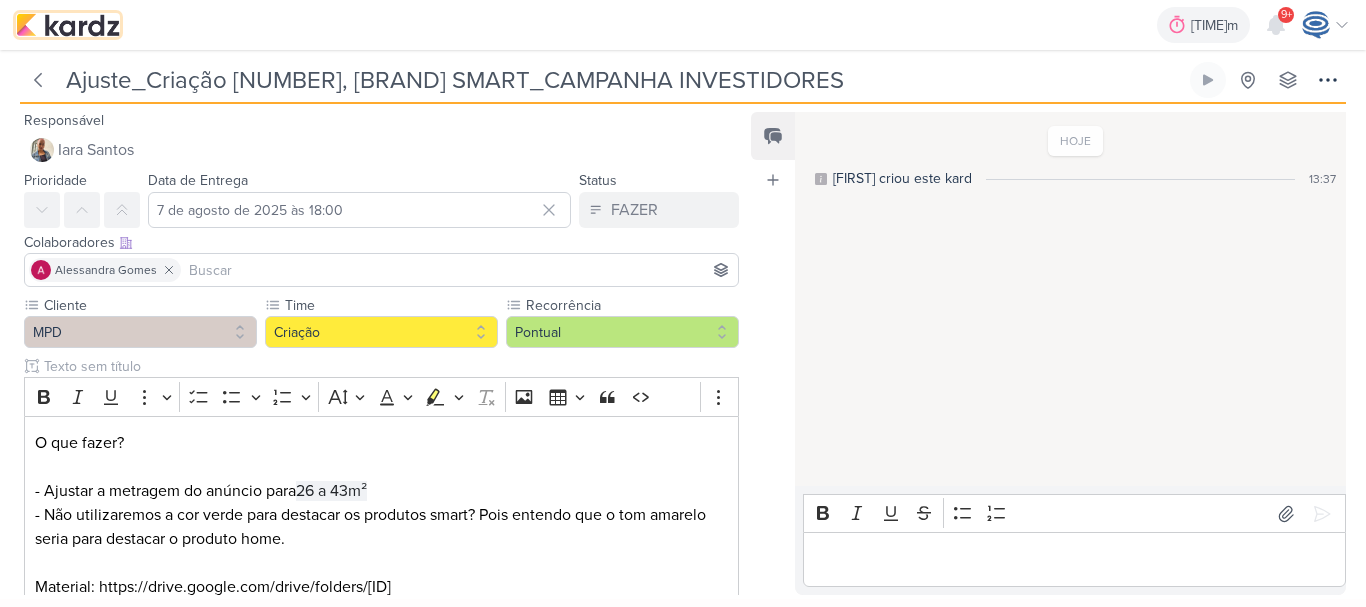 click at bounding box center (68, 25) 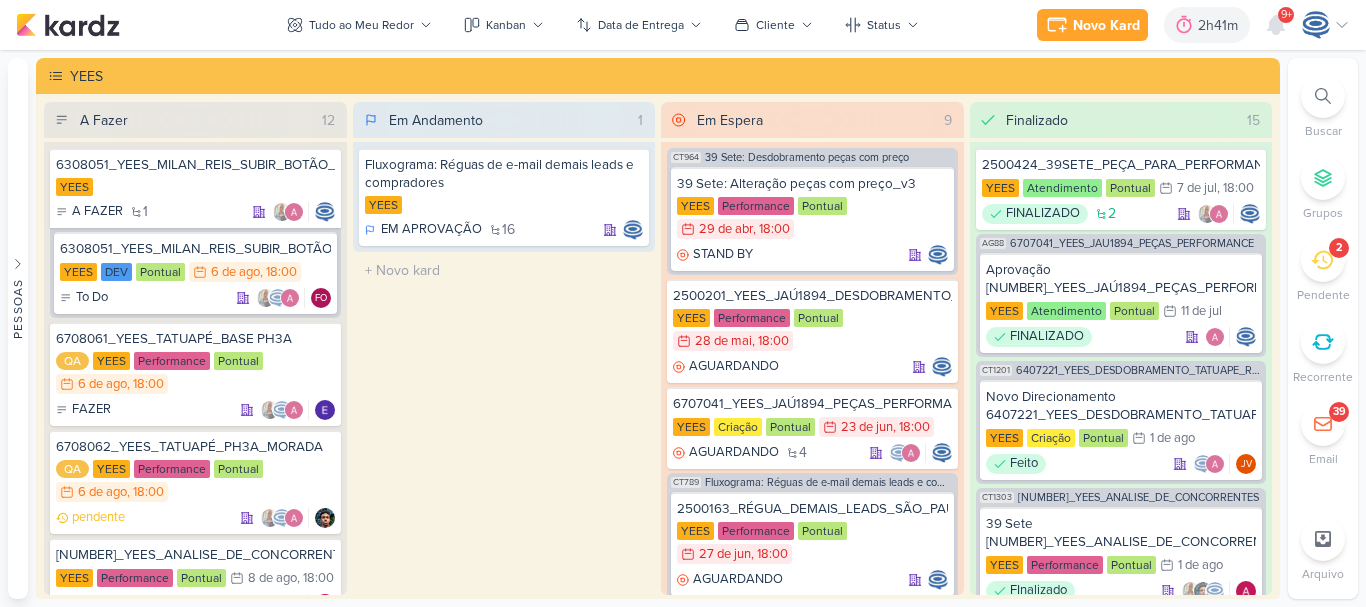 scroll, scrollTop: 0, scrollLeft: 0, axis: both 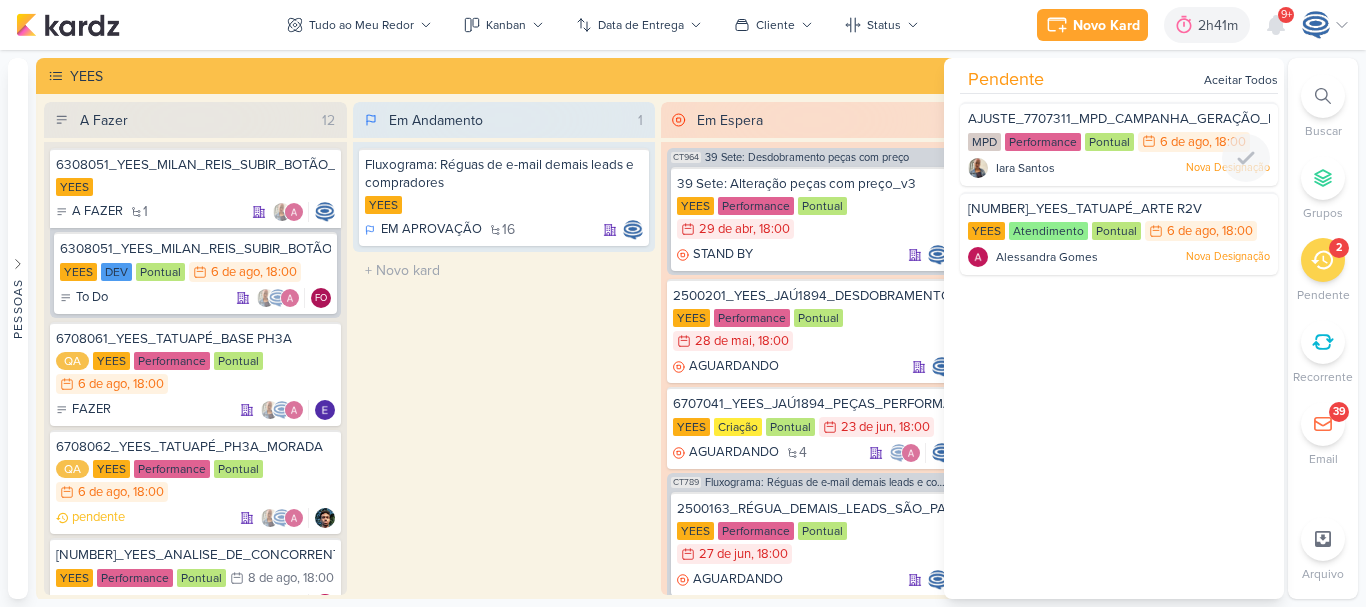 click on "[NAME]_[NUMBER]_[NAME]_[NAME]_[NAME]_[NAME]_[NAME]_[NAME]" at bounding box center [1199, 119] 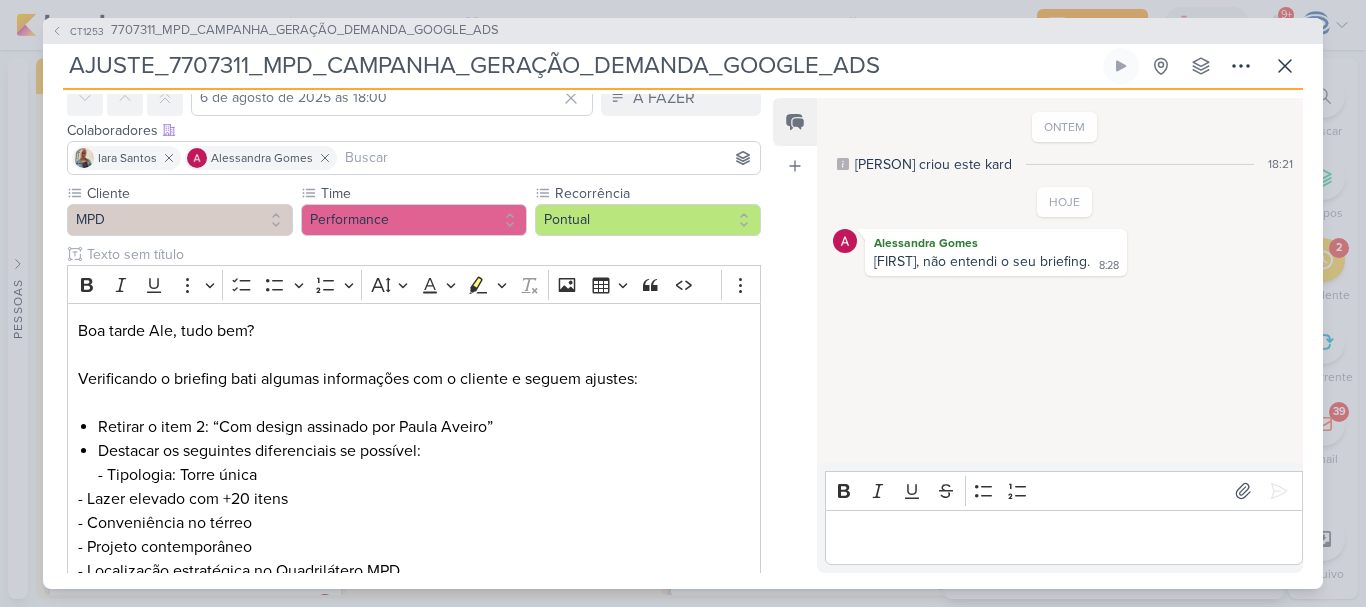 scroll, scrollTop: 399, scrollLeft: 0, axis: vertical 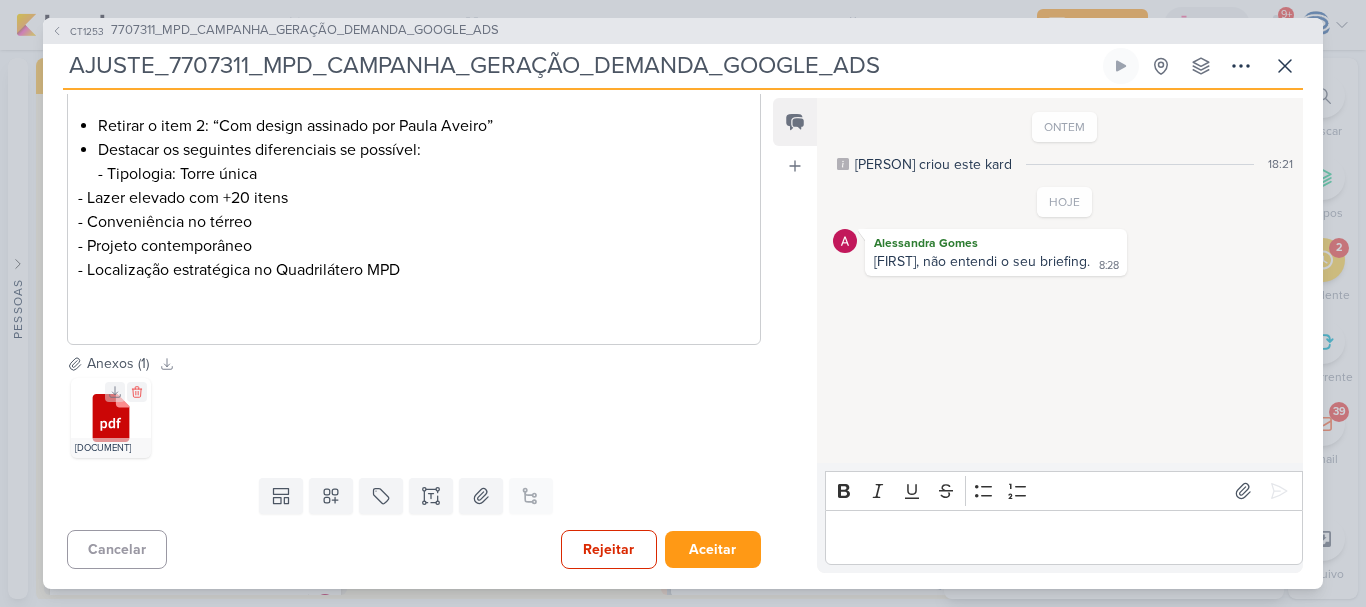 click 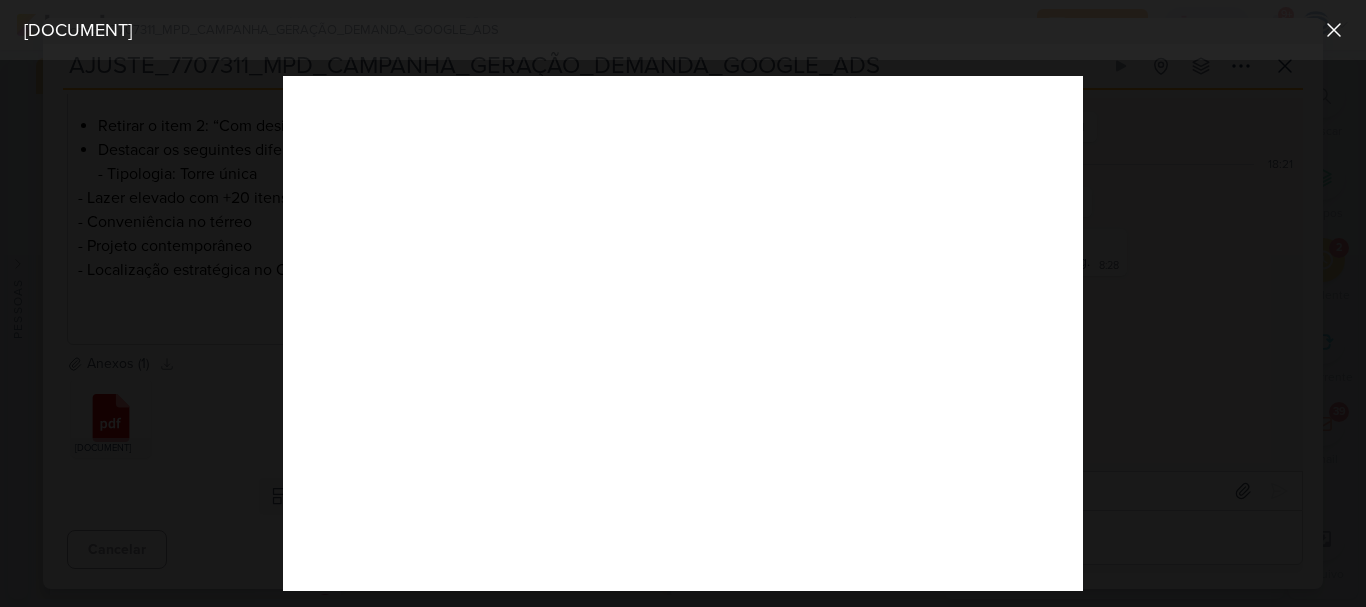 click at bounding box center [683, 333] 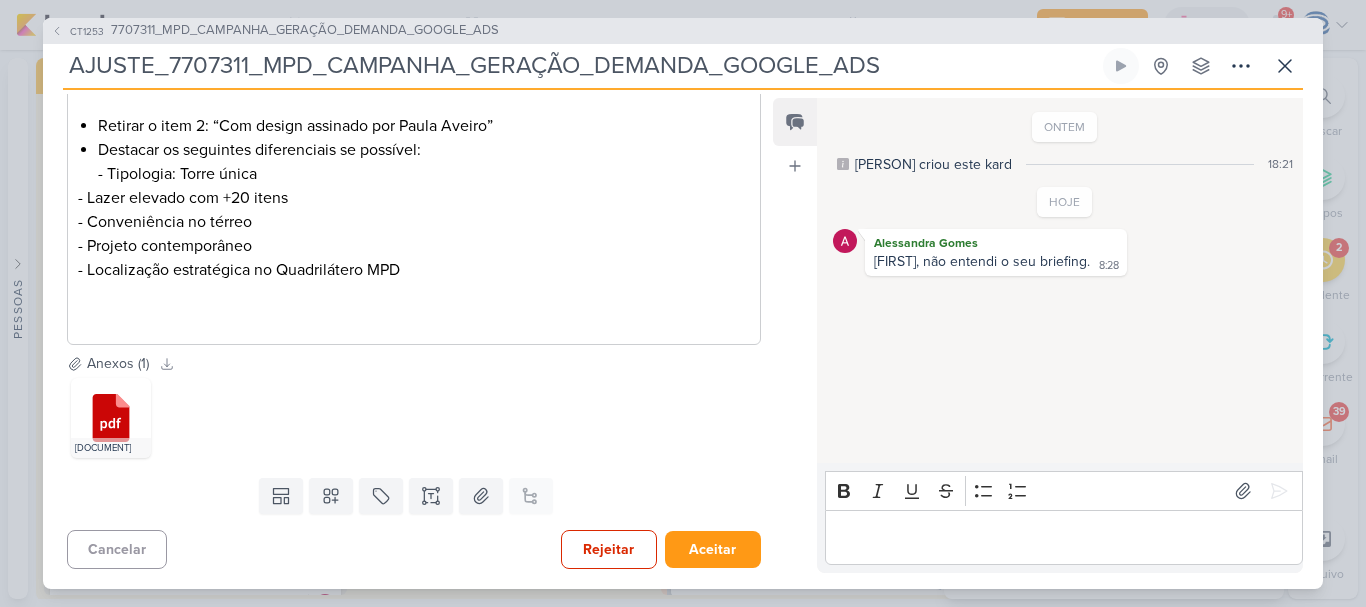 click on ".cls-1 {fill: #cb0606;} .cls-1, .cls-2, .cls-3 {fill-rule: evenodd;} .cls-2 {fill: #fb8d8d;} .cls-3 {fill: #fff;}
Andrômeda - Campanha Geração de demandas (2).pdf" at bounding box center [414, 418] 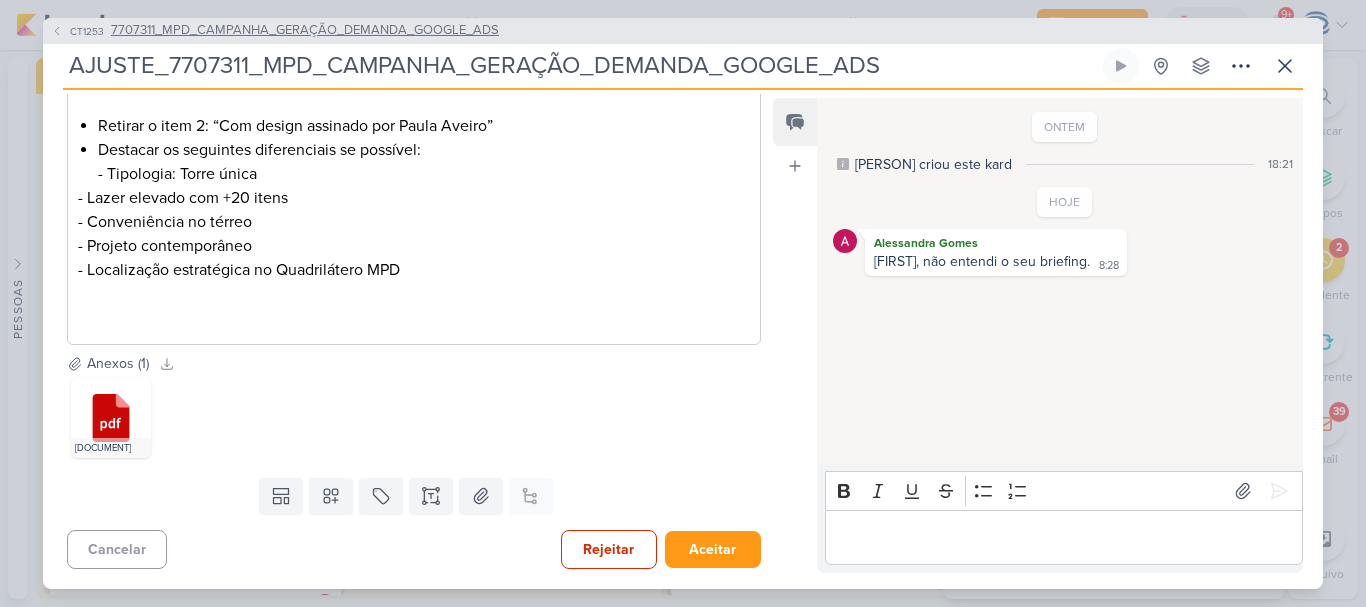 click on "[NUMBER]_[NAME]_[NAME]_[NAME]_[NAME]_[NAME]_[NAME]" at bounding box center [305, 31] 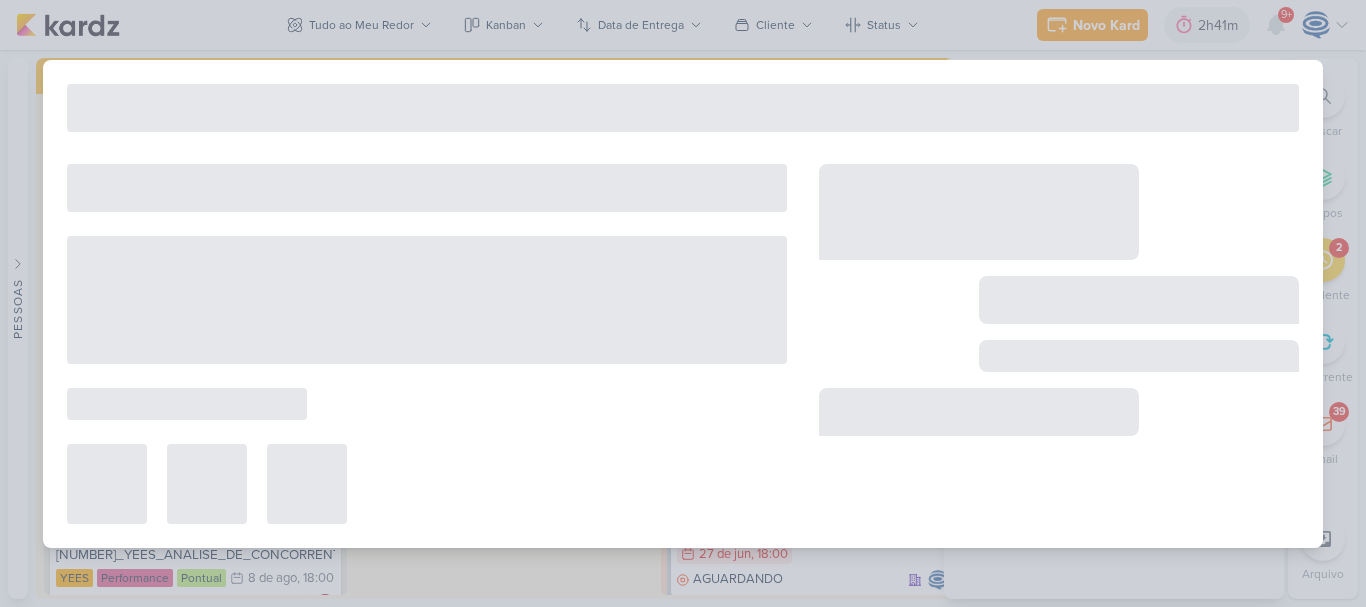 type on "[NUMBER]_[NAME]_[NAME]_[NAME]_[NAME]_[NAME]_[NAME]" 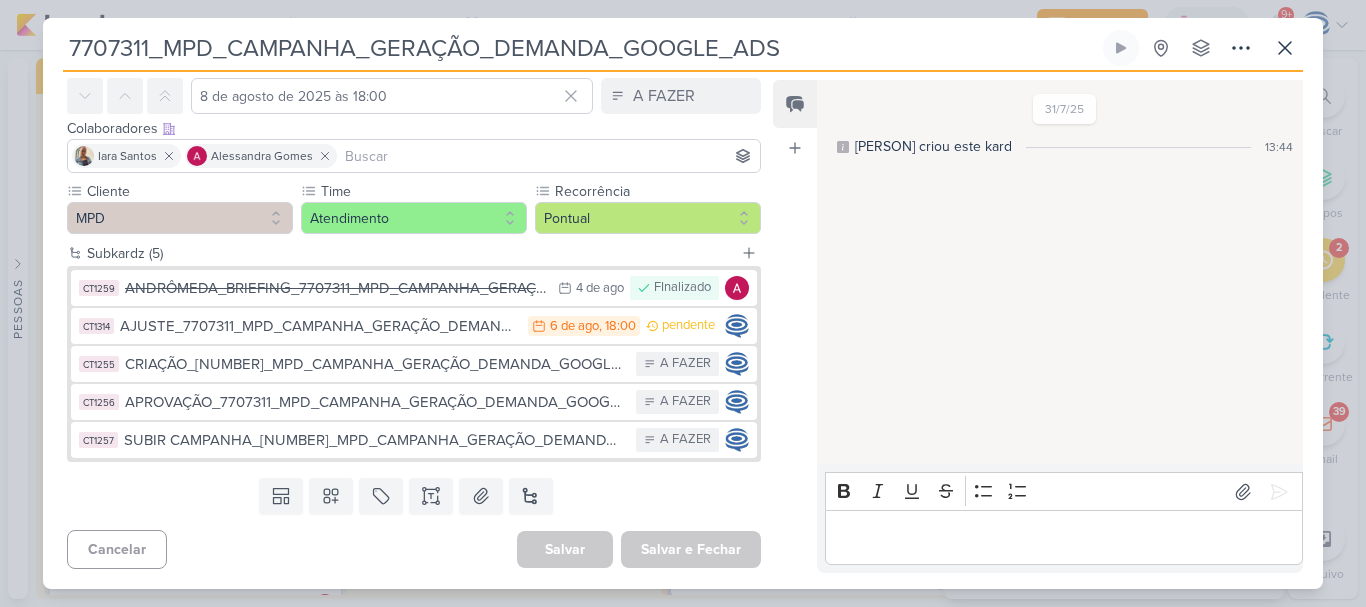 scroll, scrollTop: 0, scrollLeft: 0, axis: both 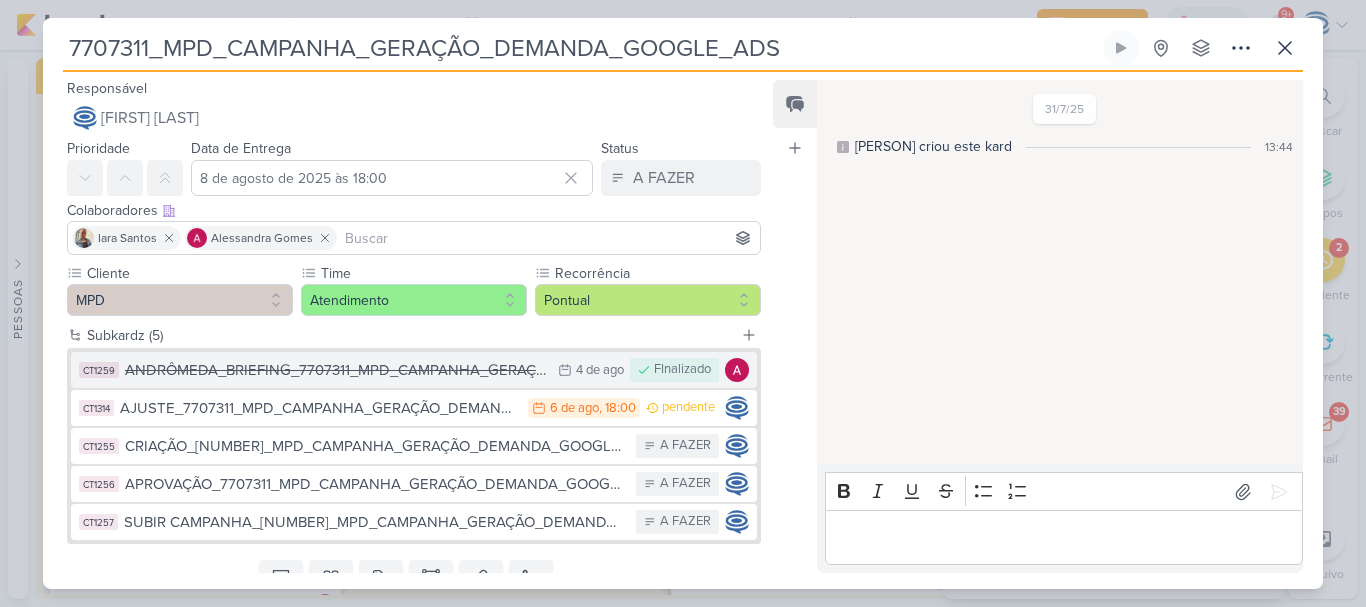click on "[NAME]_[NAME]_[NUMBER]_[NAME]_[NAME]_[NAME]_[NAME]_[NAME]" at bounding box center (336, 370) 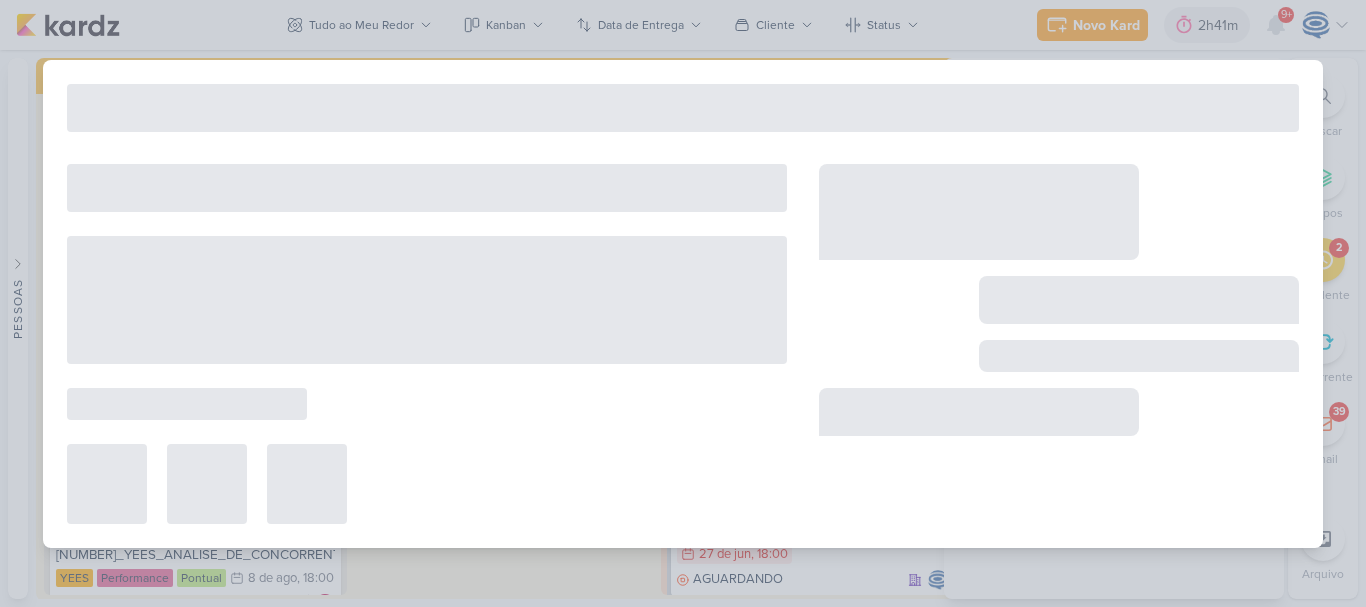 type on "[NAME]_[NAME]_[NUMBER]_[NAME]_[NAME]_[NAME]_[NAME]_[NAME]" 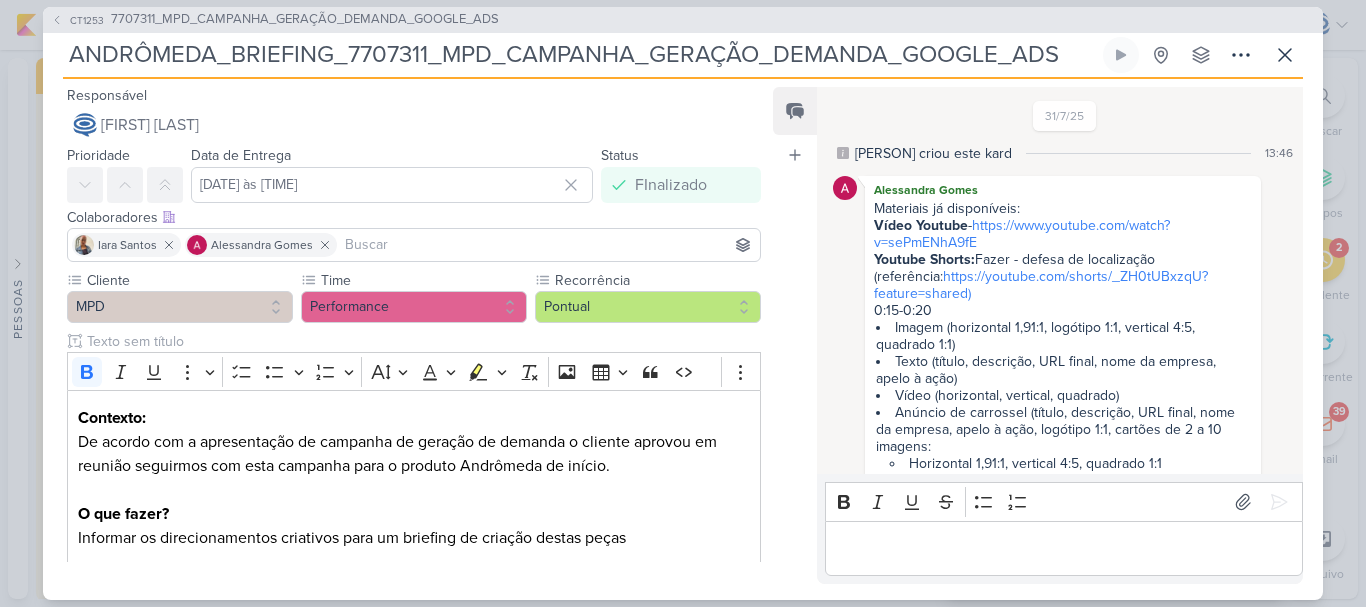 scroll, scrollTop: 133, scrollLeft: 0, axis: vertical 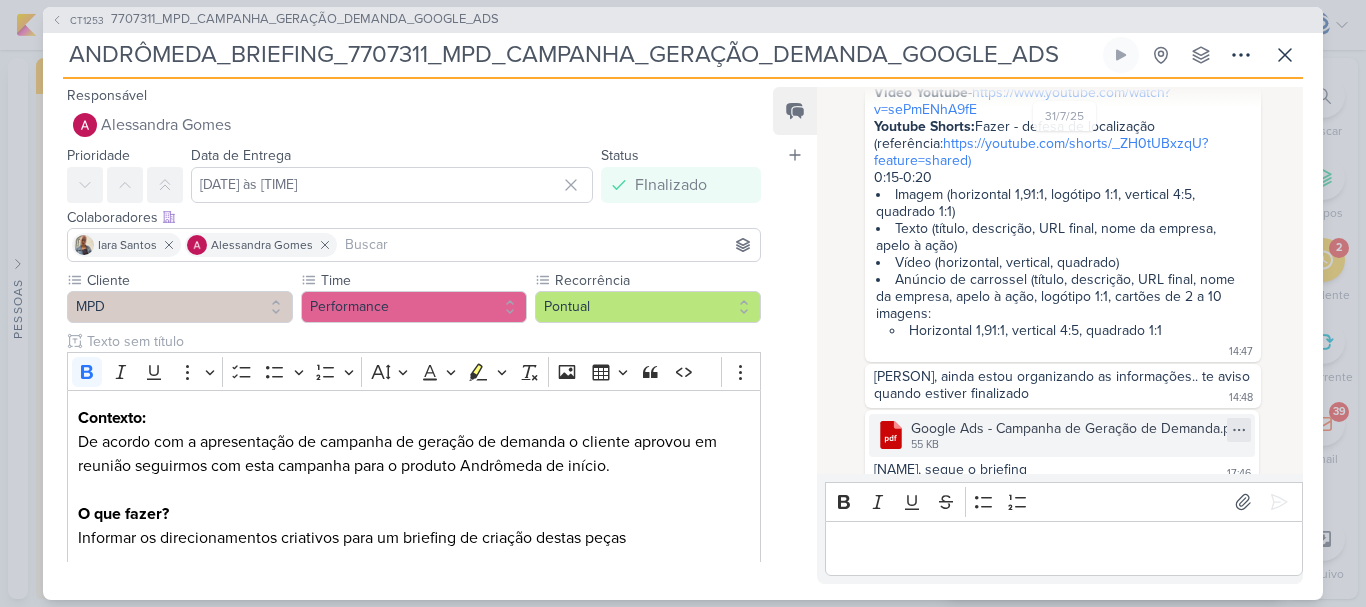 click at bounding box center [1239, 430] 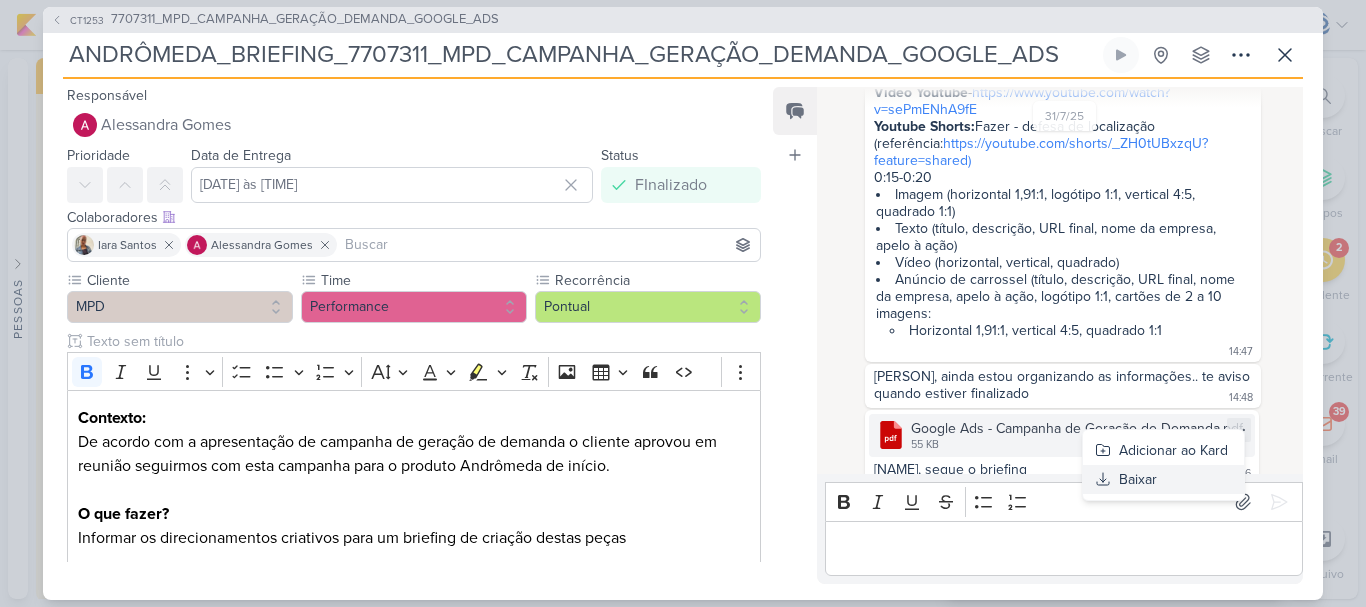 click on "Baixar" at bounding box center [1163, 479] 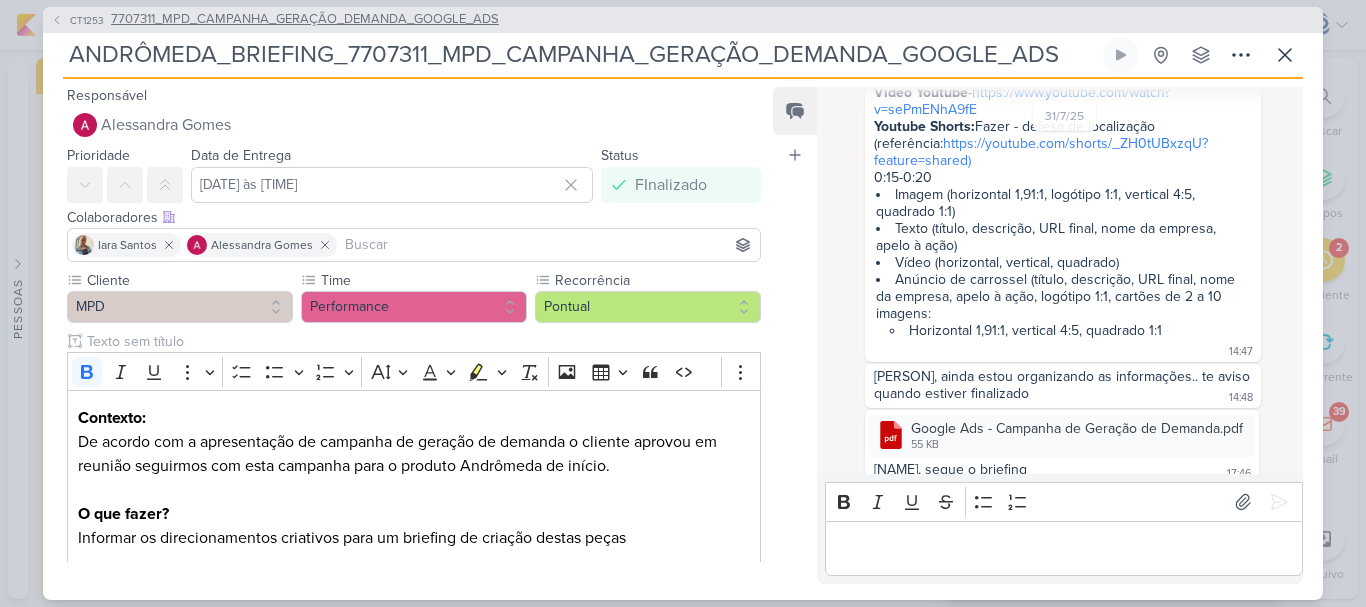 click on "[NUMBER]_[NAME]_[NAME]_[NAME]_[NAME]_[NAME]_[NAME]" at bounding box center [305, 20] 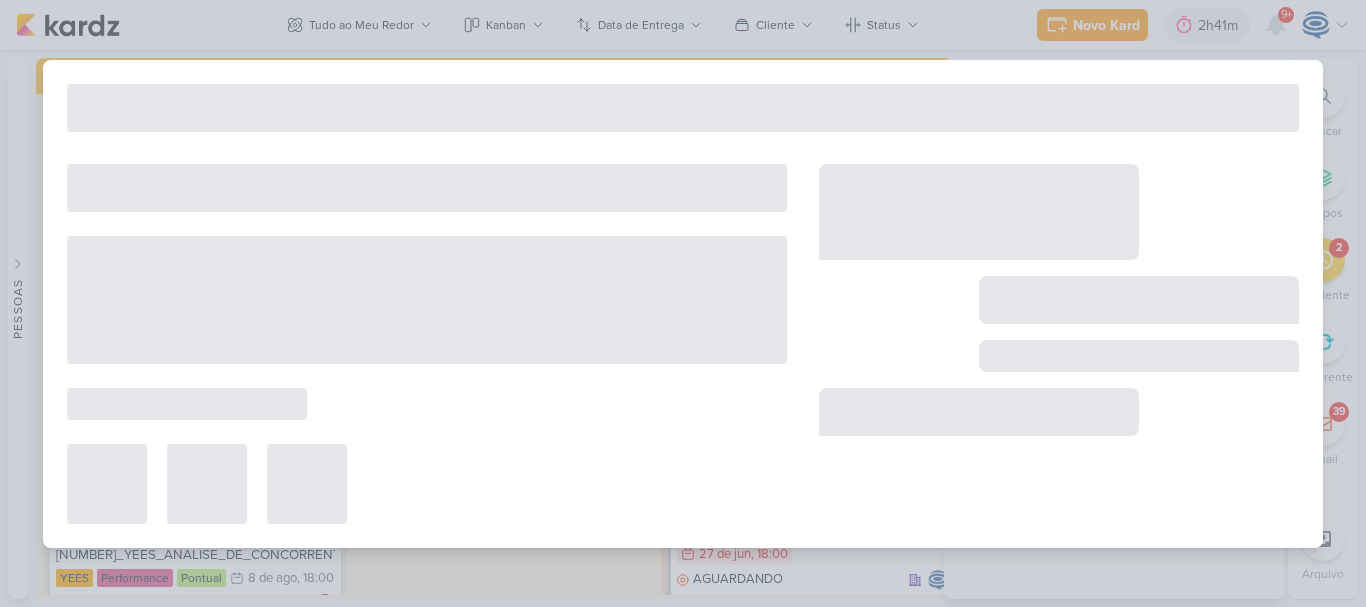 type on "[NUMBER]_[NAME]_[NAME]_[NAME]_[NAME]_[NAME]_[NAME]" 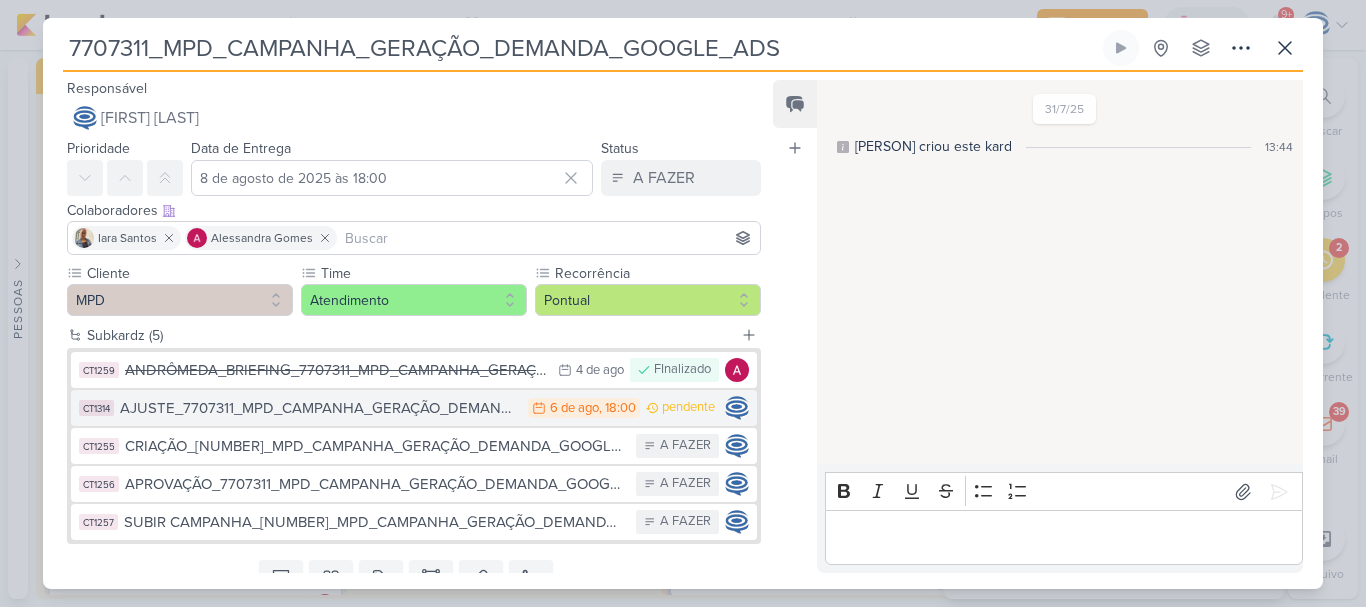 click on "[NAME]_[NUMBER]_[NAME]_[NAME]_[NAME]_[NAME]_[NAME]_[NAME]" at bounding box center [319, 408] 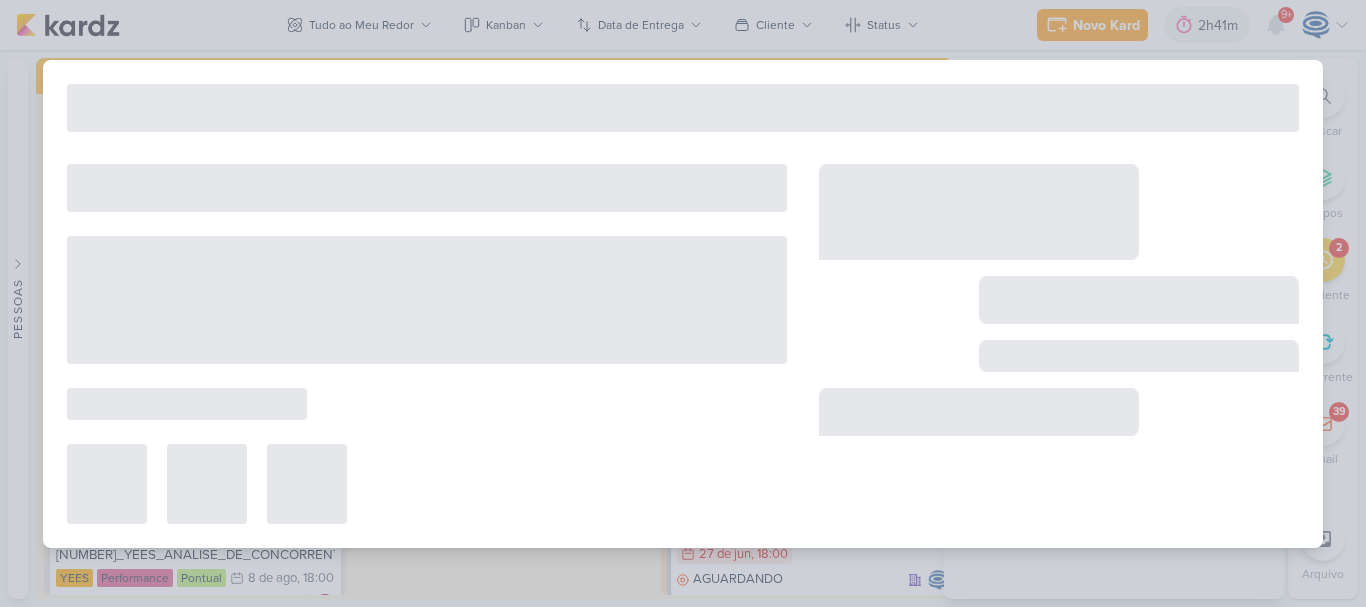 type on "[NAME]_[NUMBER]_[NAME]_[NAME]_[NAME]_[NAME]_[NAME]_[NAME]" 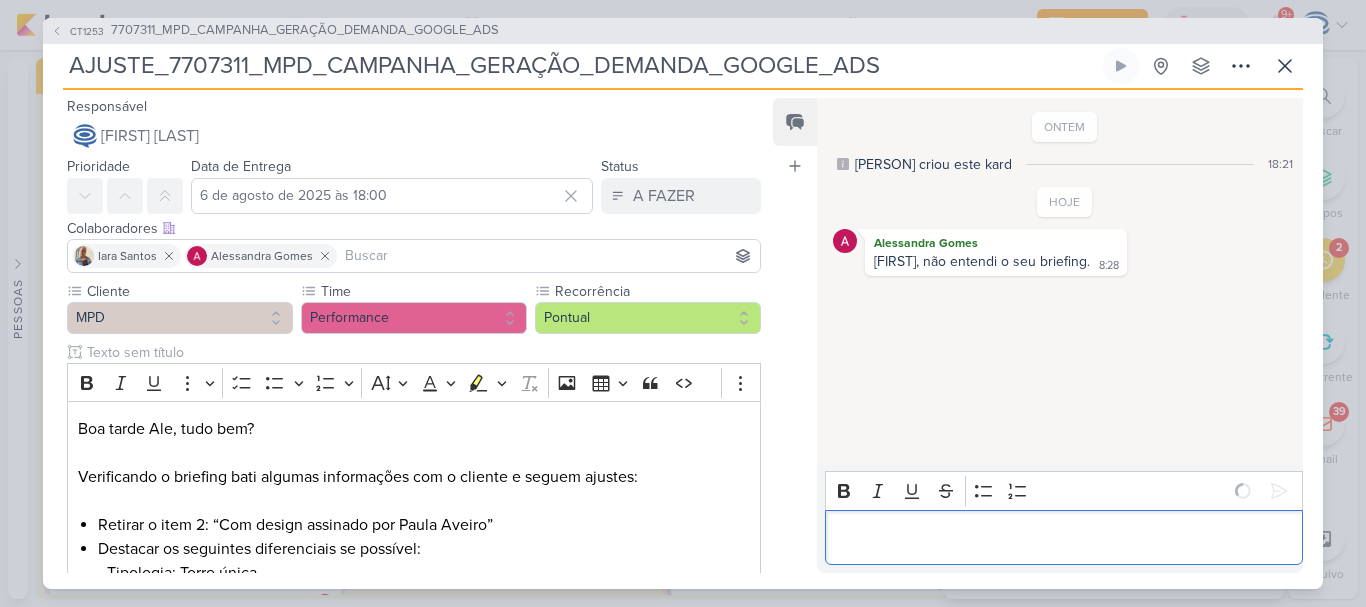 click at bounding box center (1063, 537) 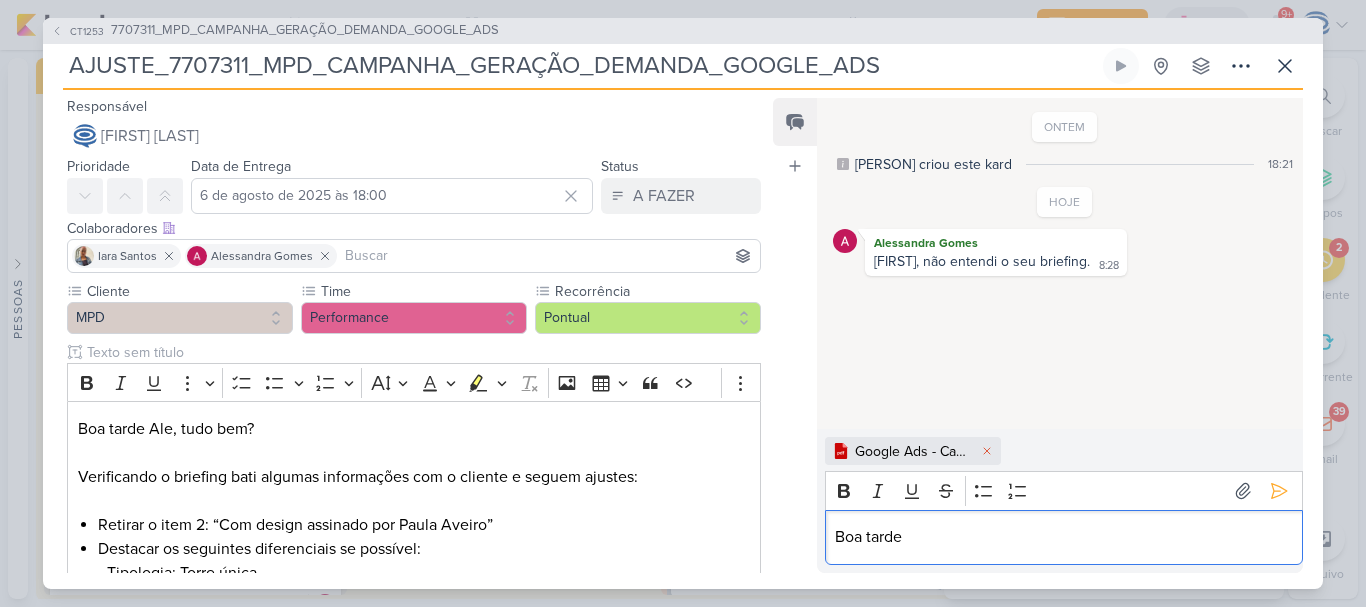 click on "Boa tarde" at bounding box center (1063, 537) 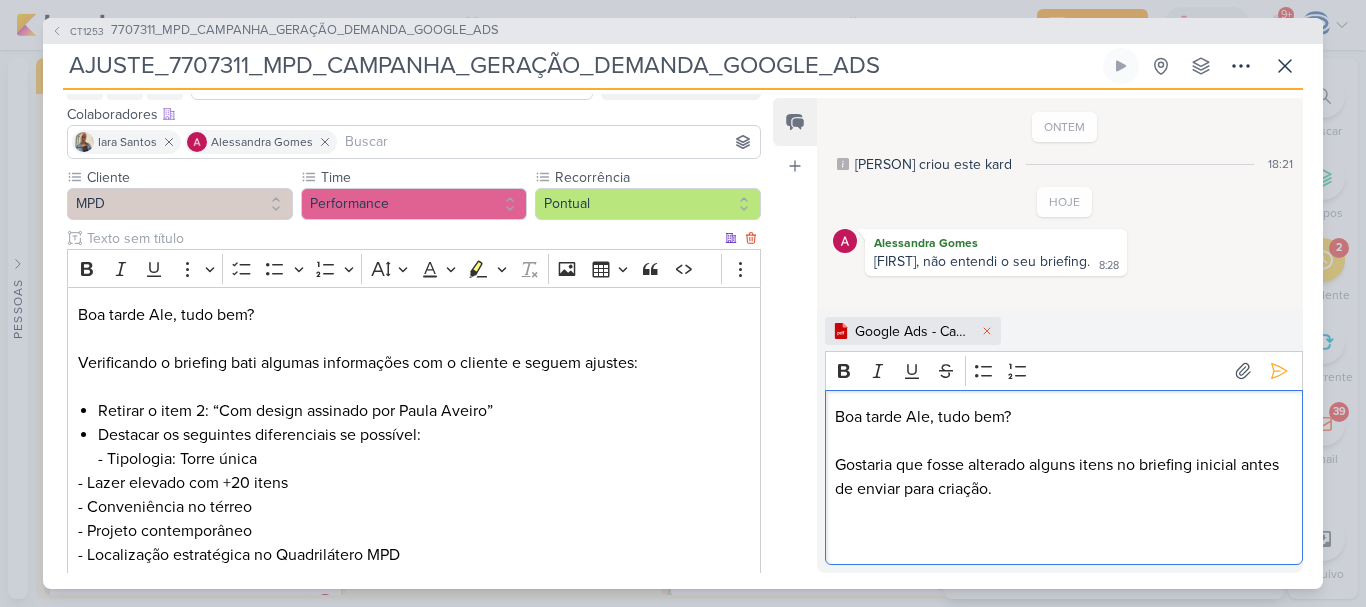 scroll, scrollTop: 116, scrollLeft: 0, axis: vertical 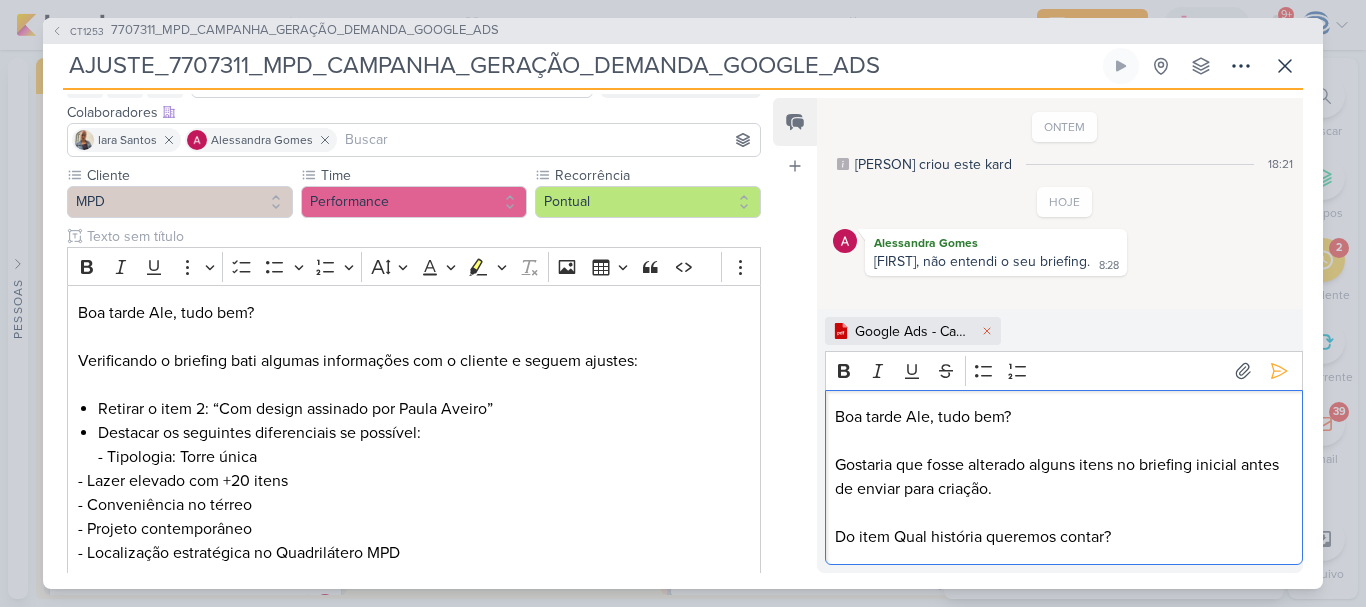 click on "Do item Qual história queremos contar?" at bounding box center [1063, 537] 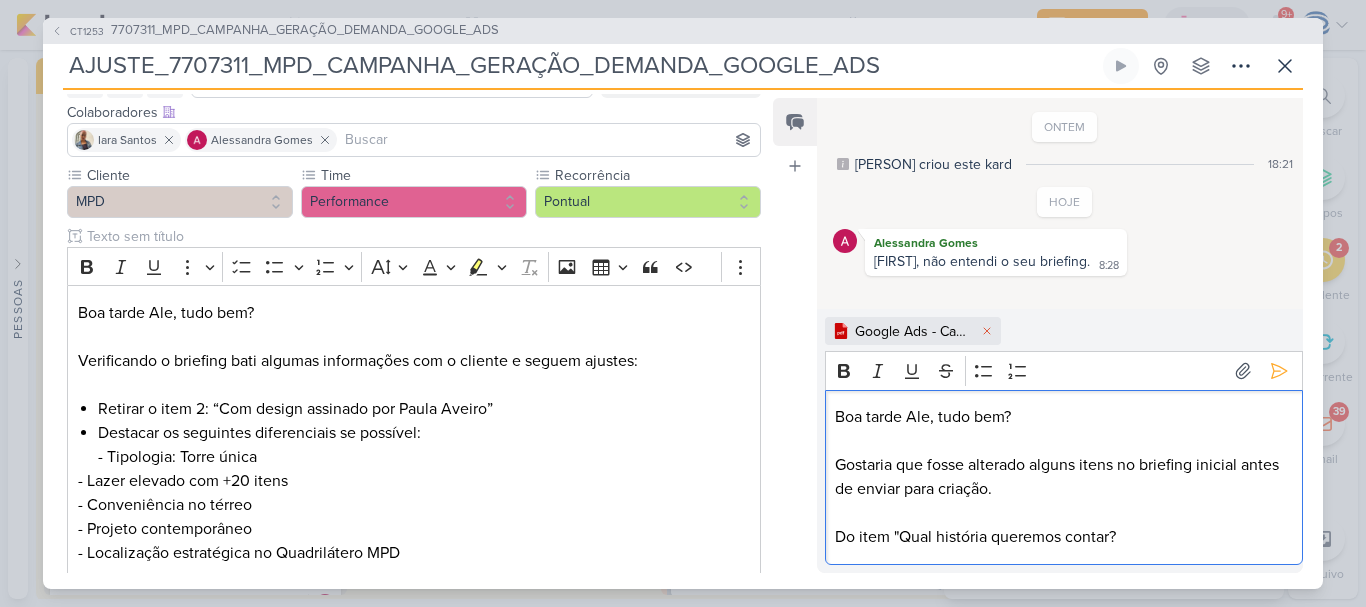 click on "Do item "Qual história queremos contar?" at bounding box center (1063, 537) 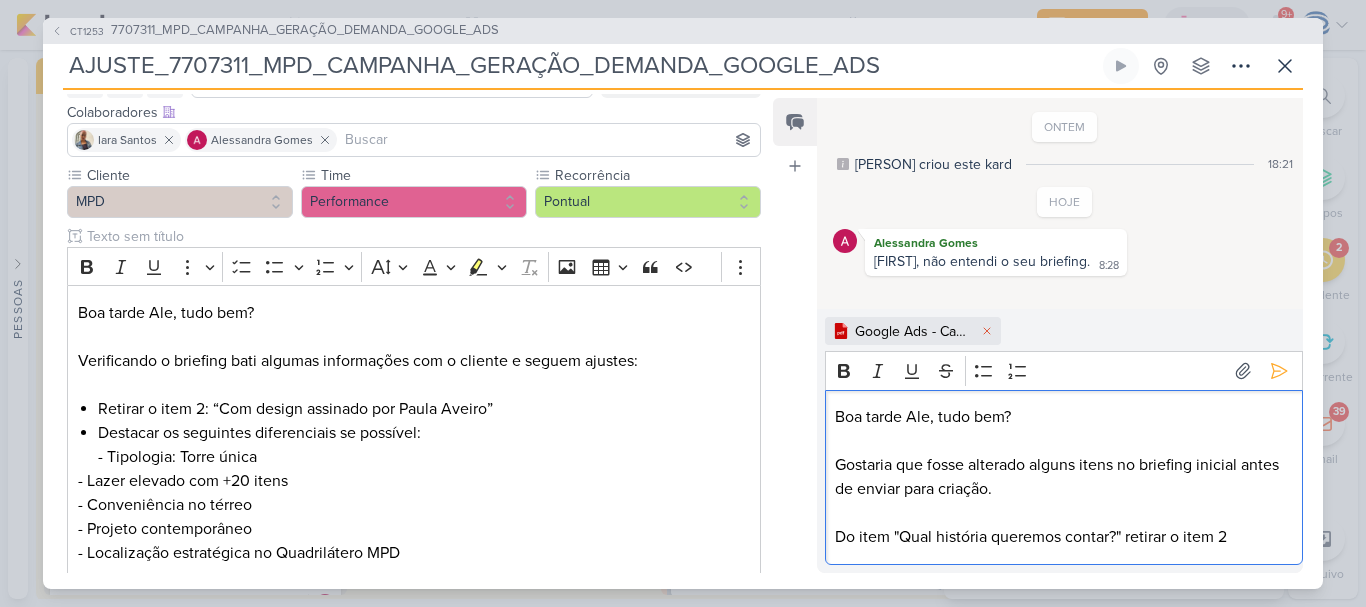 click on "Boa tarde Ale, tudo bem?  Gostaria que fosse alterado alguns itens no briefing inicial antes de enviar para criação.  Do item "Qual história queremos contar?" retirar o item 2" at bounding box center (1064, 477) 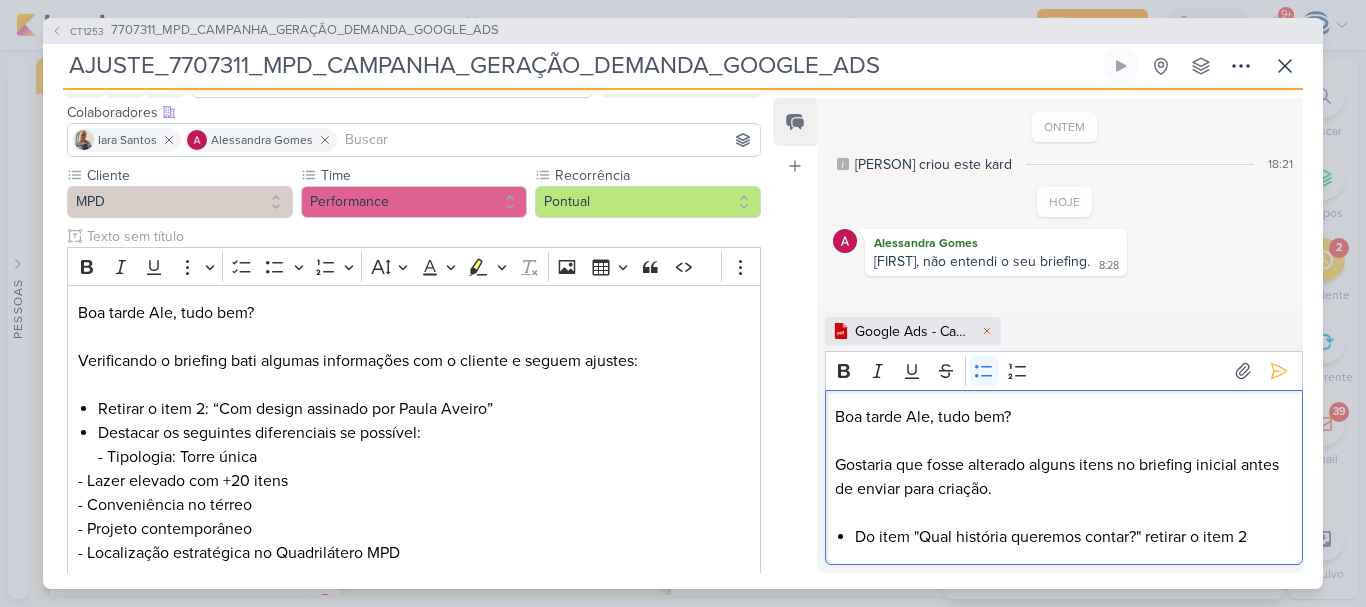 click on "Do item "Qual história queremos contar?" retirar o item 2" at bounding box center [1073, 537] 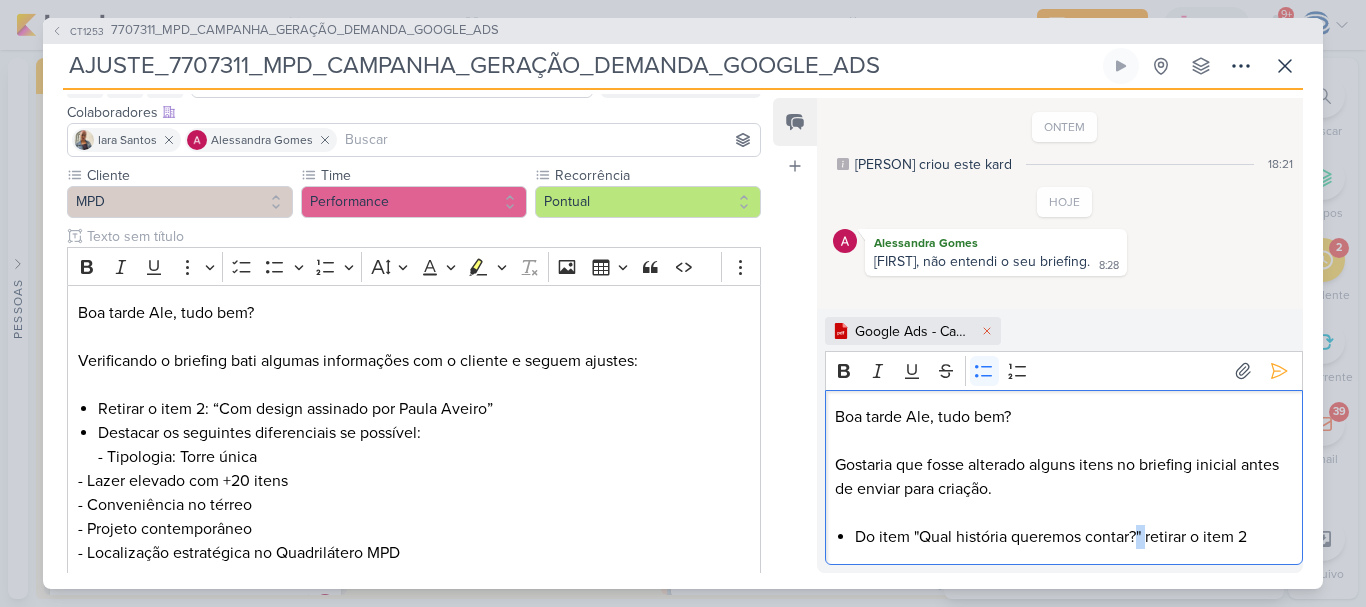 drag, startPoint x: 1137, startPoint y: 534, endPoint x: 1150, endPoint y: 537, distance: 13.341664 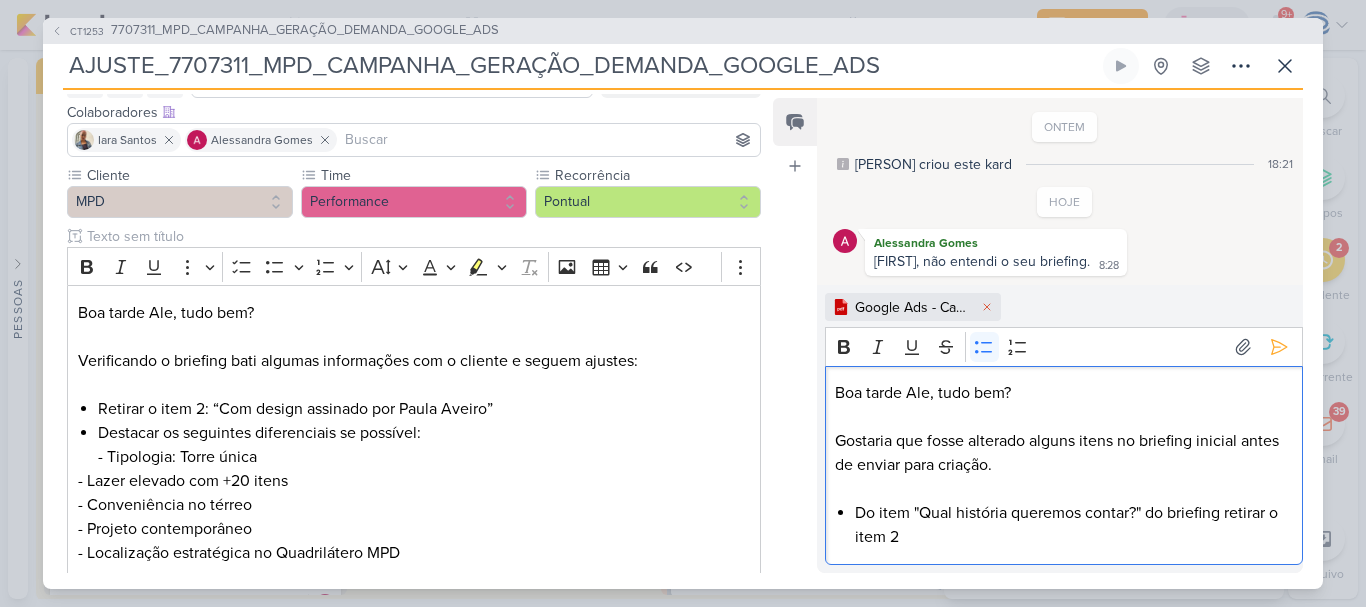 click on "Do item "Qual história queremos contar?" do briefing retirar o item 2" at bounding box center (1073, 525) 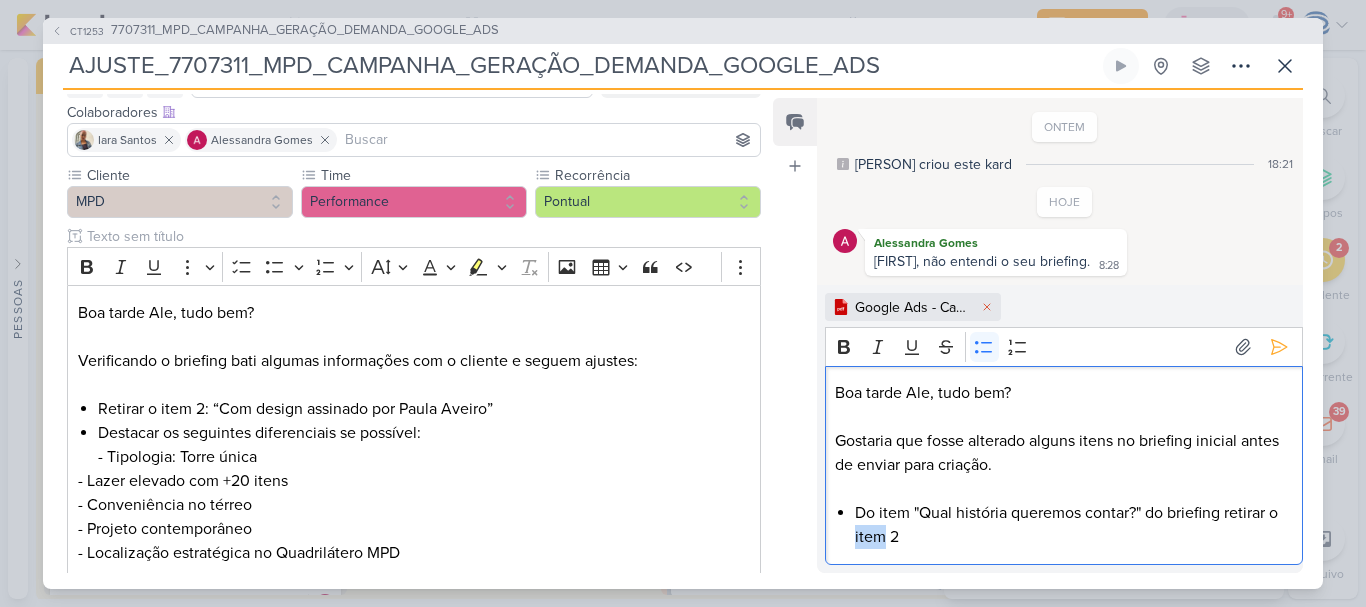 drag, startPoint x: 885, startPoint y: 540, endPoint x: 848, endPoint y: 540, distance: 37 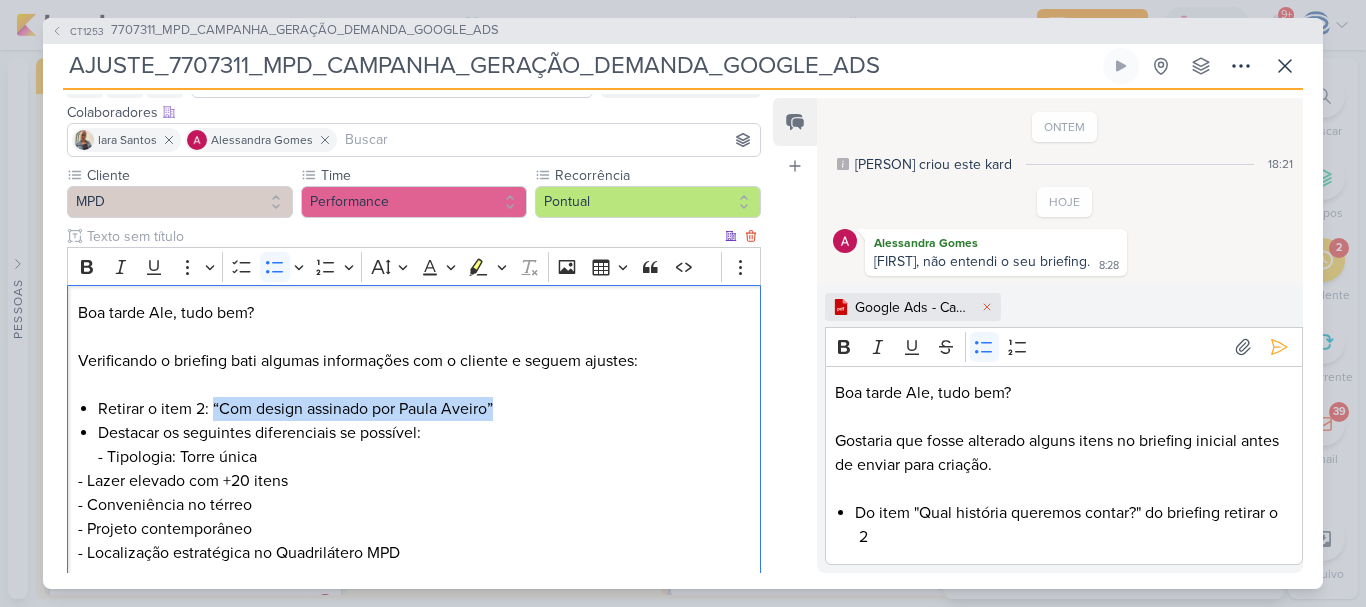 drag, startPoint x: 517, startPoint y: 409, endPoint x: 215, endPoint y: 409, distance: 302 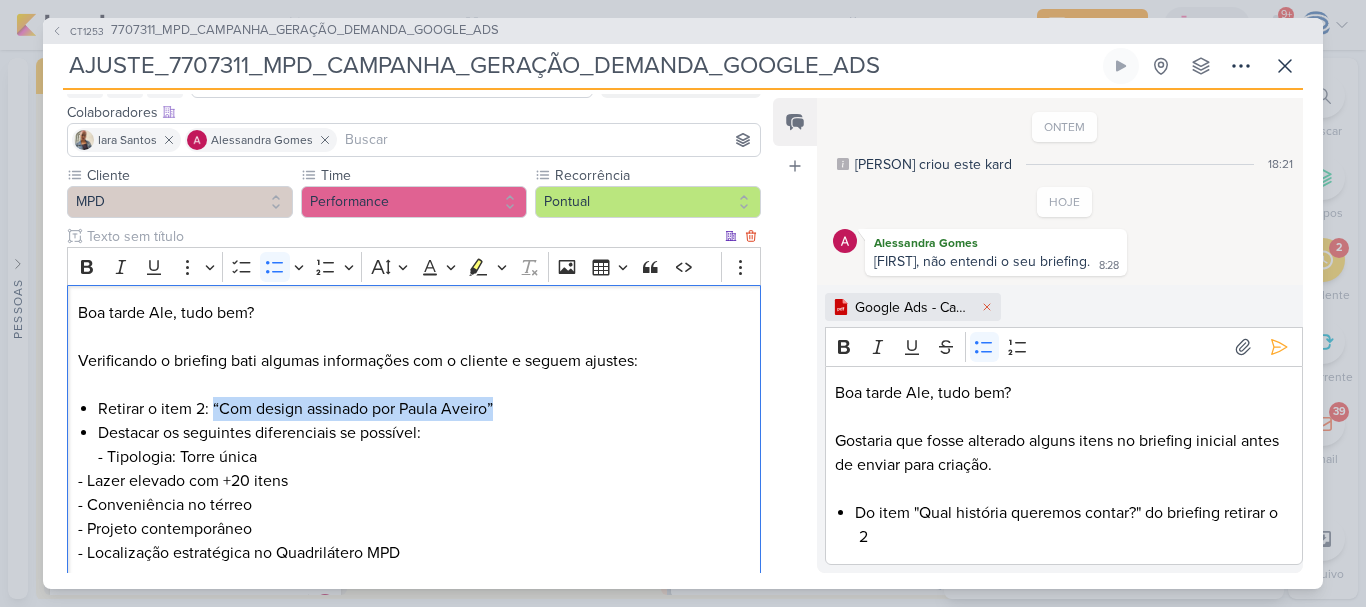 click on "Retirar o item 2: “Com design assinado por Paula Aveiro”" at bounding box center [424, 409] 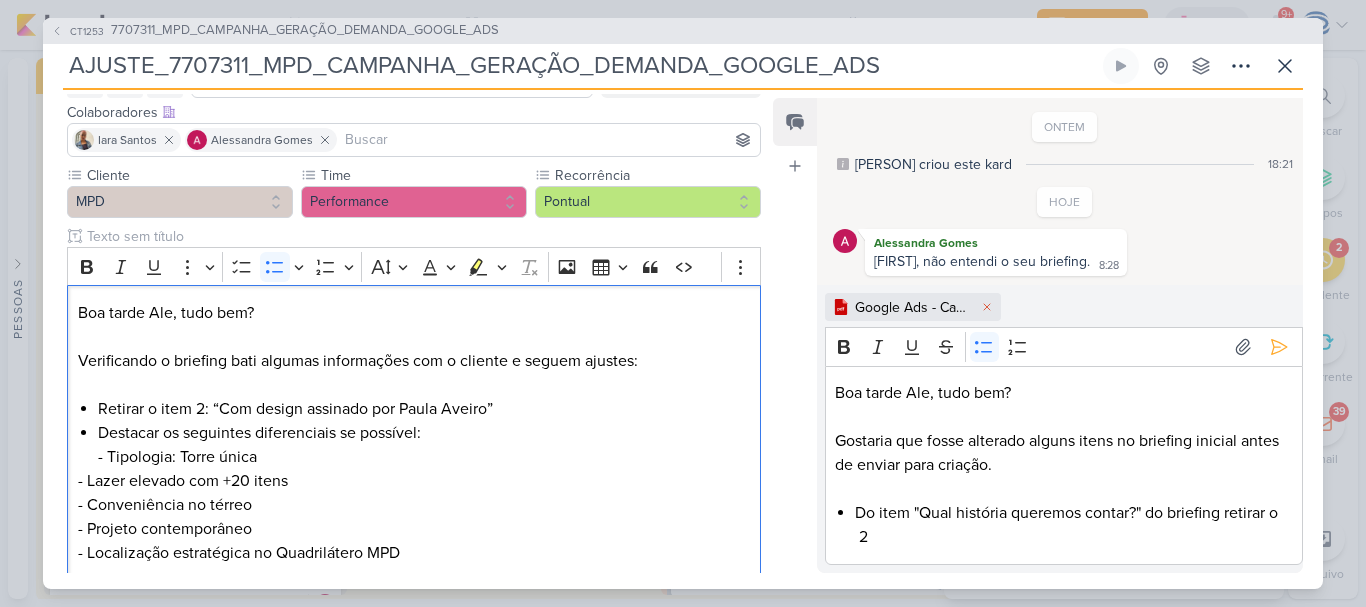 click on "Boa tarde Ale, tudo bem?  Gostaria que fosse alterado alguns itens no briefing inicial antes de enviar para criação.  Do item "Qual história queremos contar?" do briefing retirar o  2" at bounding box center [1064, 465] 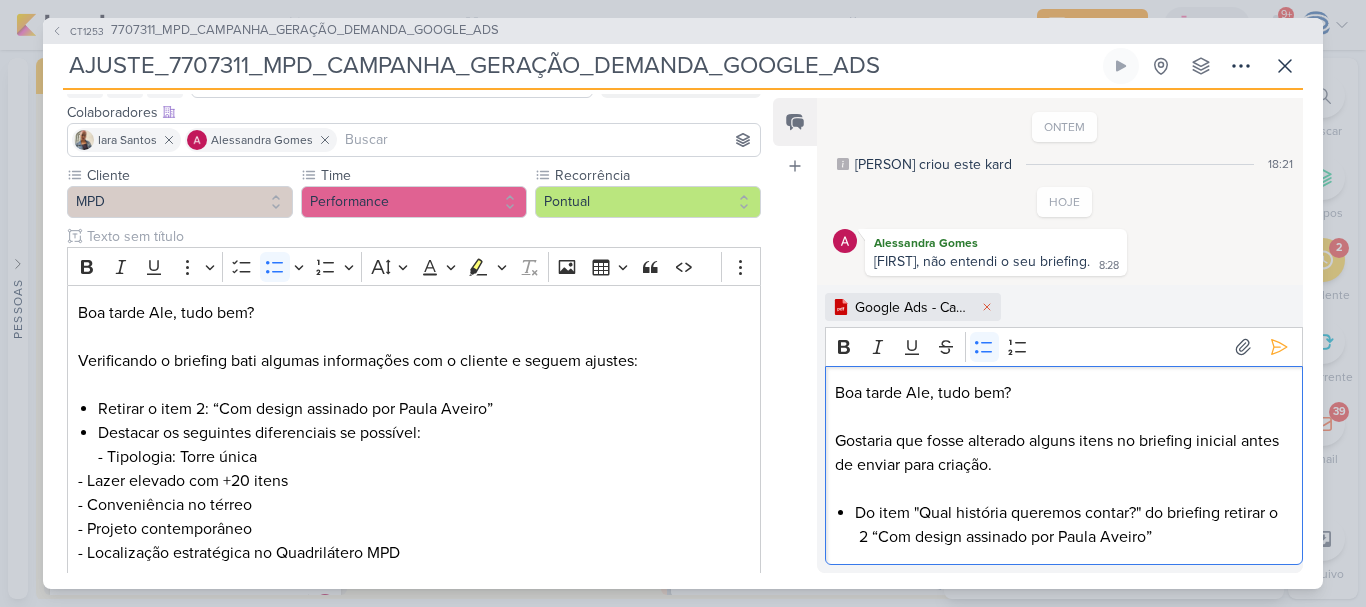 click on "Do item "Qual história queremos contar?" do briefing retirar o  2 “Com design assinado por Paula Aveiro”" at bounding box center [1073, 525] 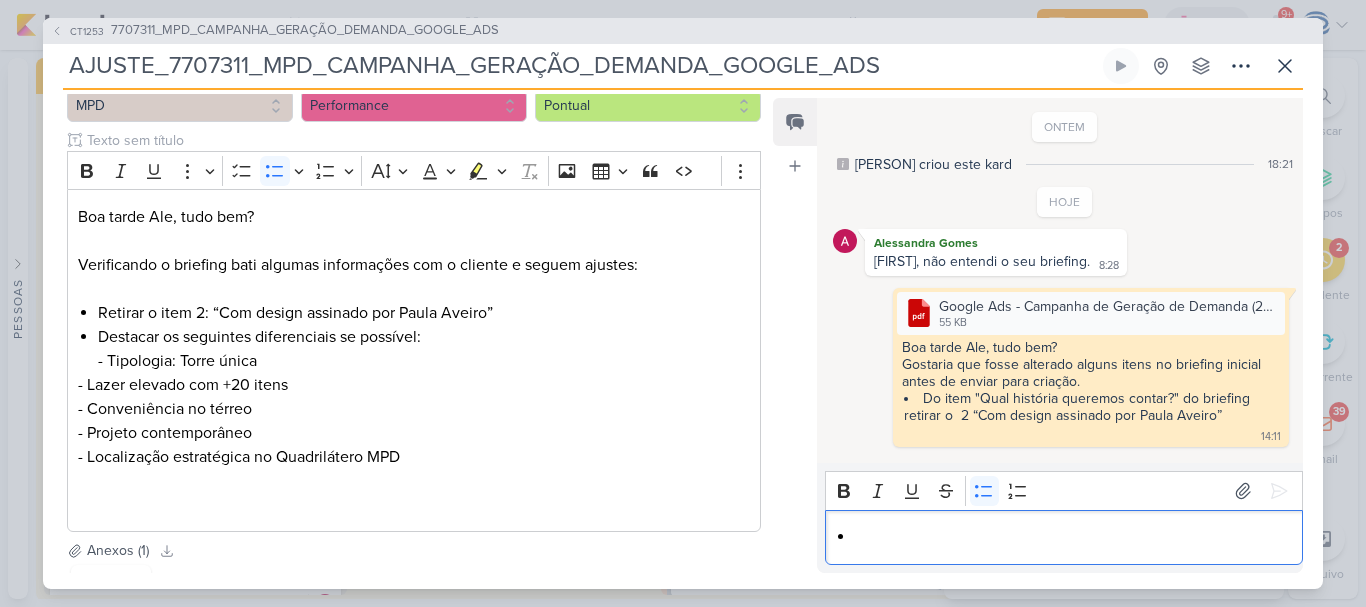 scroll, scrollTop: 216, scrollLeft: 0, axis: vertical 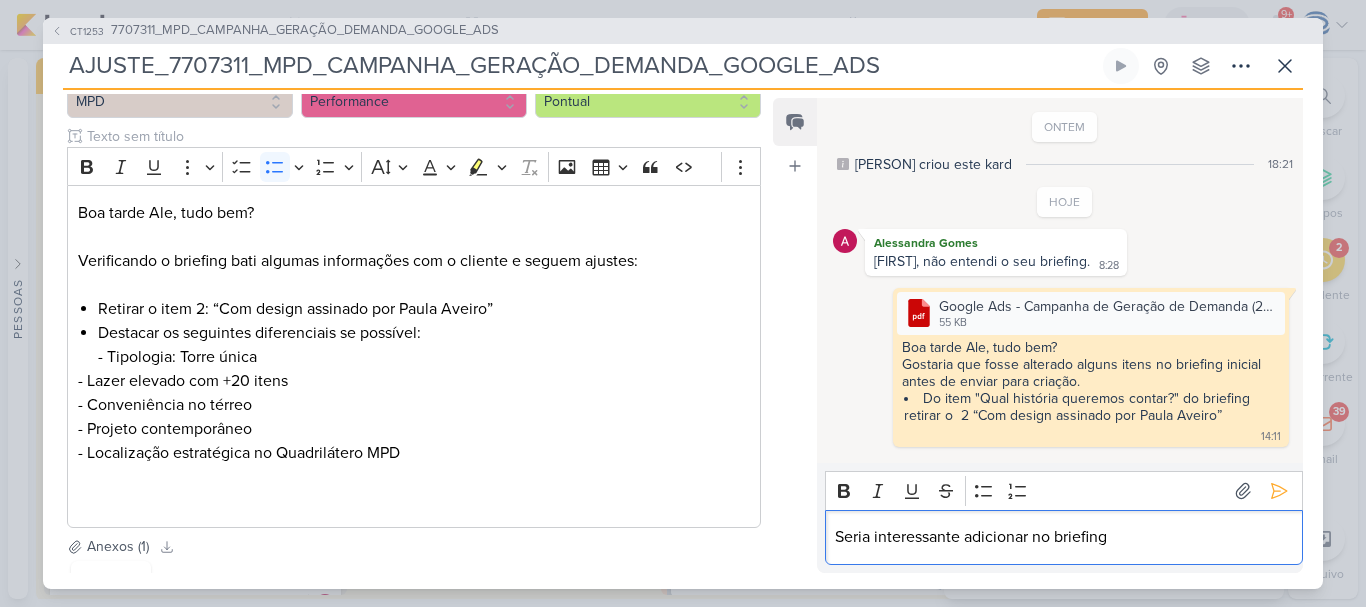 click on "Seria interessant adicionar no briefing" at bounding box center (1063, 537) 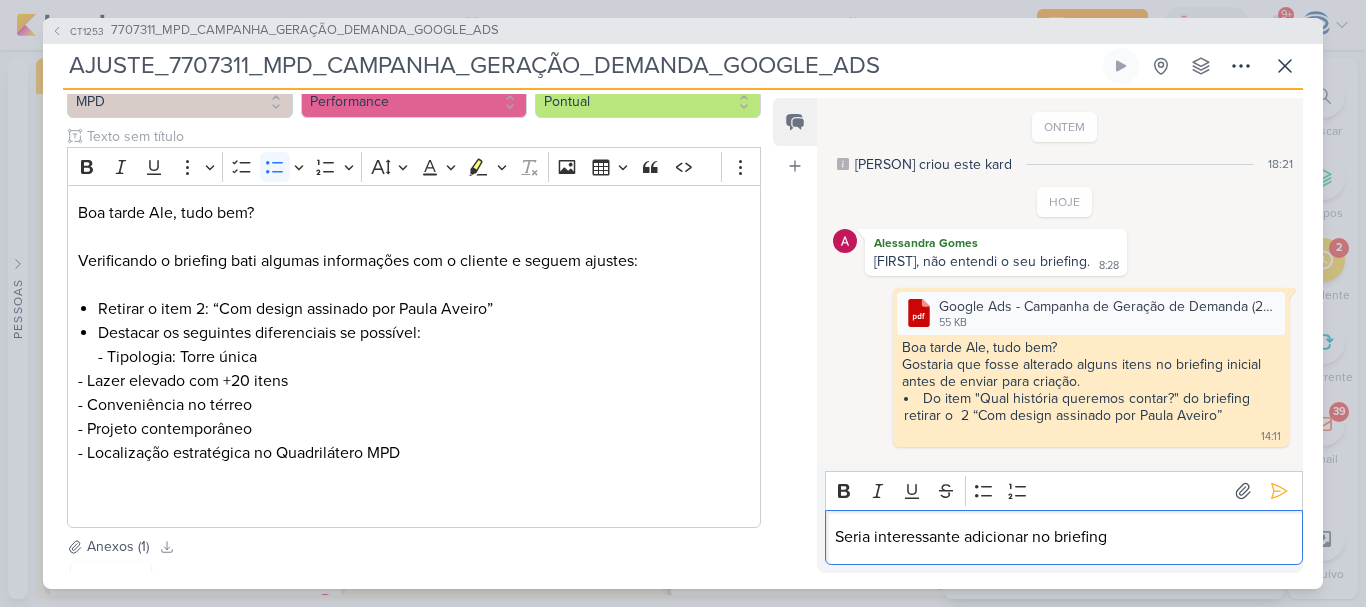 click on "Seria interessante adicionar no briefing" at bounding box center (1063, 537) 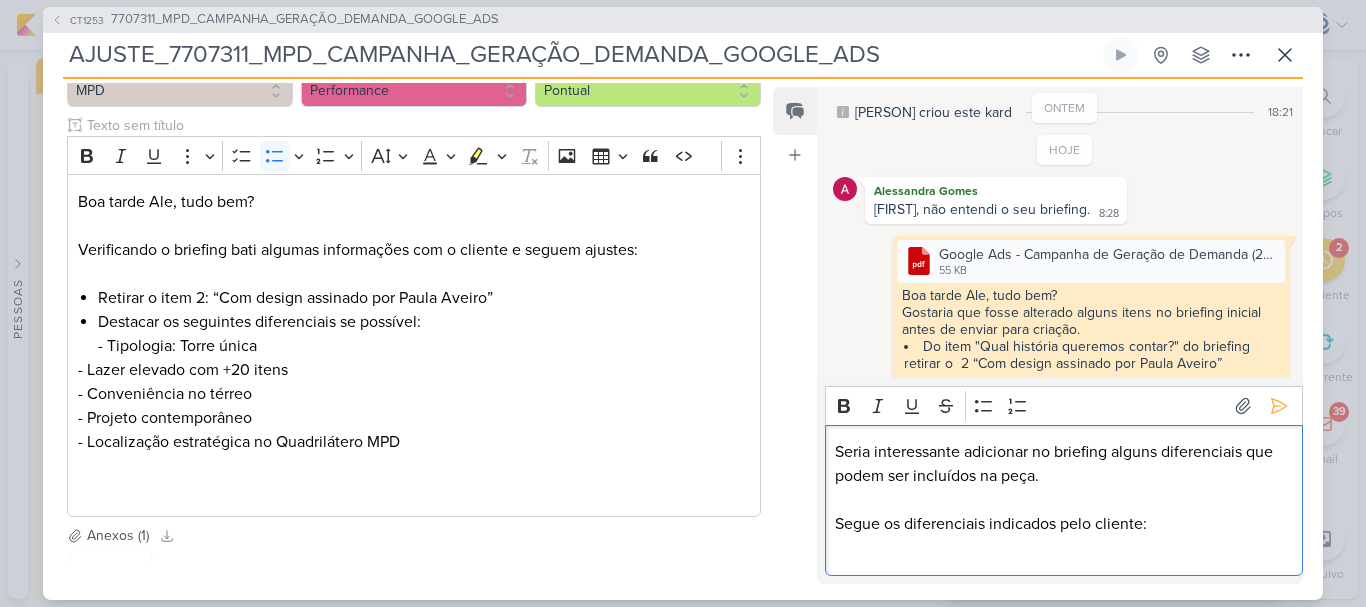 scroll, scrollTop: 65, scrollLeft: 0, axis: vertical 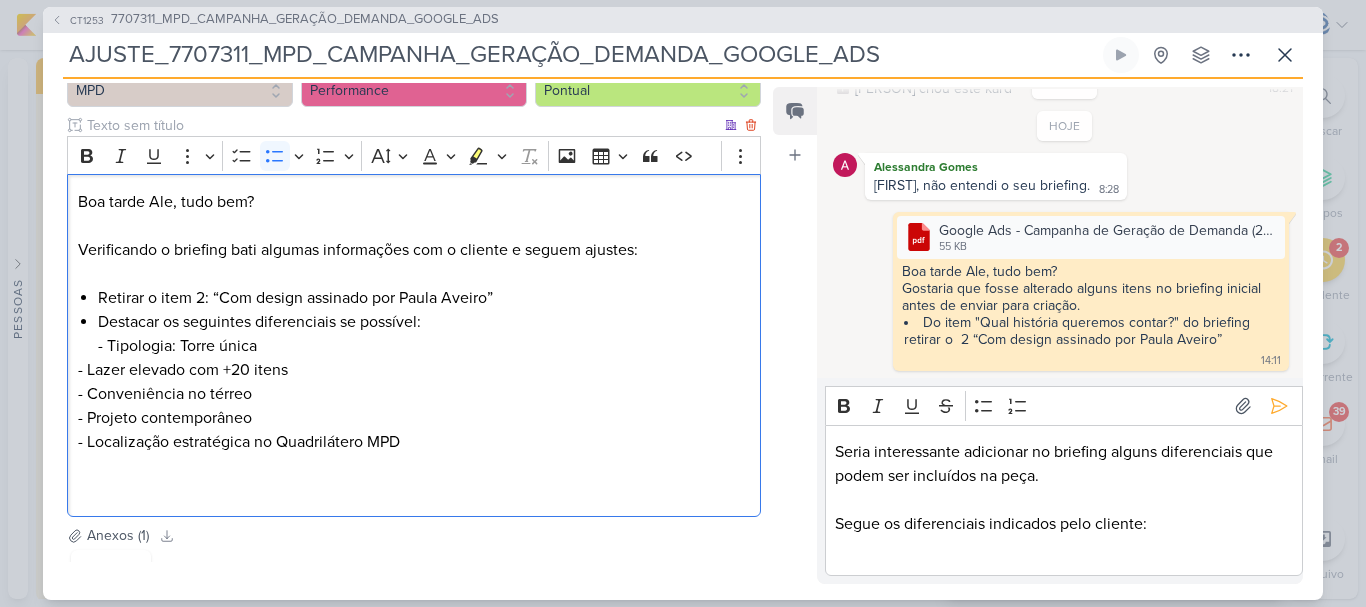 drag, startPoint x: 474, startPoint y: 441, endPoint x: 97, endPoint y: 334, distance: 391.8903 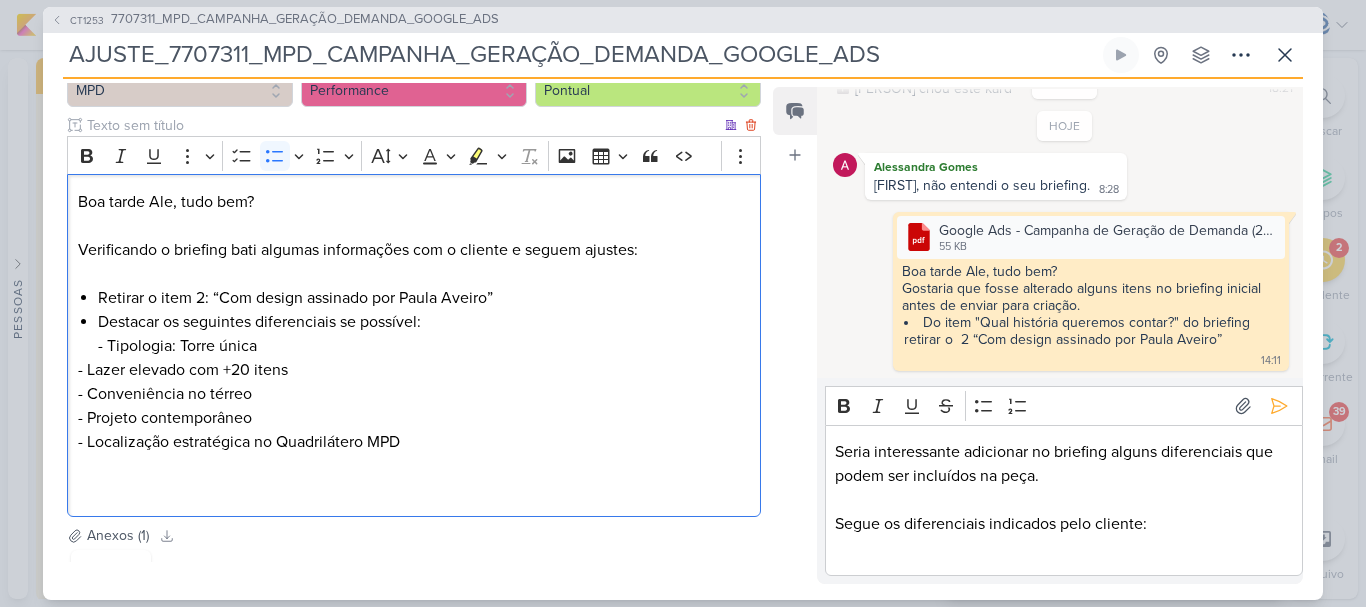 click on "Boa tarde Ale, tudo bem?  Verificando o briefing bati algumas informações com o cliente e seguem ajustes:   Retirar o item 2: “Com design assinado por Paula Aveiro” Destacar os seguintes diferenciais se possível: - Tipologia: Torre única       - Lazer elevado com +20 itens      - Conveniência no térreo      - Projeto contemporâneo      - Localização estratégica no Quadrilátero MPD" at bounding box center (414, 345) 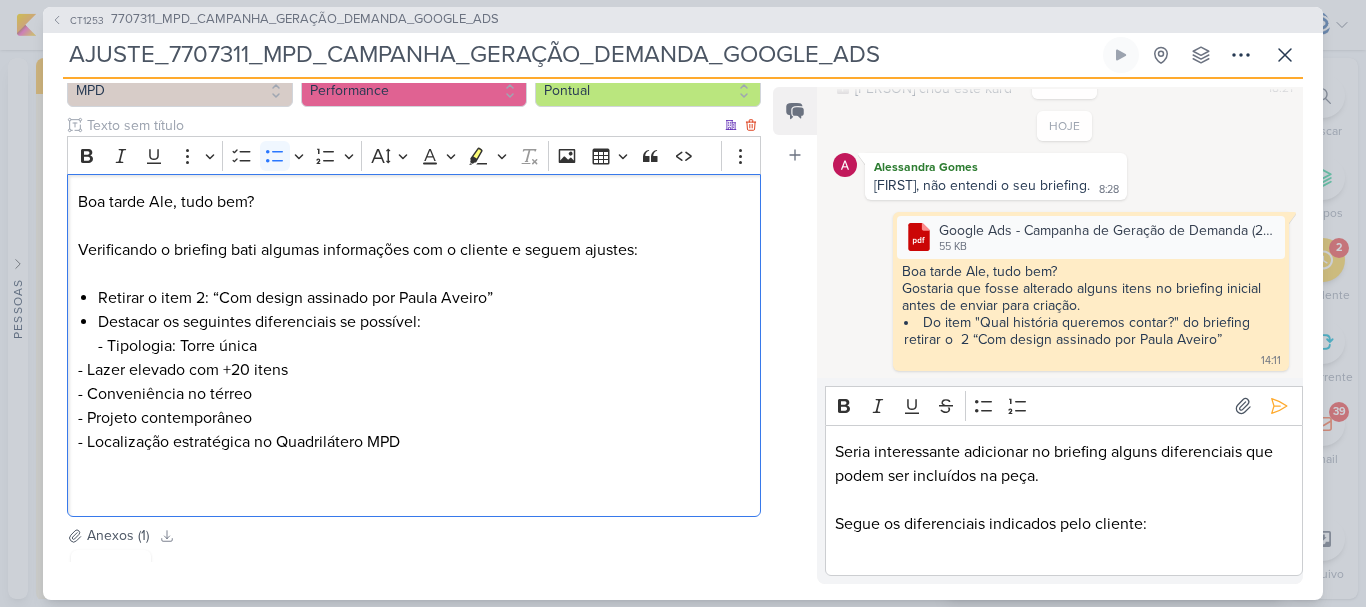 copy on "- Tipologia: Torre única       - Lazer elevado com +20 itens      - Conveniência no térreo      - Projeto contemporâneo      - Localização estratégica no Quadrilátero MPD" 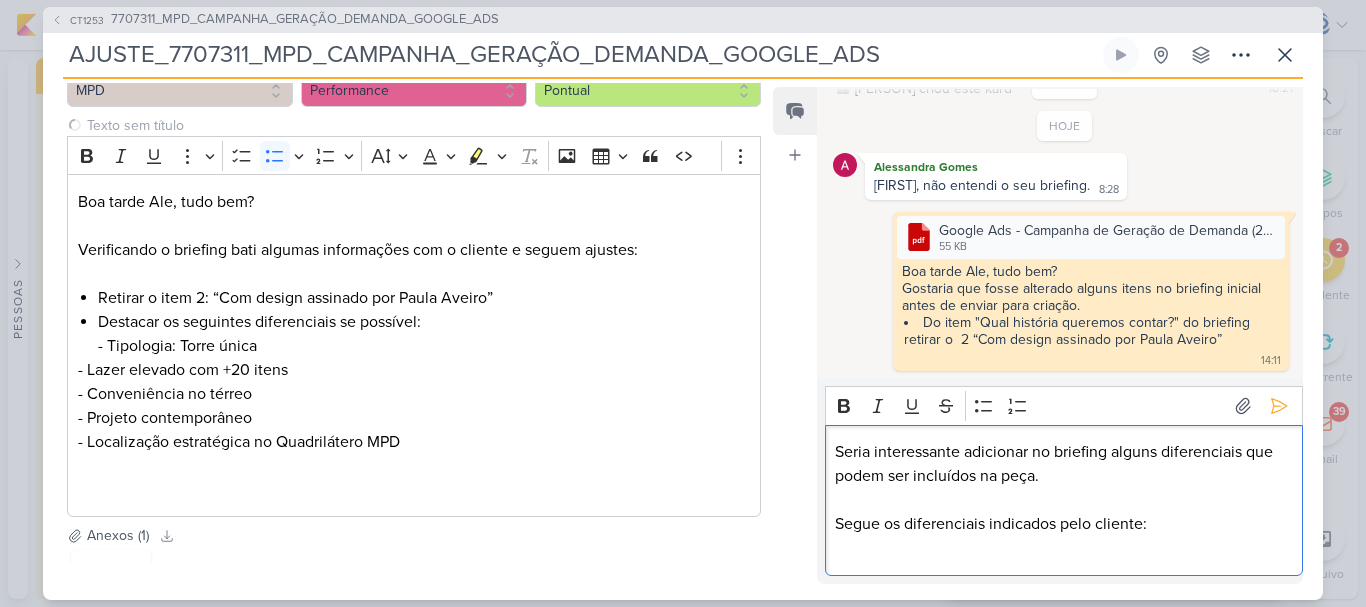 click at bounding box center (1063, 548) 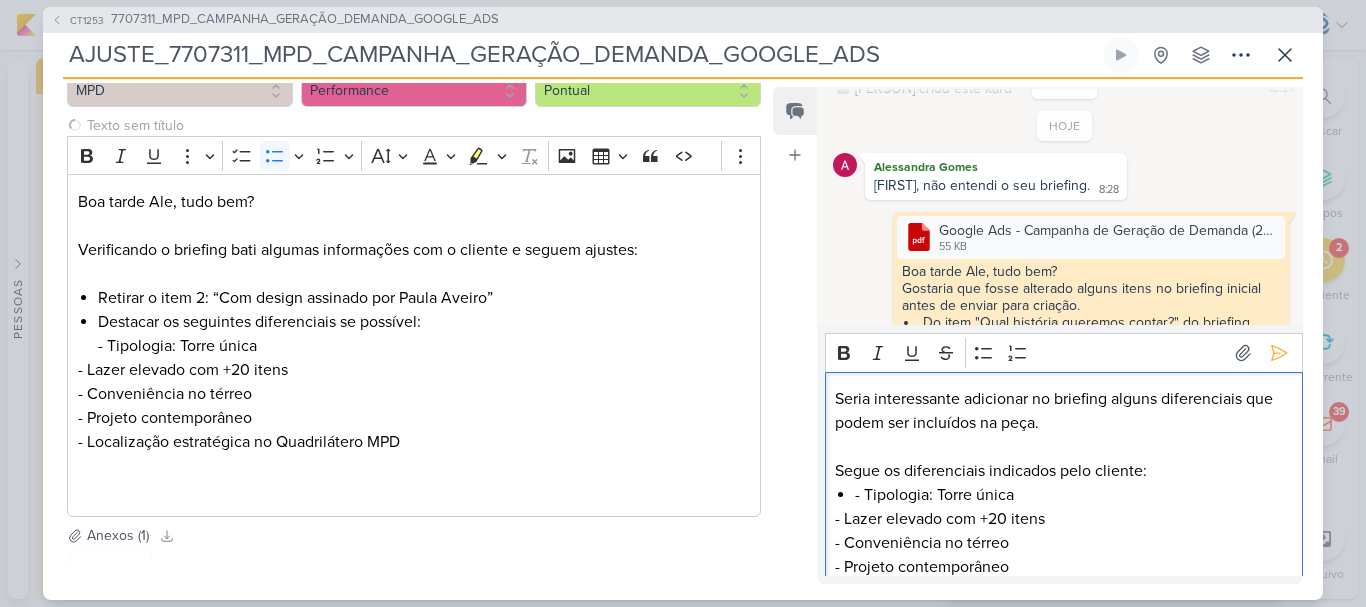 scroll, scrollTop: 25, scrollLeft: 0, axis: vertical 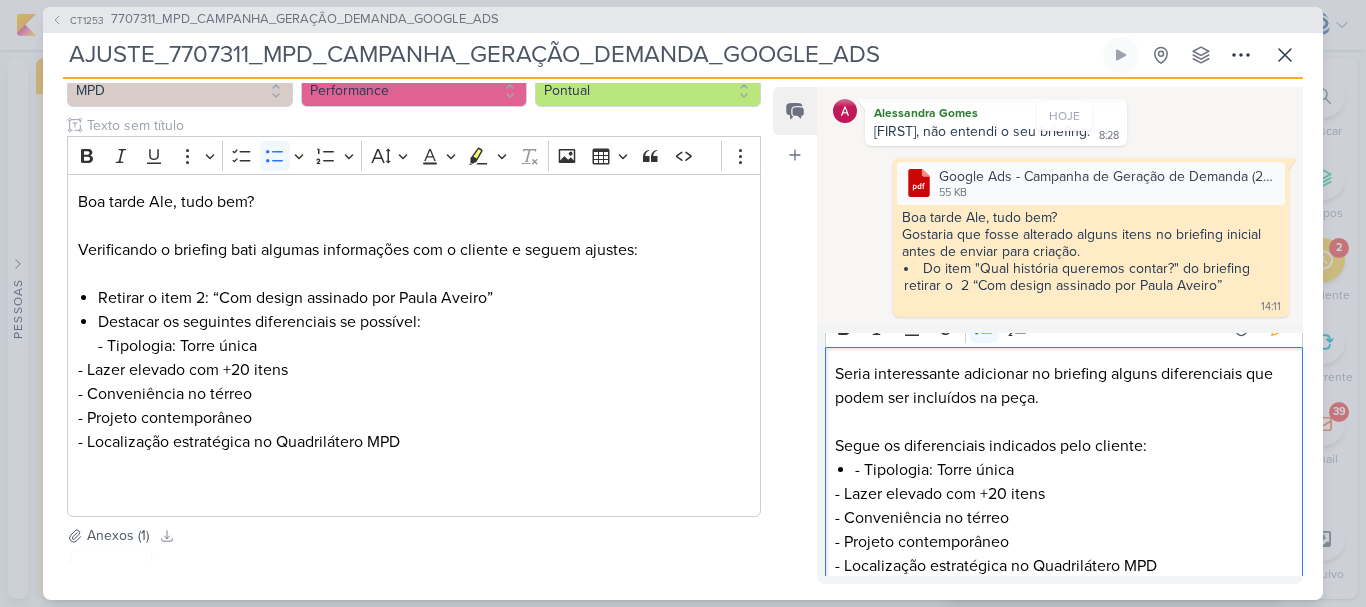 click on "Seria interessante adicionar no briefing alguns diferenciais que podem ser incluídos na peça.  Segue os diferenciais indicados pelo cliente:  - Tipologia: Torre única       - Lazer elevado com +20 itens      - Conveniência no térreo      - Projeto contemporâneo      - Localização estratégica no Quadrilátero MPD" at bounding box center (1064, 470) 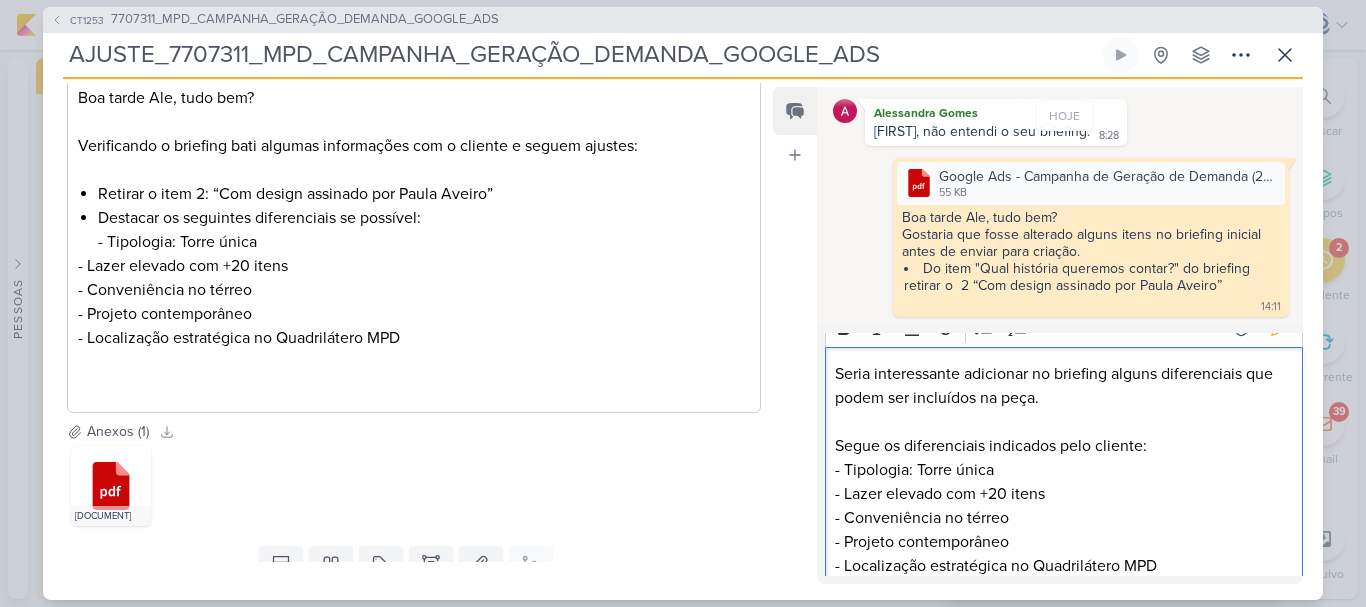 scroll, scrollTop: 320, scrollLeft: 0, axis: vertical 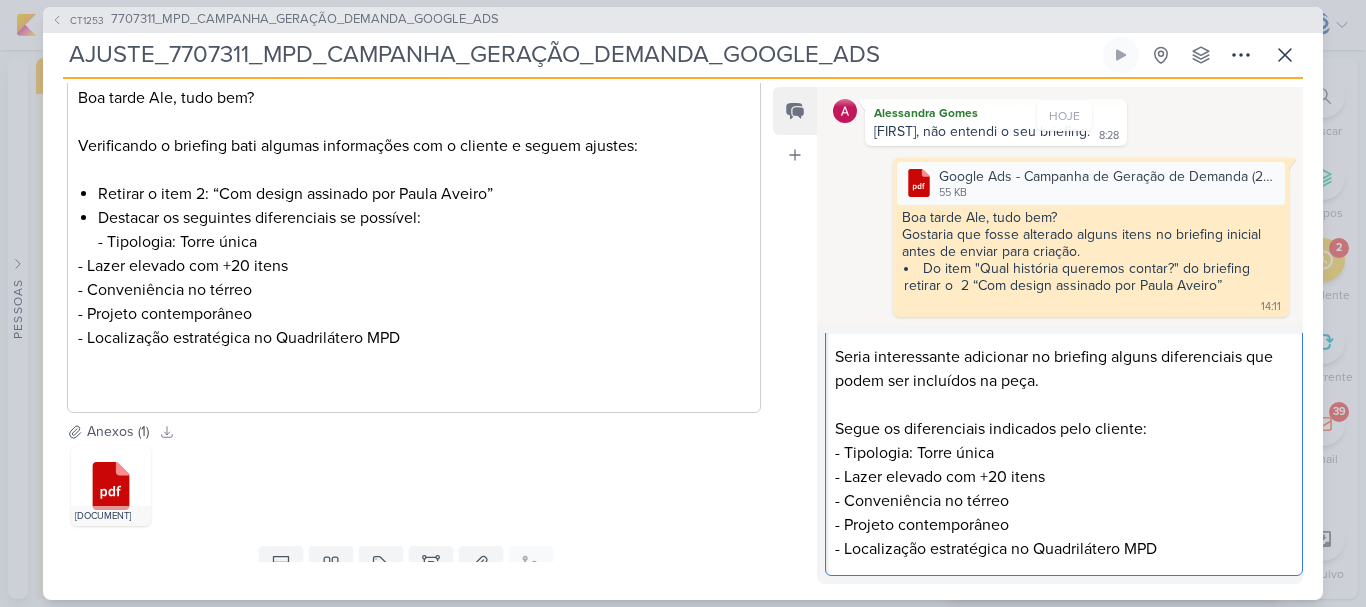click on "- Lazer elevado com +20 itens      - Conveniência no térreo      - Projeto contemporâneo      - Localização estratégica no Quadrilátero MPD" at bounding box center [1063, 513] 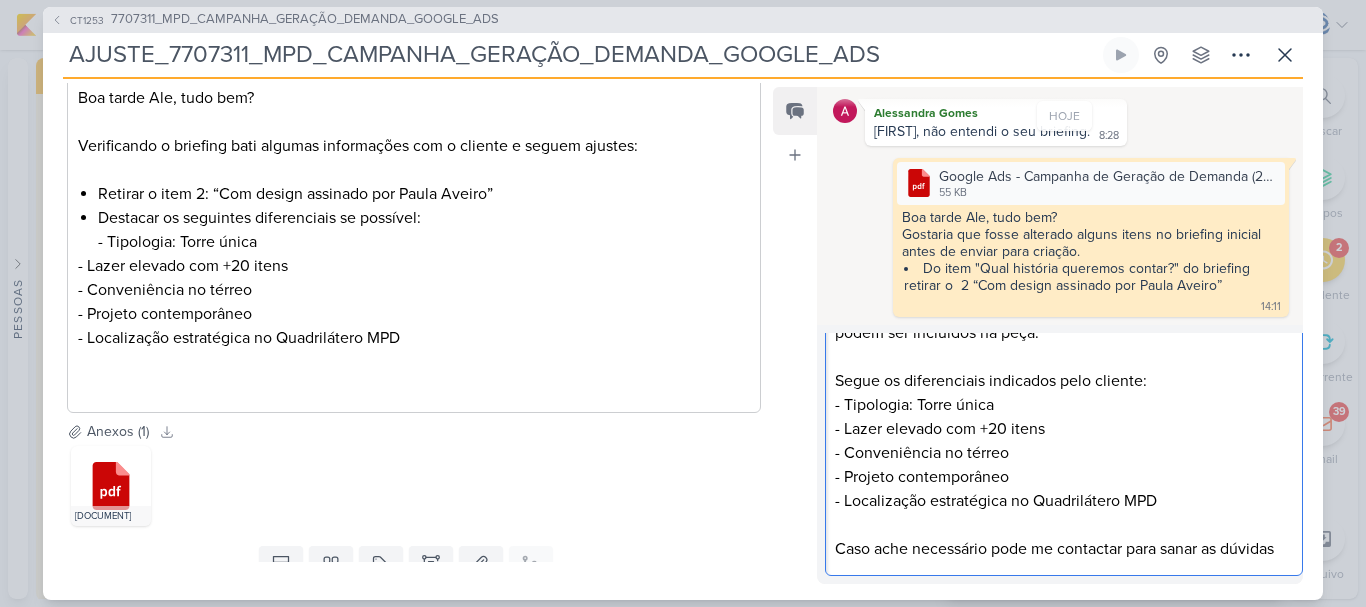 scroll, scrollTop: 0, scrollLeft: 0, axis: both 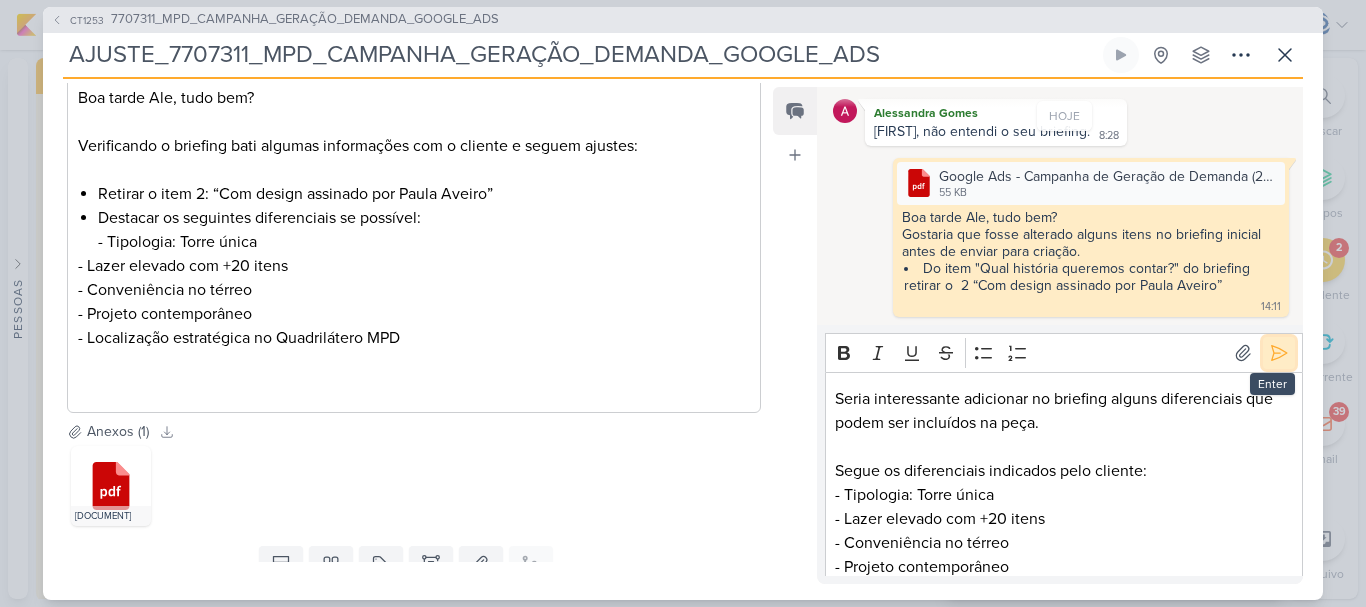 click 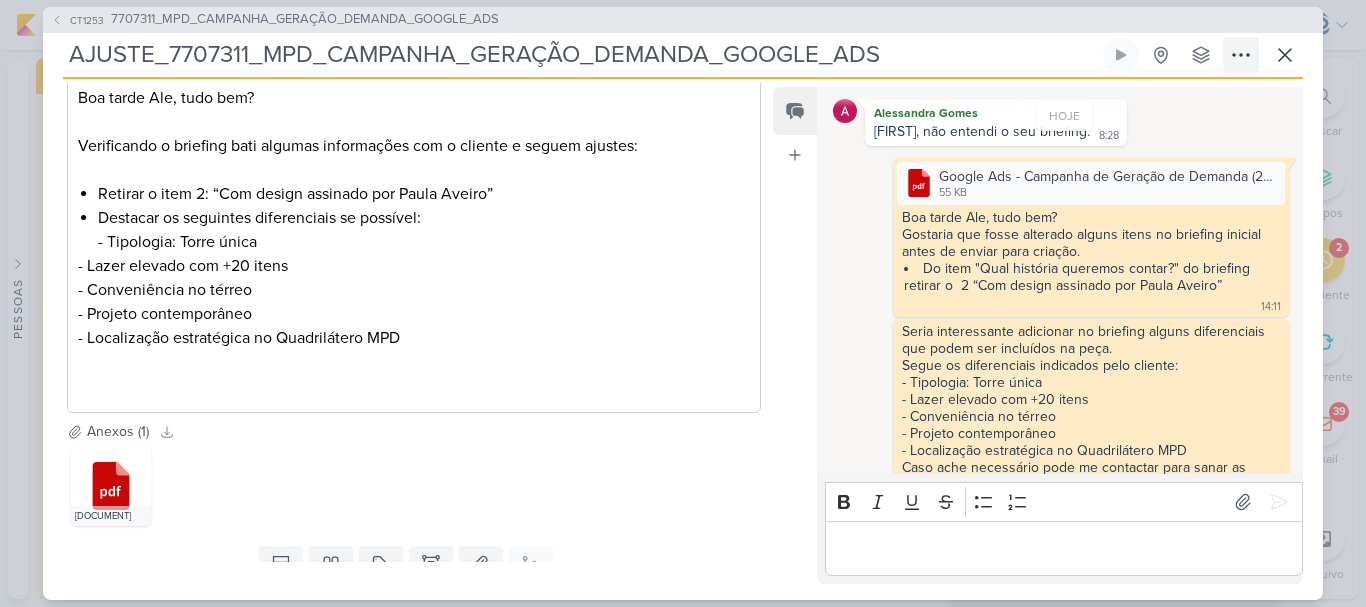 scroll, scrollTop: 151, scrollLeft: 0, axis: vertical 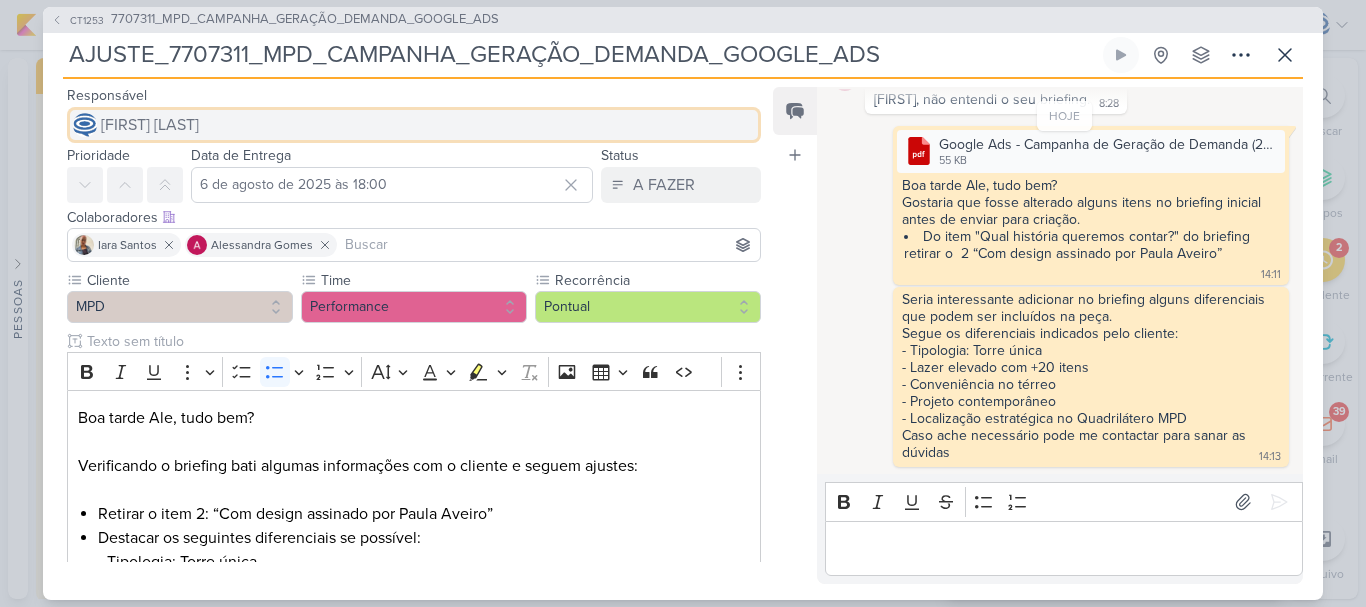 click on "[FIRST] [LAST]" at bounding box center (150, 125) 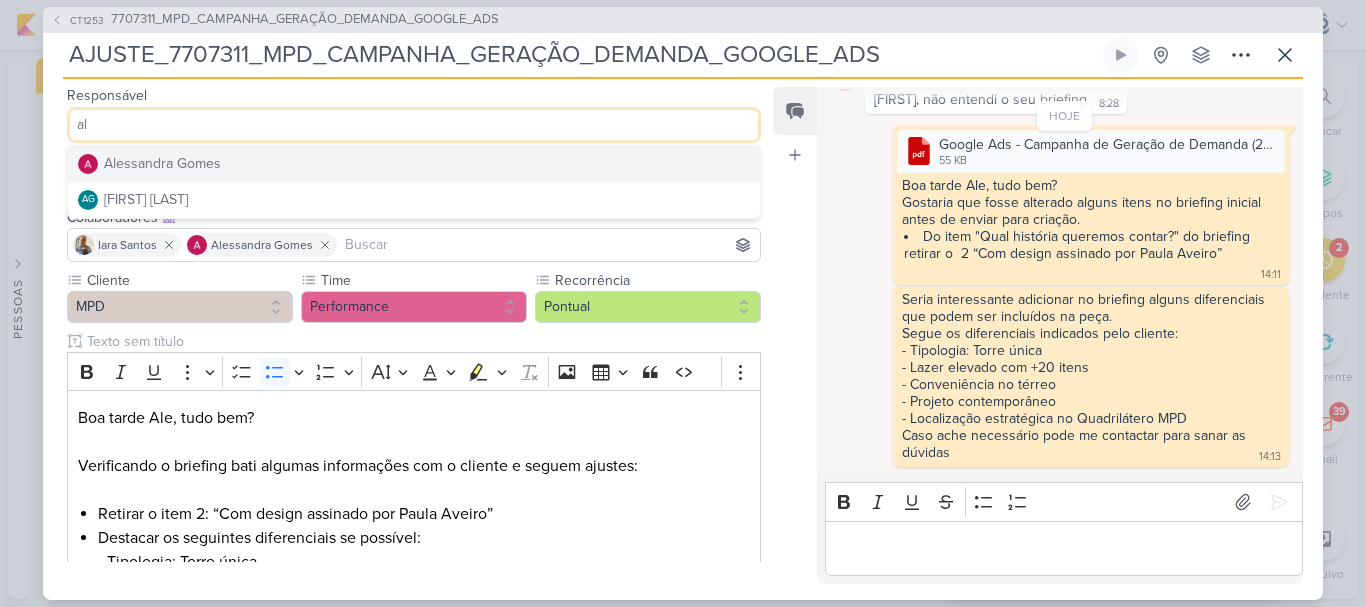 type on "al" 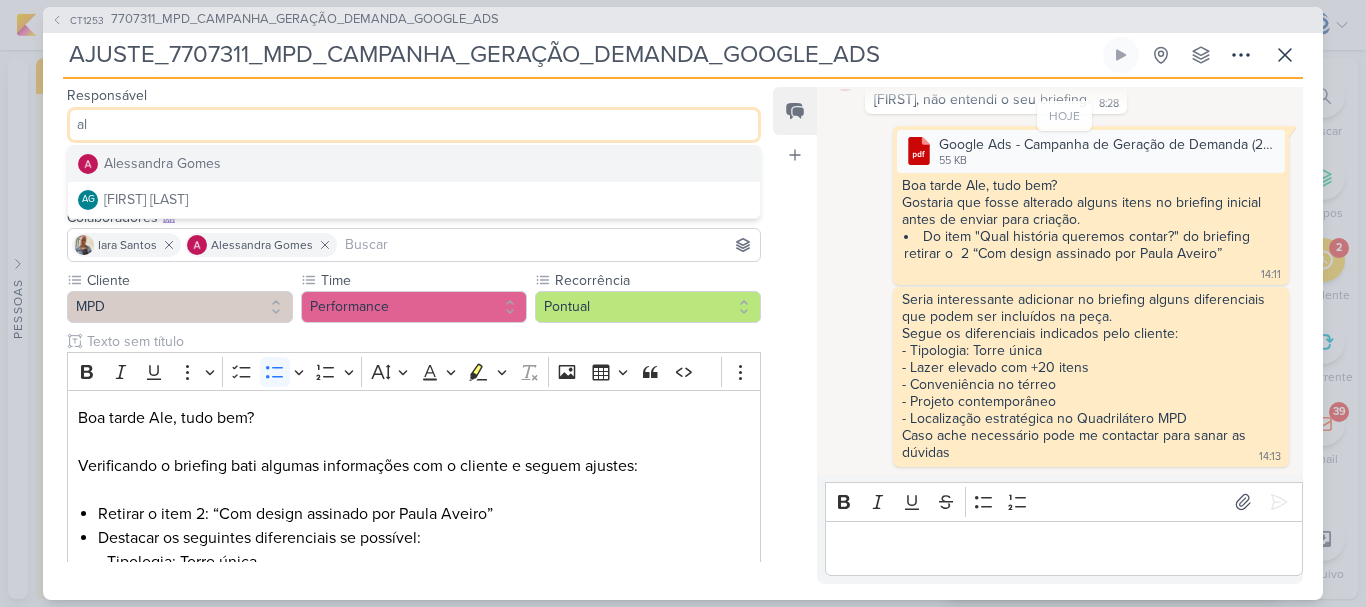 click on "Alessandra Gomes" at bounding box center [414, 164] 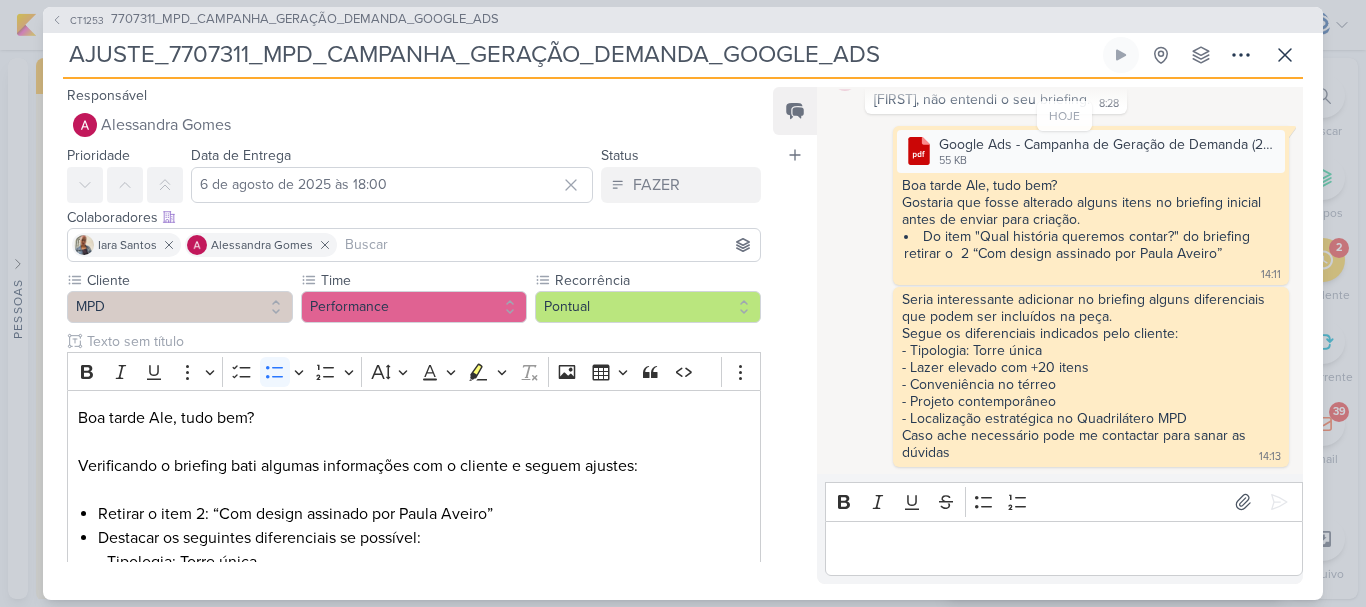 scroll, scrollTop: 399, scrollLeft: 0, axis: vertical 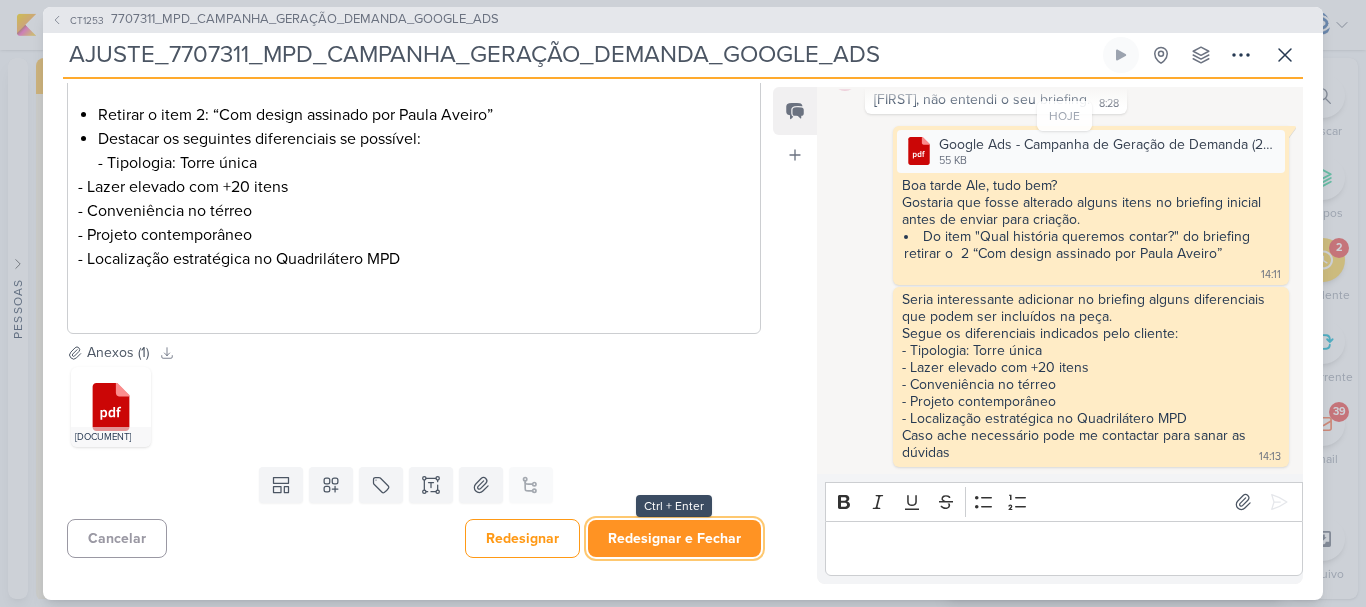 click on "Redesignar e Fechar" at bounding box center (674, 538) 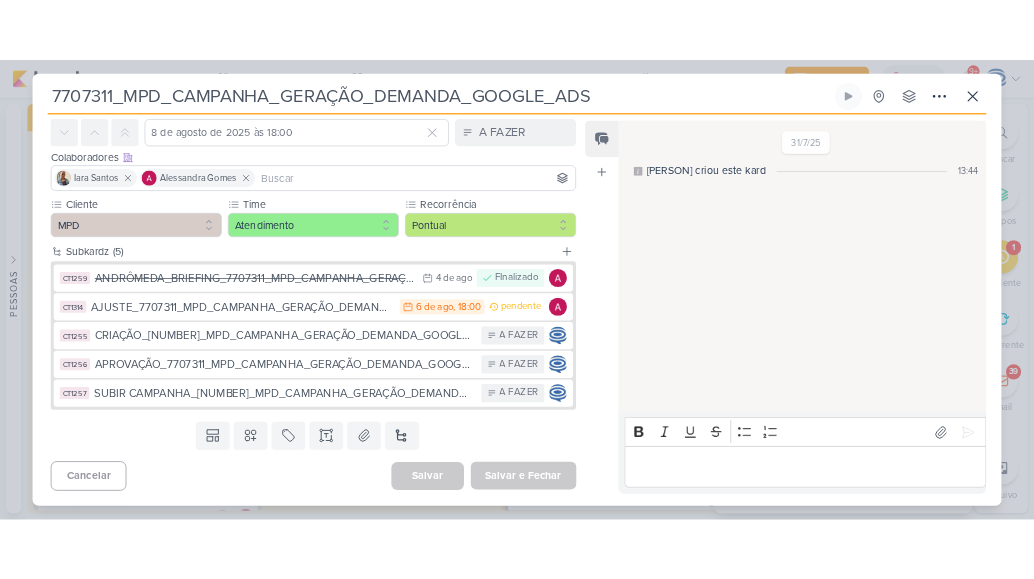 scroll, scrollTop: 0, scrollLeft: 0, axis: both 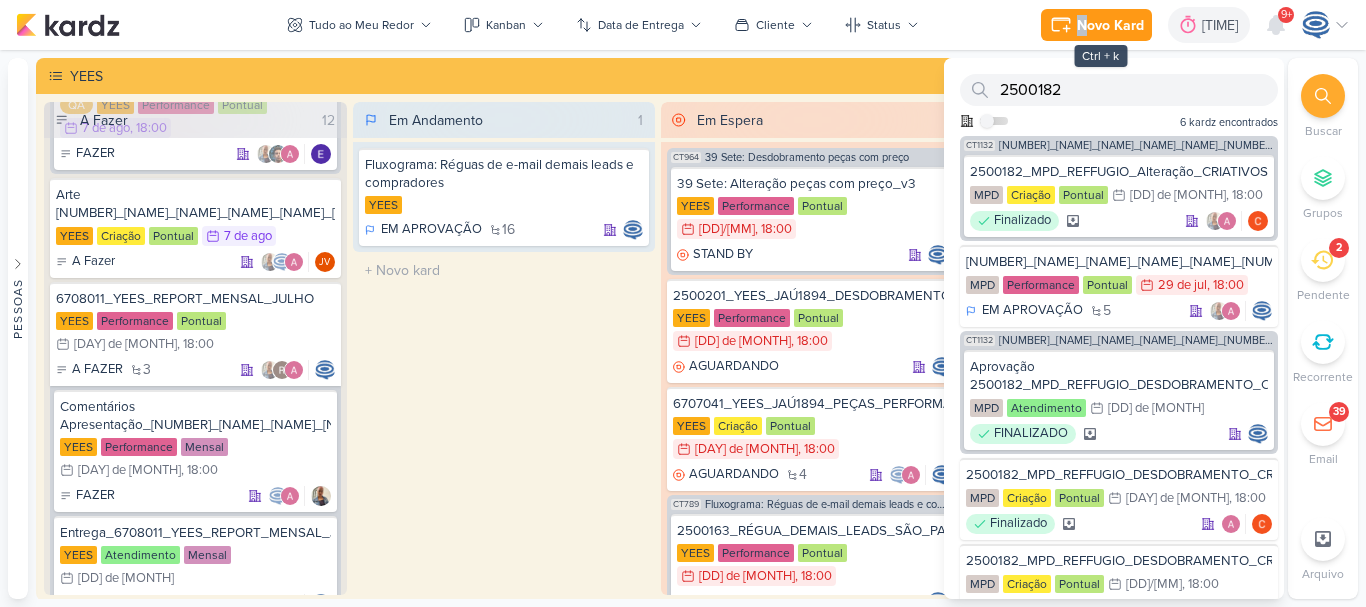 drag, startPoint x: 1076, startPoint y: 7, endPoint x: 1082, endPoint y: 18, distance: 12.529964 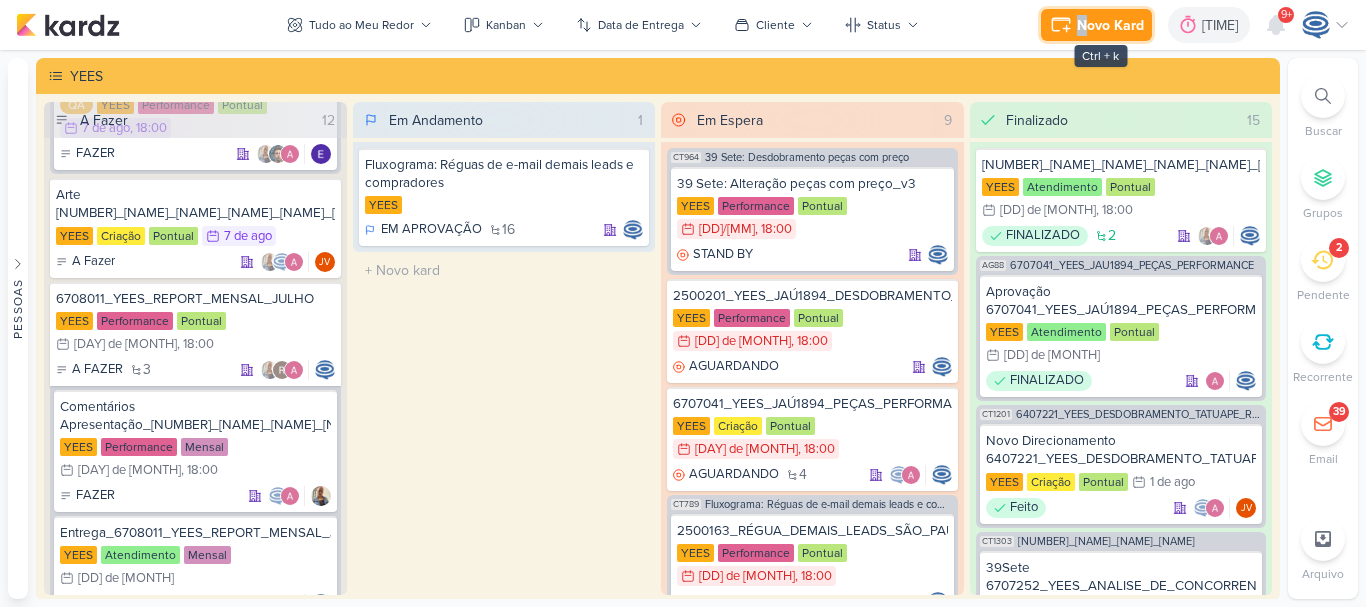 click on "Novo Kard" at bounding box center (1110, 25) 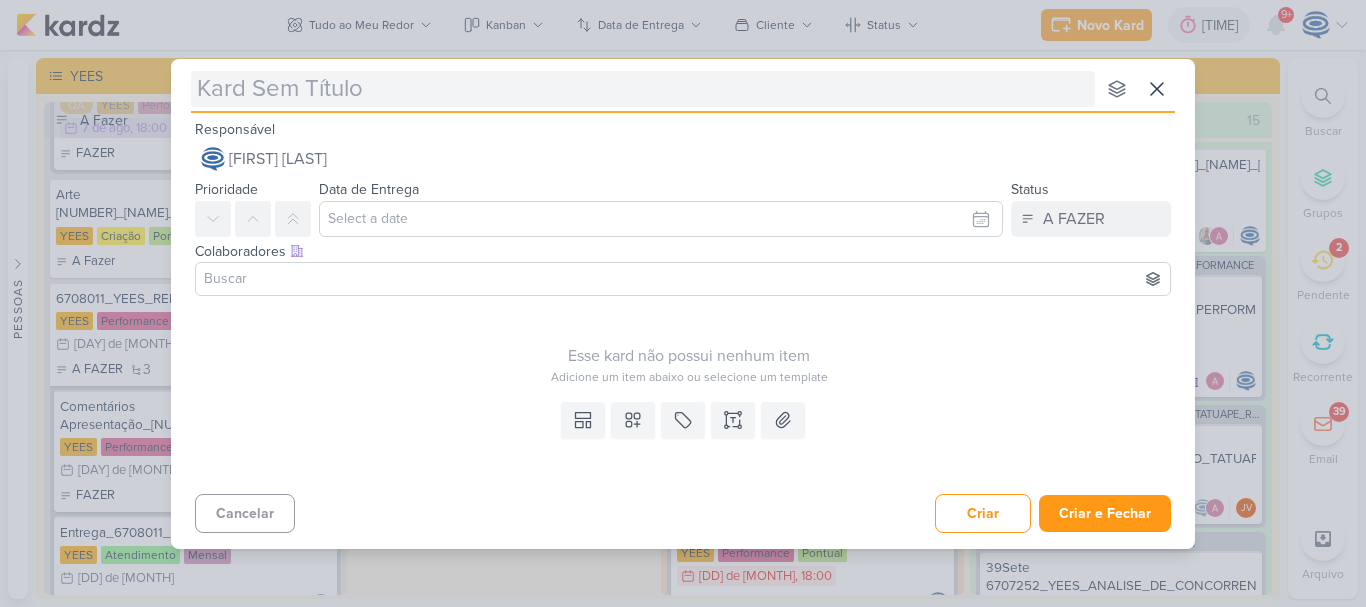click at bounding box center (643, 89) 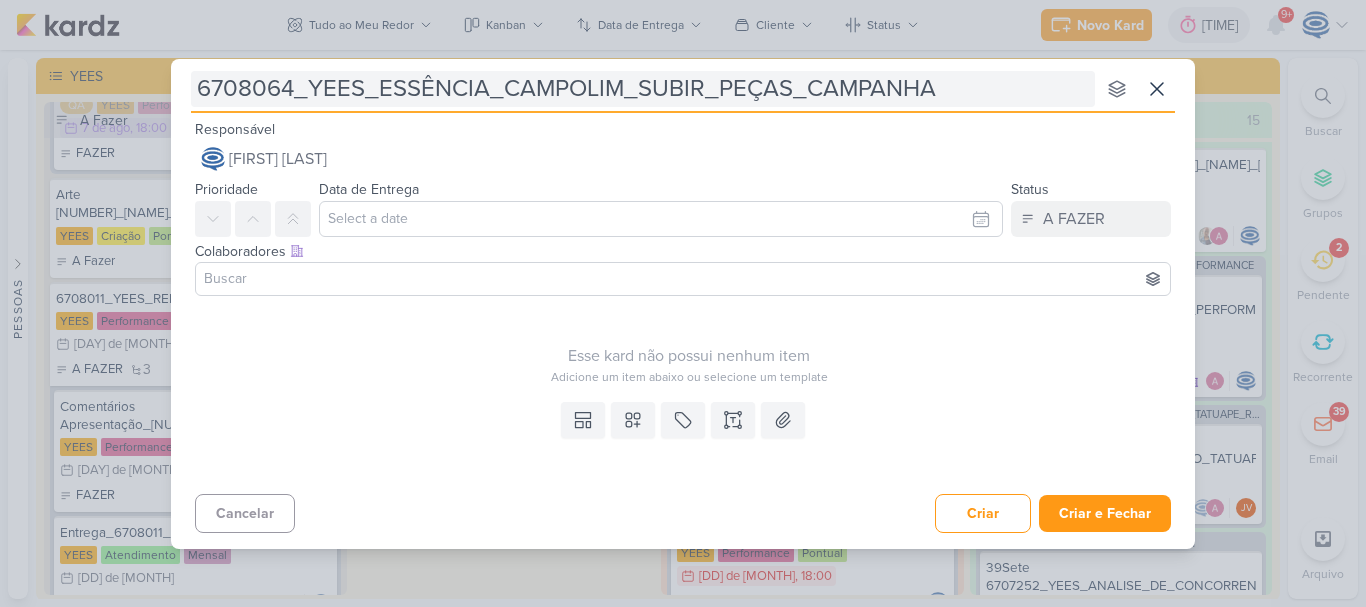 type 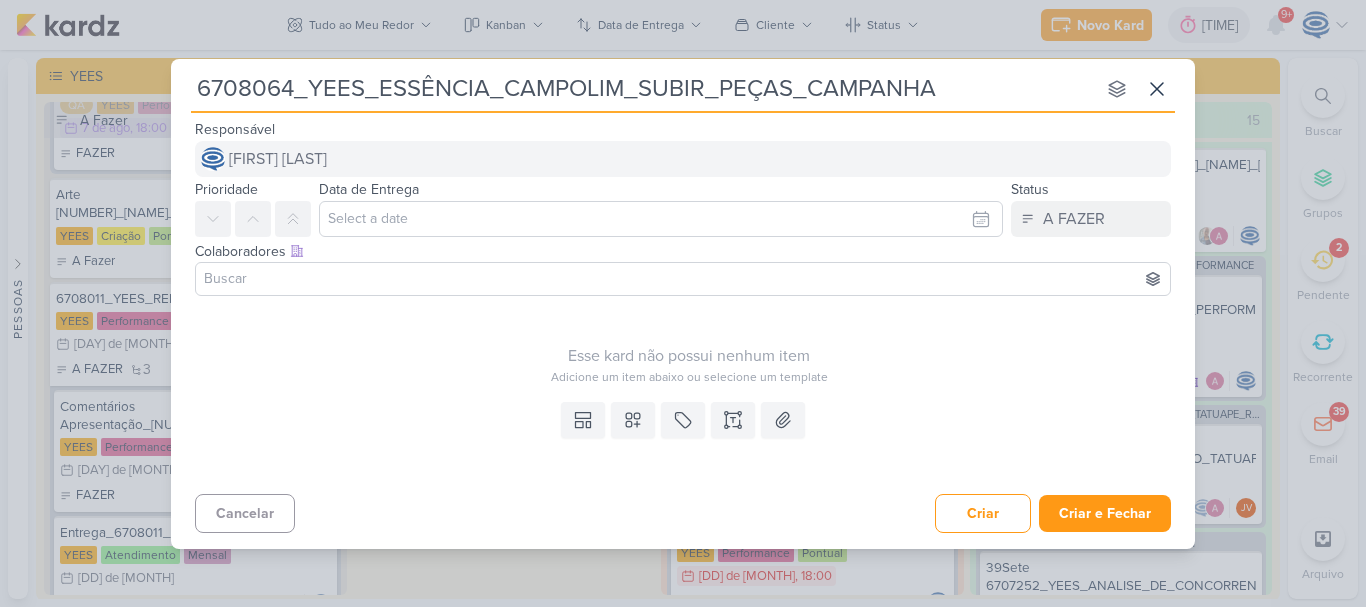 type on "6708064_YEES_ESSÊNCIA_CAMPOLIM_SUBIR_PEÇAS_CAMPANHA" 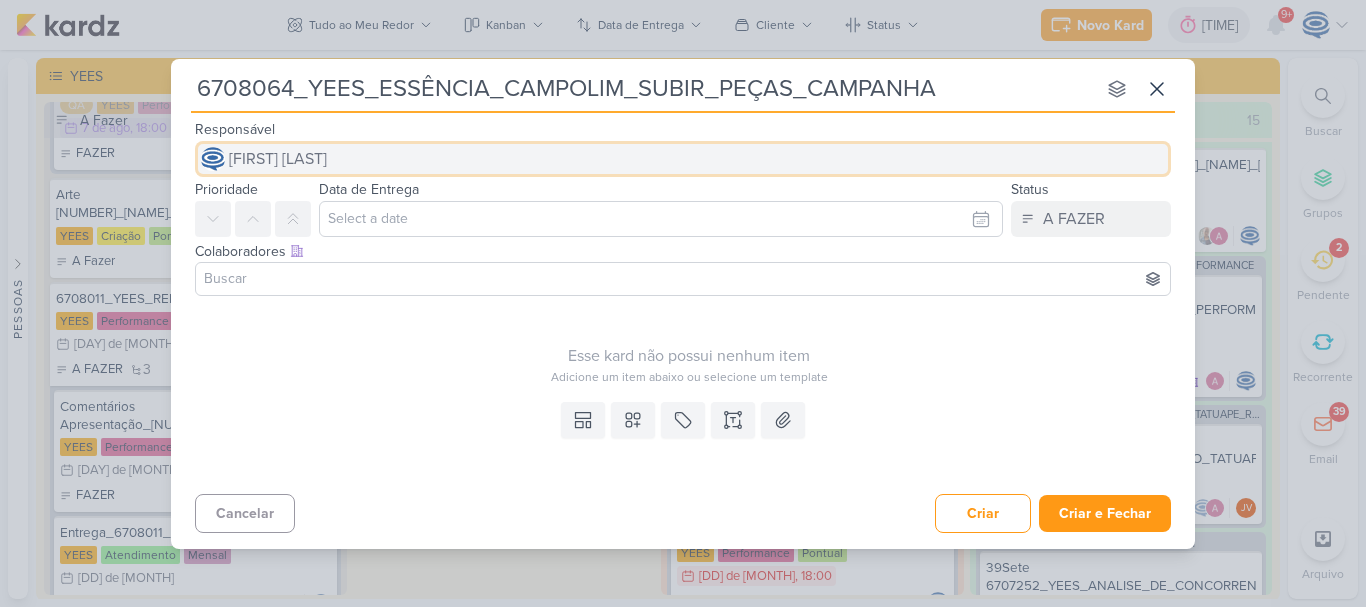 click on "[FIRST] [LAST]" at bounding box center [683, 159] 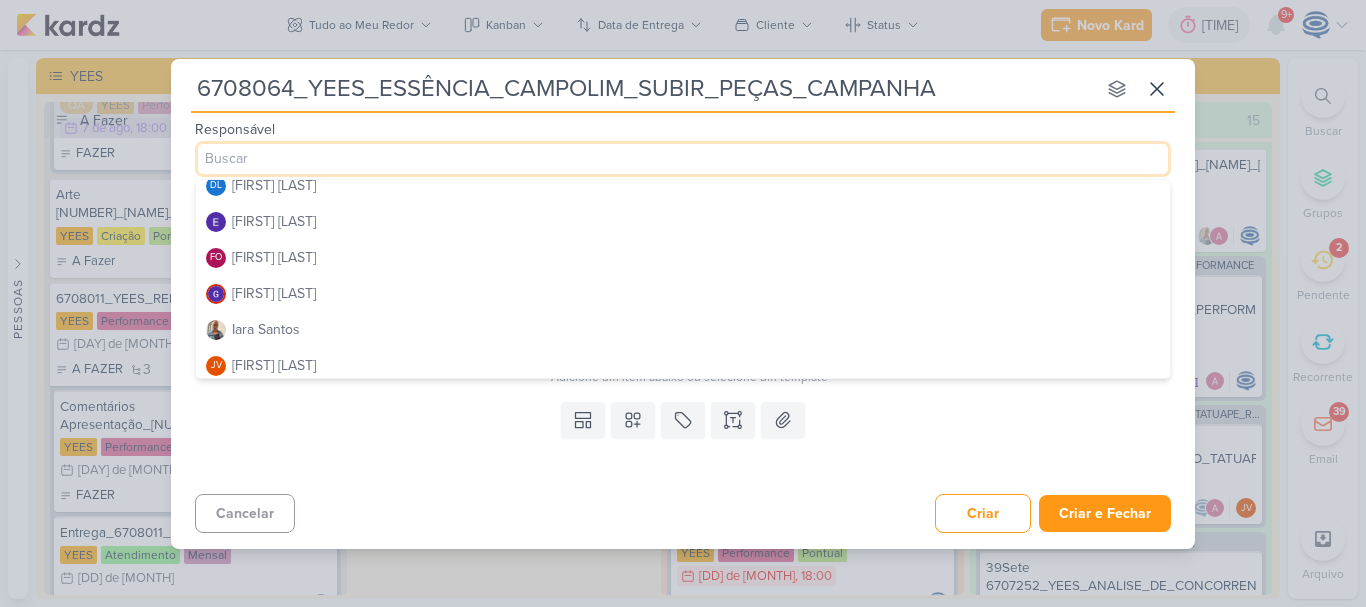 scroll, scrollTop: 157, scrollLeft: 0, axis: vertical 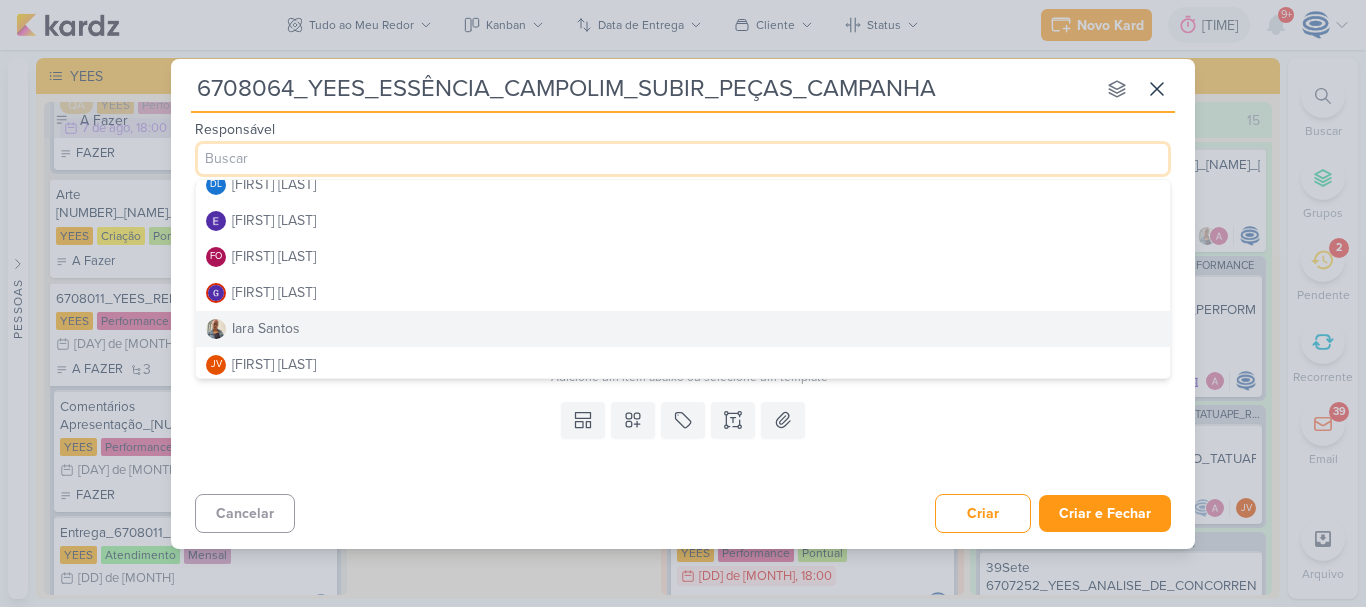 click on "Iara Santos" at bounding box center (683, 329) 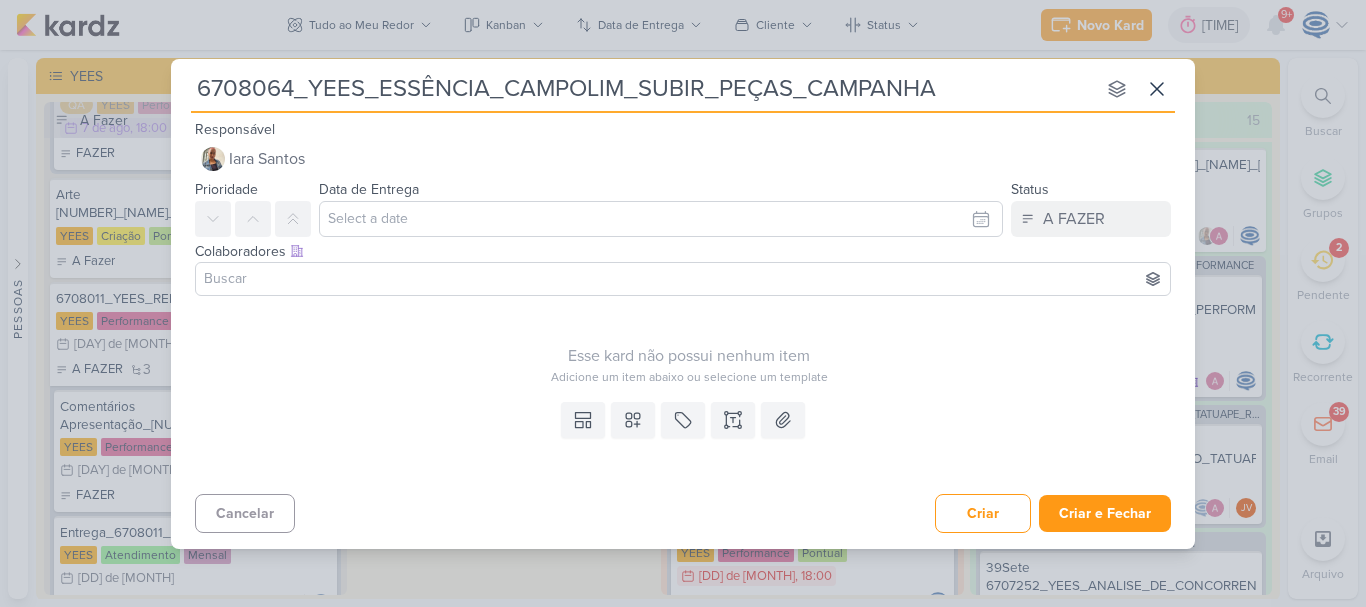 click at bounding box center [683, 279] 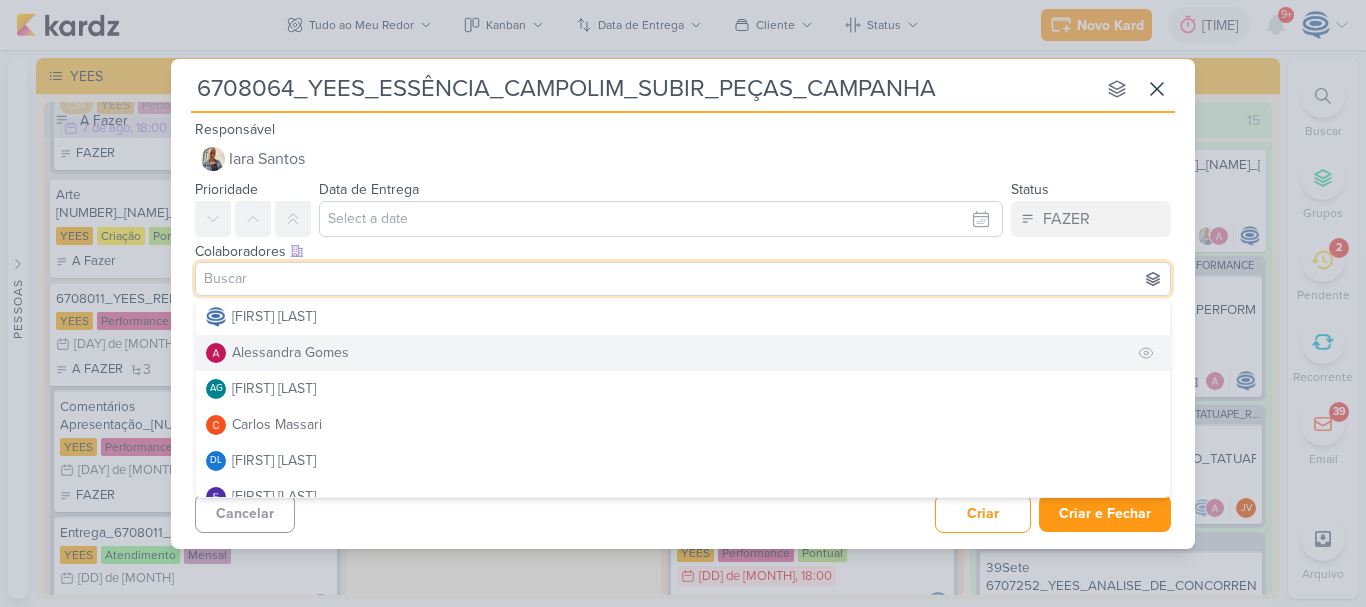 click on "Alessandra Gomes" at bounding box center (683, 353) 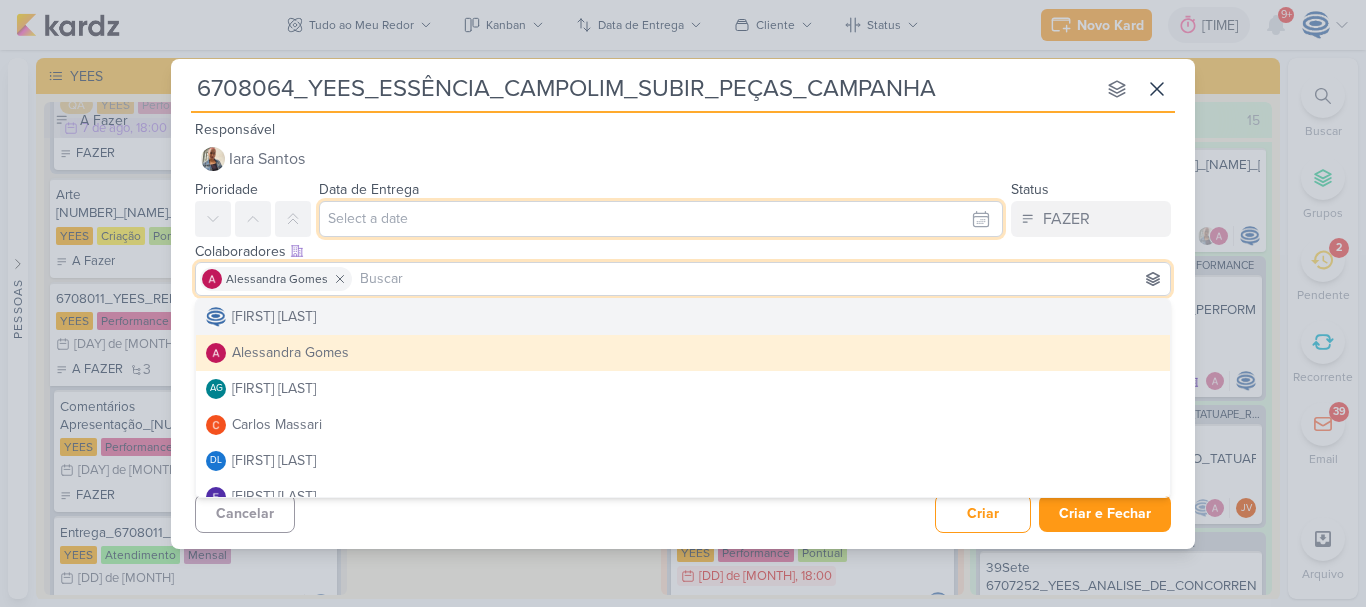 click at bounding box center (661, 219) 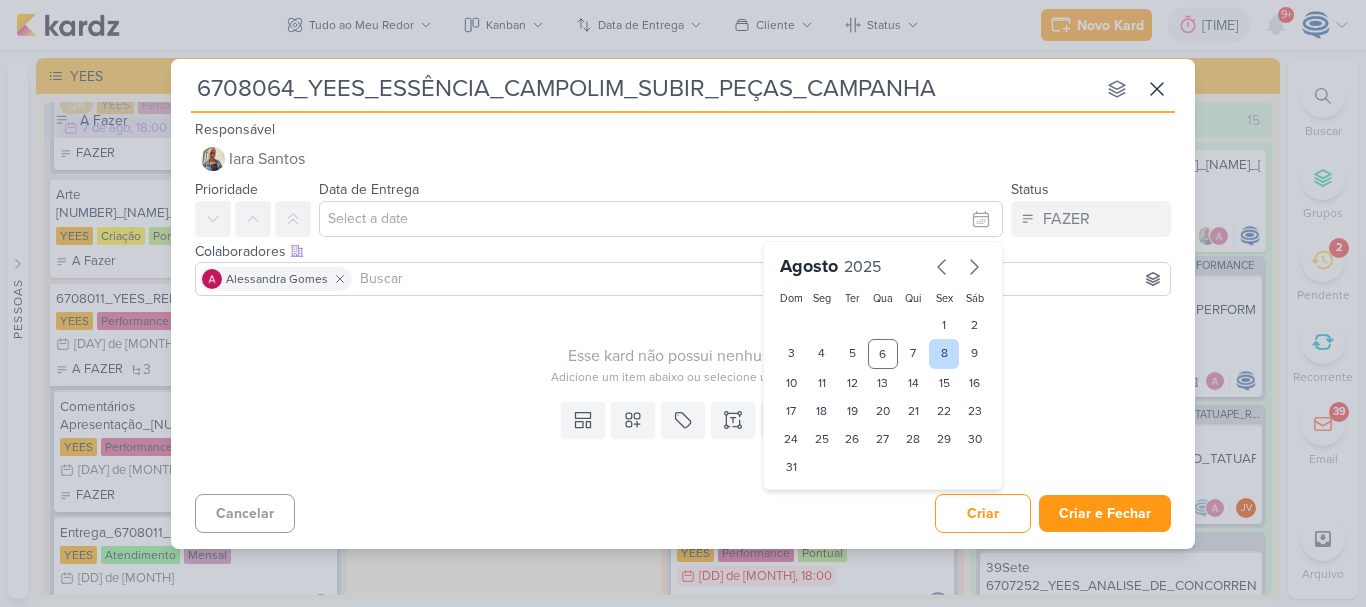 click on "8" at bounding box center (944, 354) 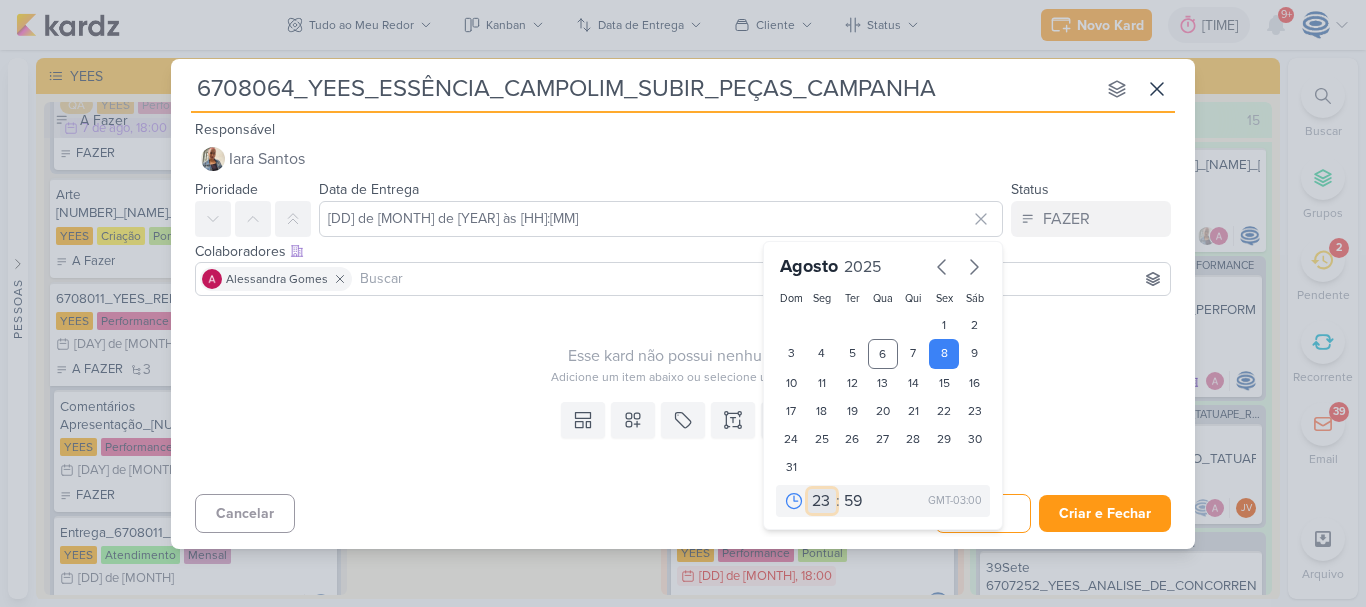 click on "00 01 02 03 04 05 06 07 08 09 10 11 12 13 14 15 16 17 18 19 20 21 22 23" at bounding box center [822, 501] 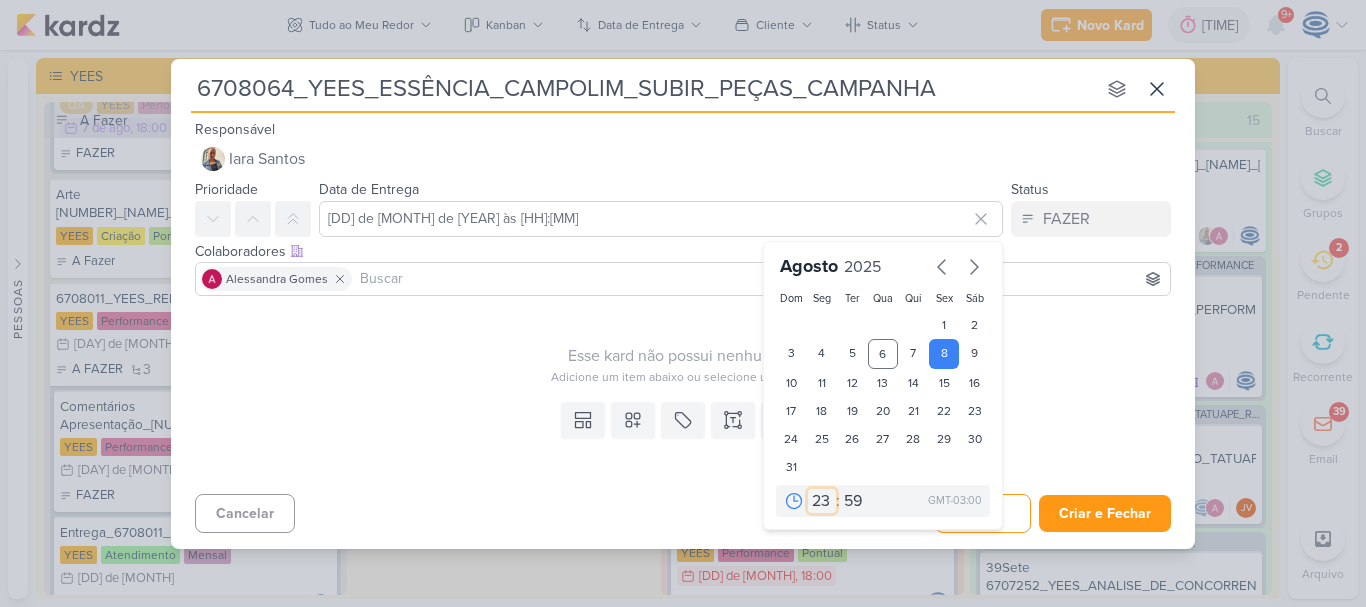 select on "18" 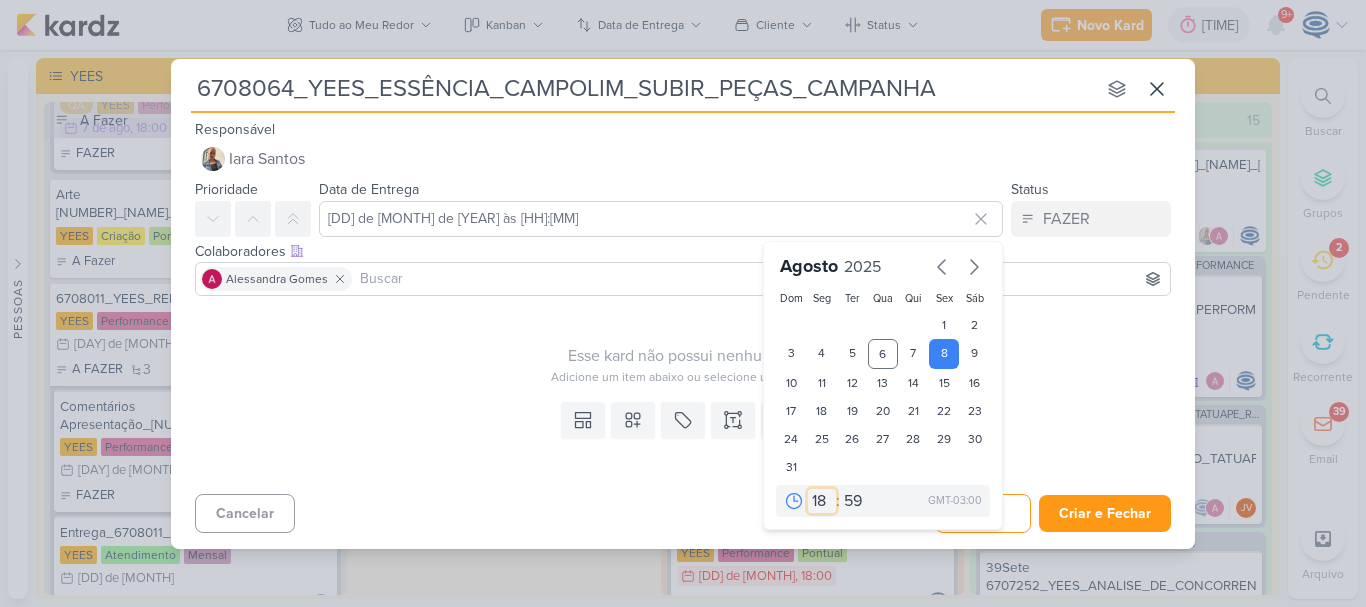 click on "00 01 02 03 04 05 06 07 08 09 10 11 12 13 14 15 16 17 18 19 20 21 22 23" at bounding box center [822, 501] 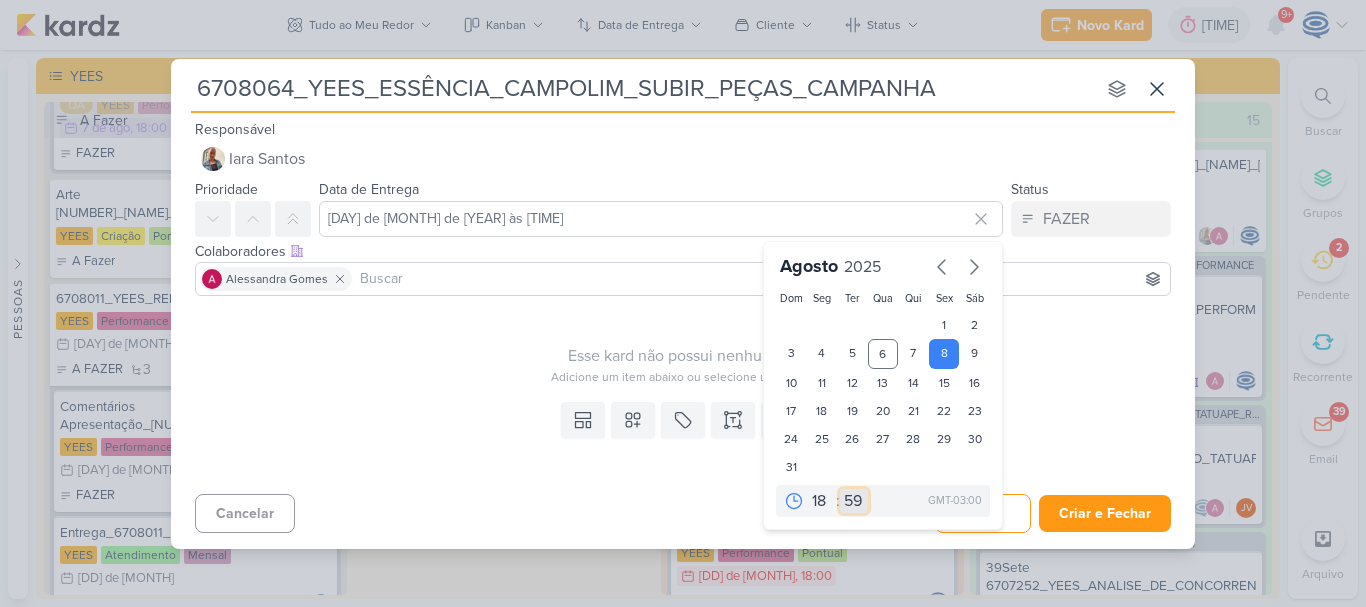 click on "00 05 10 15 20 25 30 35 40 45 50 55
59" at bounding box center [854, 501] 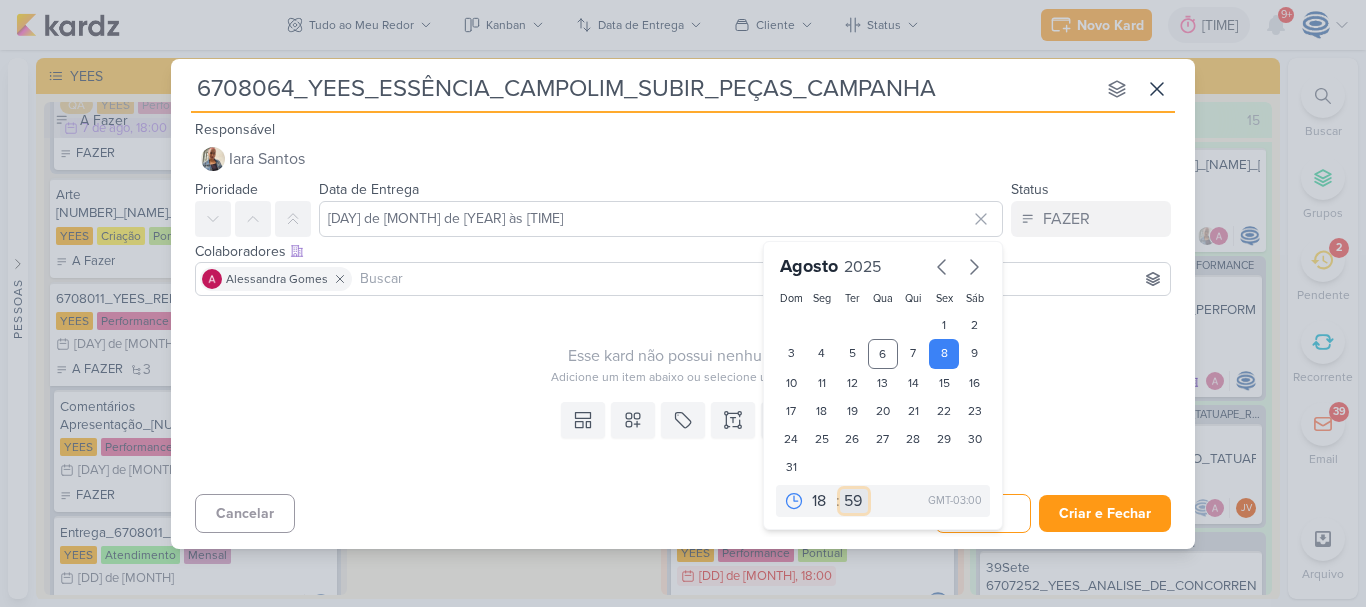 select on "0" 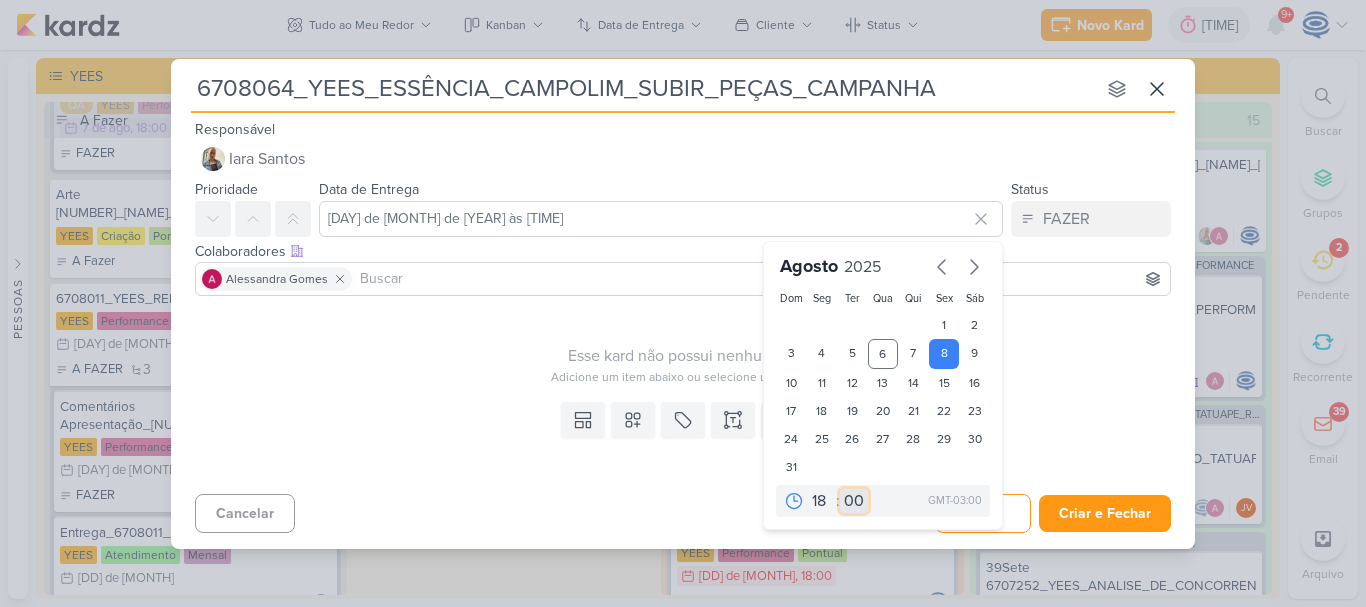 click on "00 05 10 15 20 25 30 35 40 45 50 55
59" at bounding box center (854, 501) 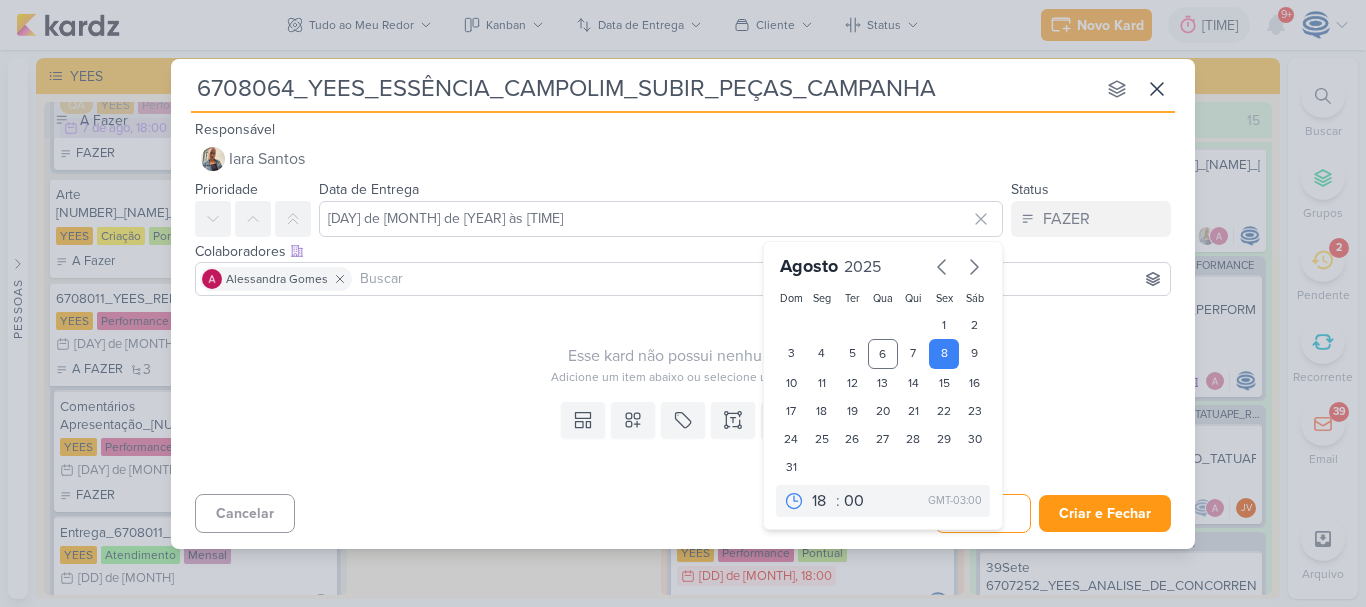 click on "Adicione um item abaixo ou selecione um template" at bounding box center [689, 377] 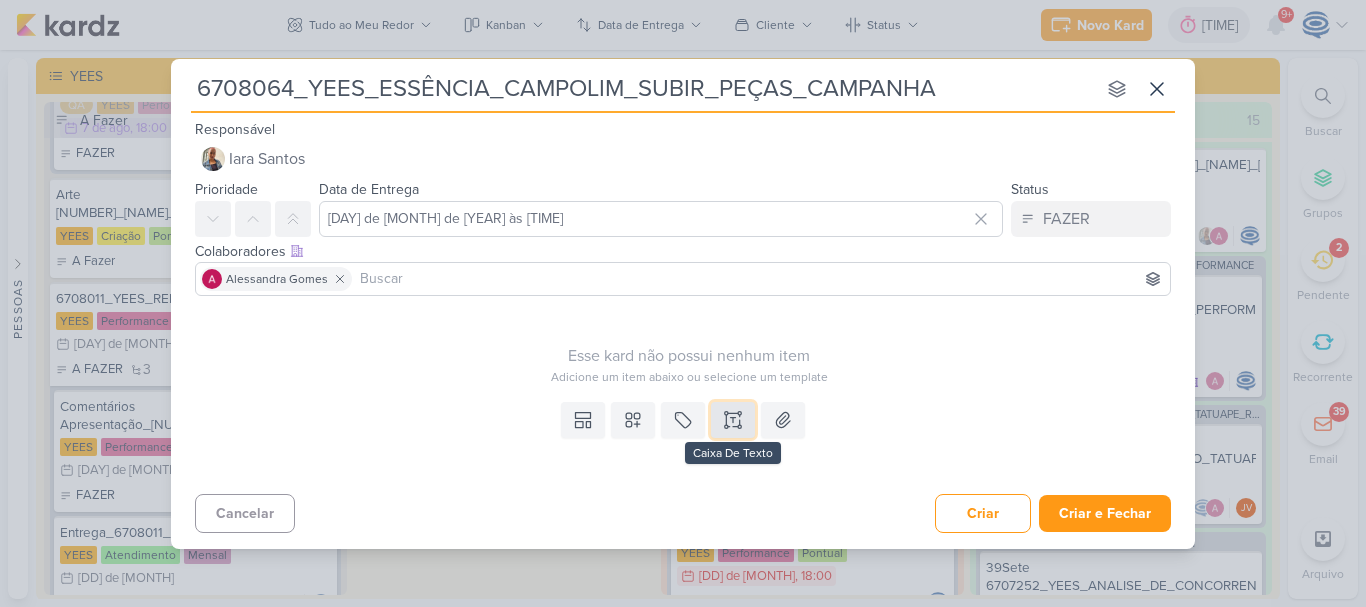 click 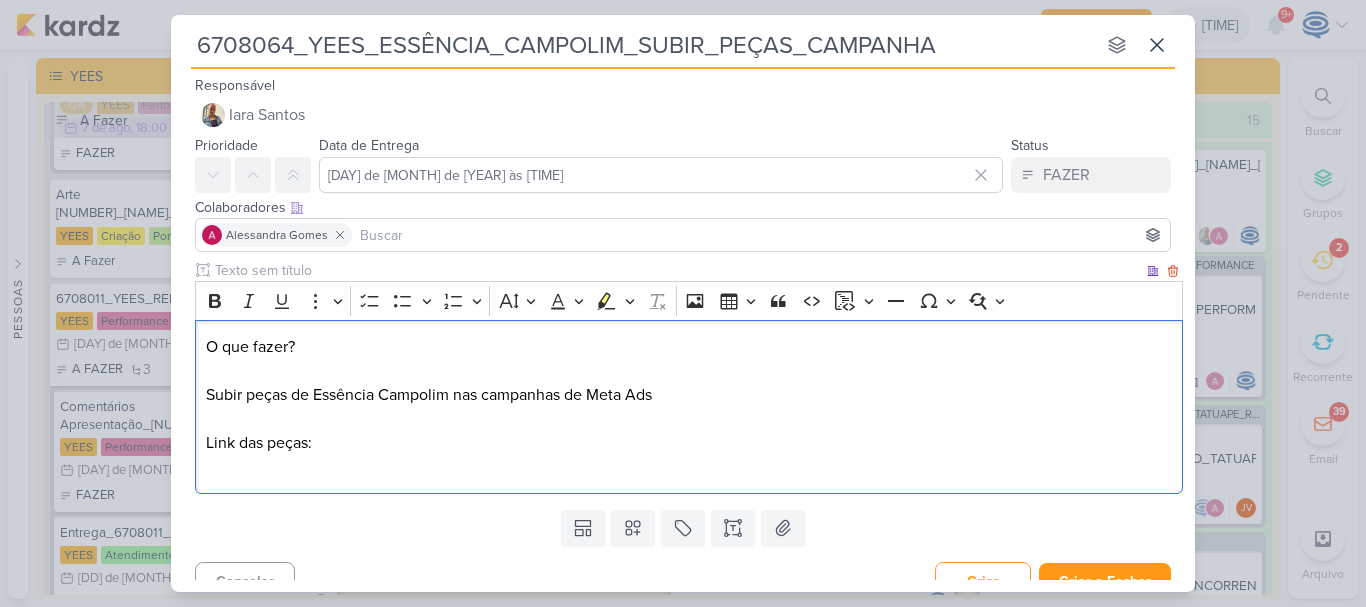 scroll, scrollTop: 25, scrollLeft: 0, axis: vertical 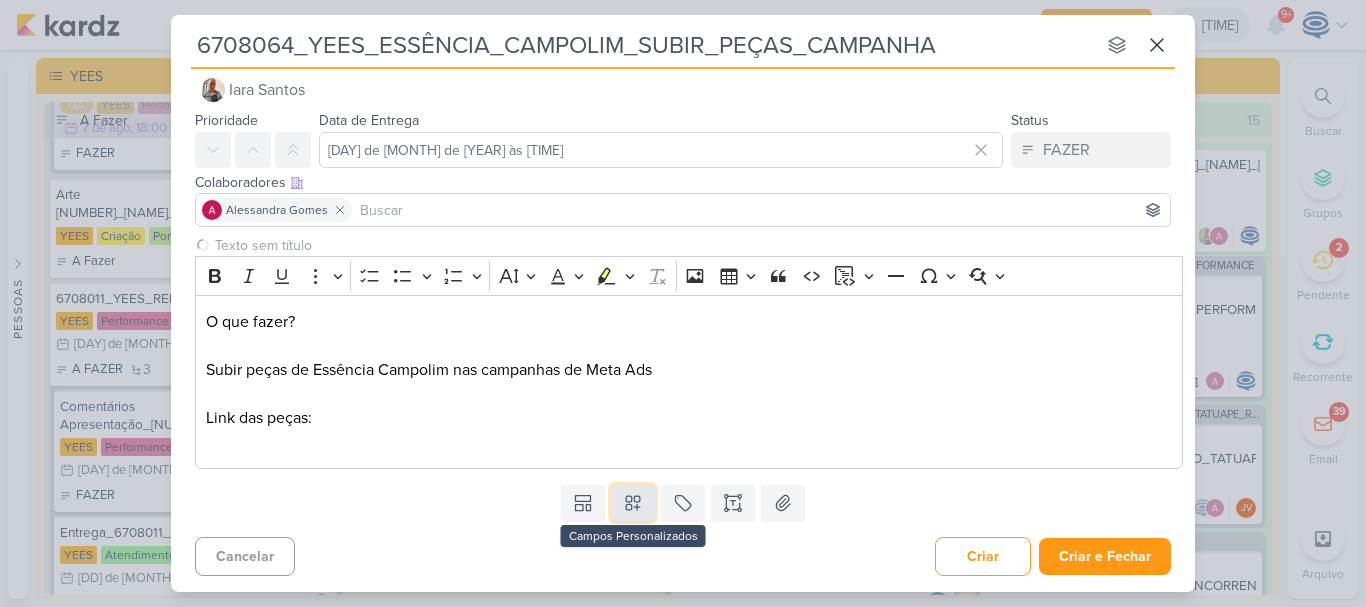 click at bounding box center (633, 503) 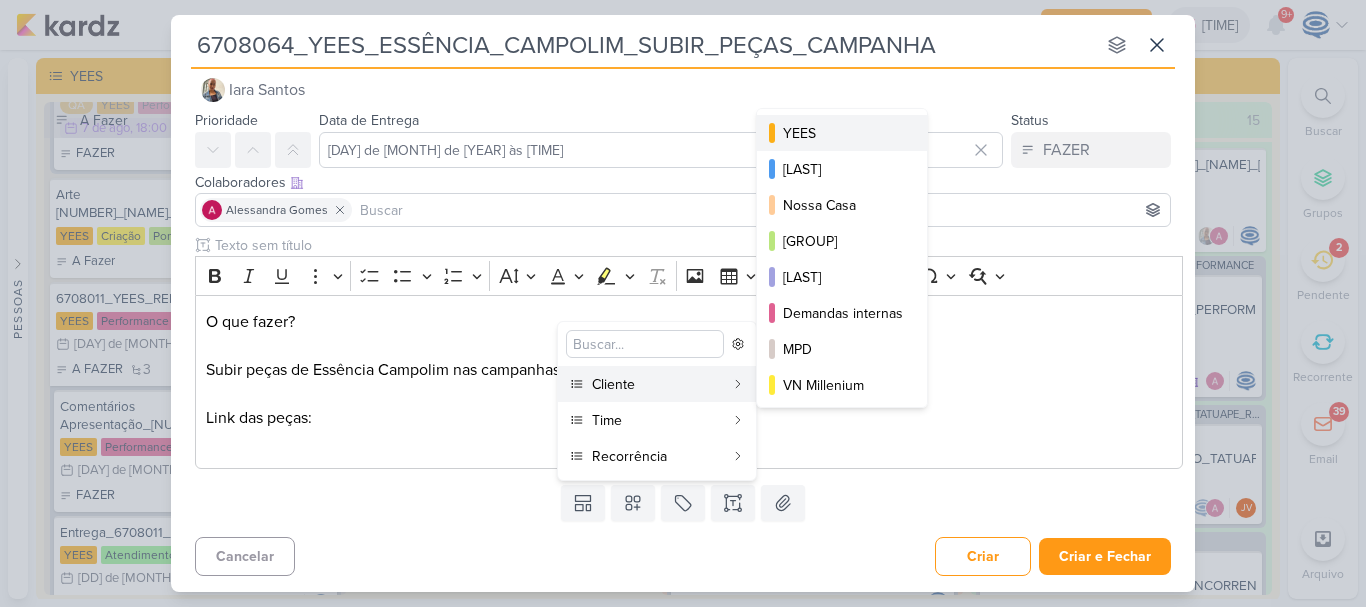 click on "YEES" at bounding box center [843, 133] 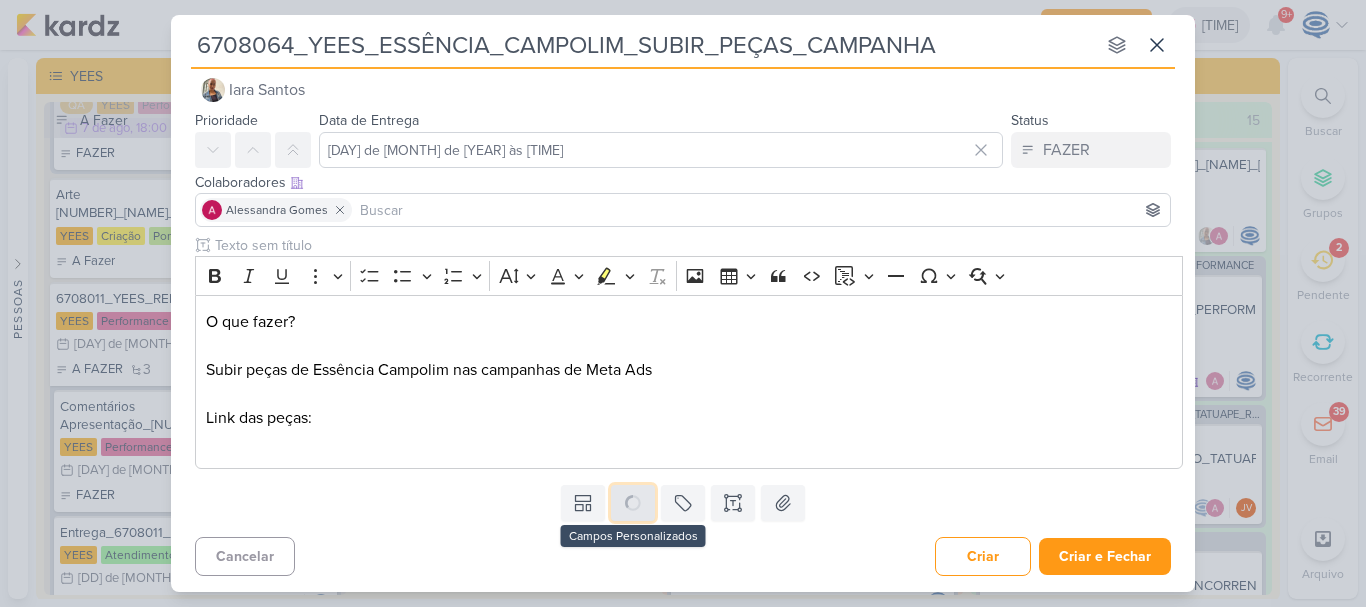 click 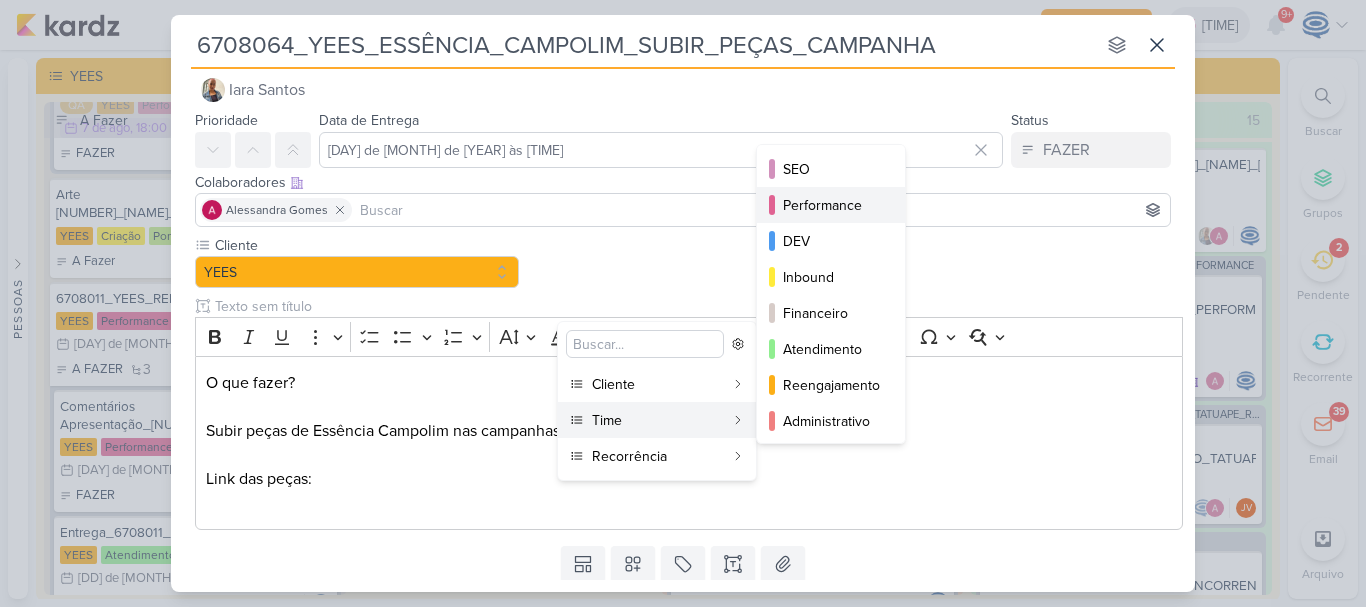 click on "Performance" at bounding box center (832, 205) 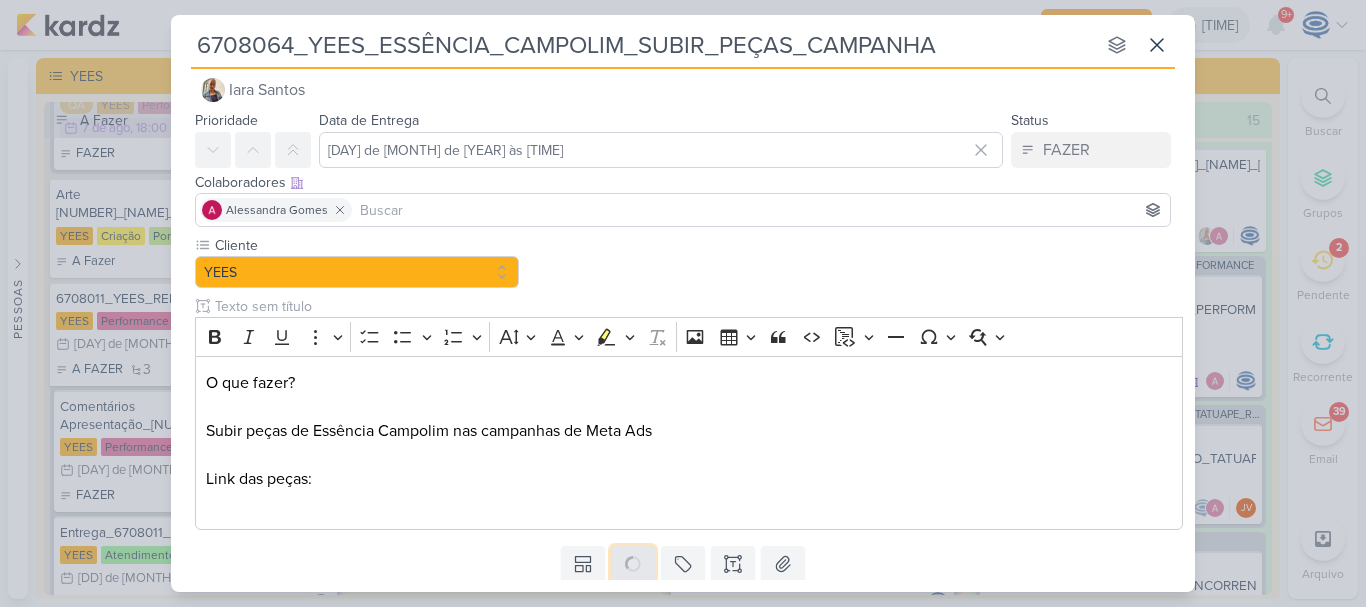 click 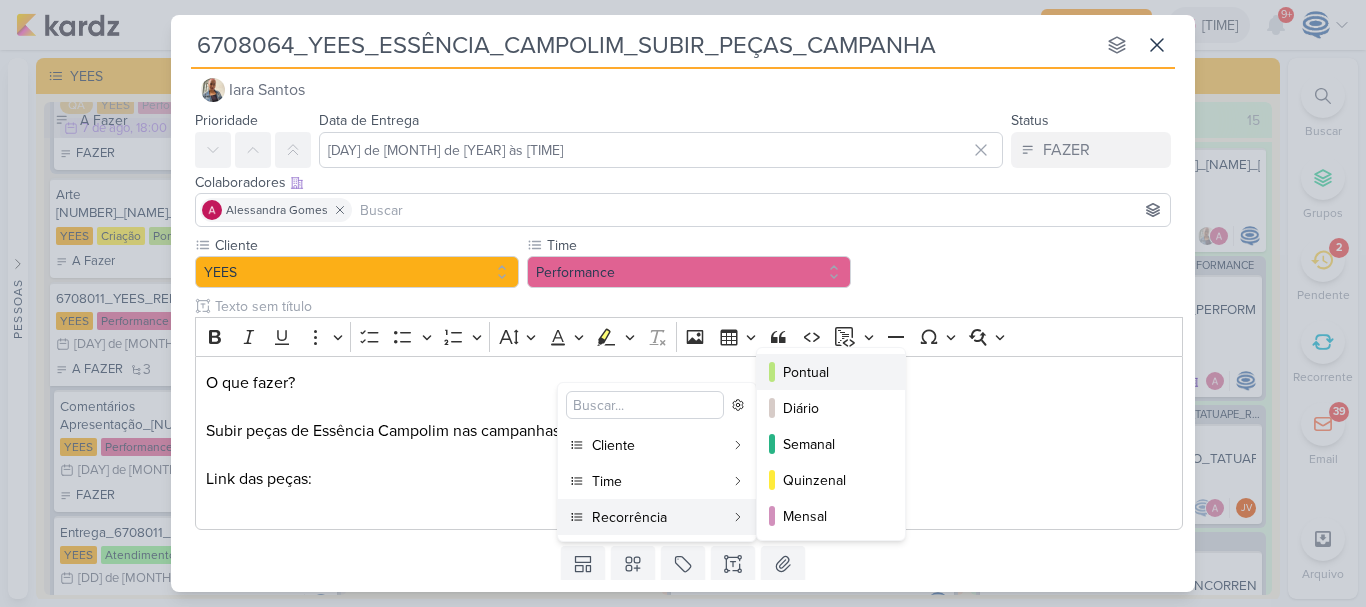 click on "Pontual" at bounding box center [832, 372] 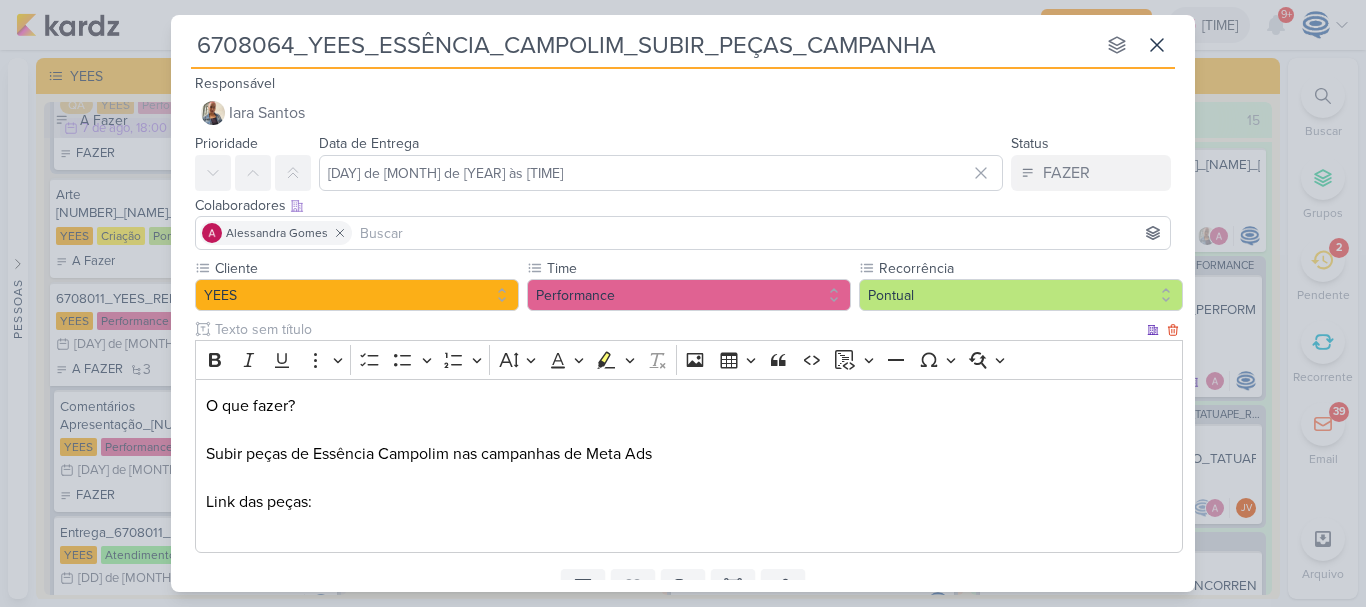 scroll, scrollTop: 86, scrollLeft: 0, axis: vertical 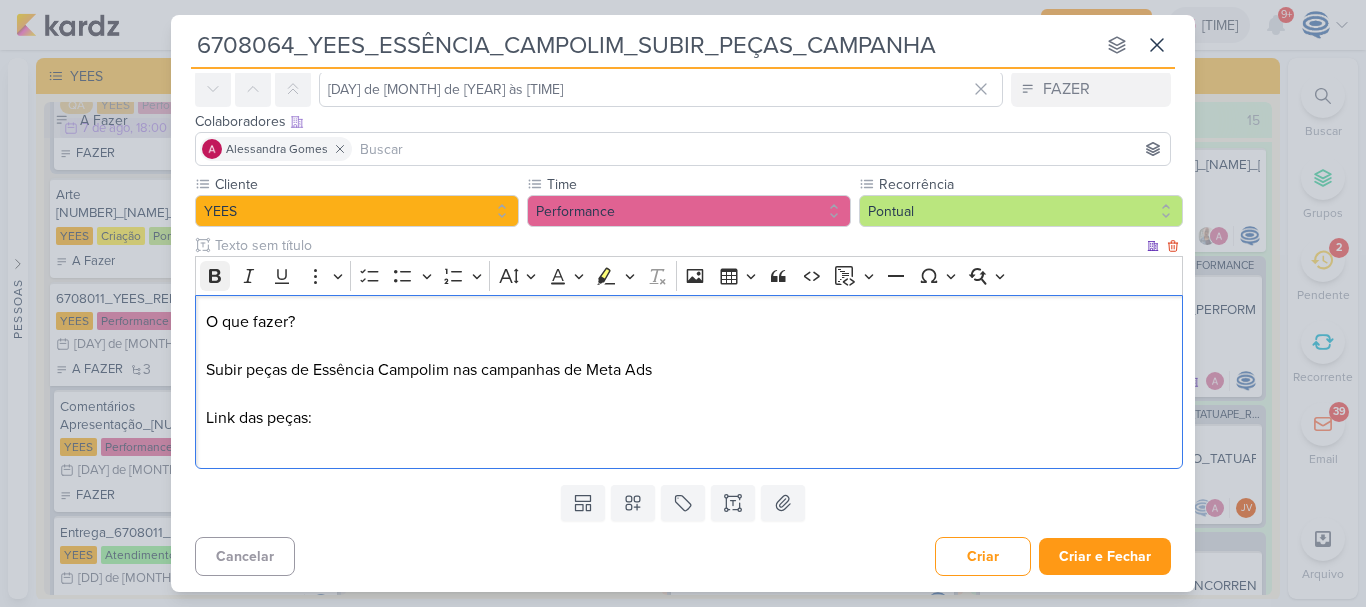 drag, startPoint x: 312, startPoint y: 318, endPoint x: 206, endPoint y: 267, distance: 117.630775 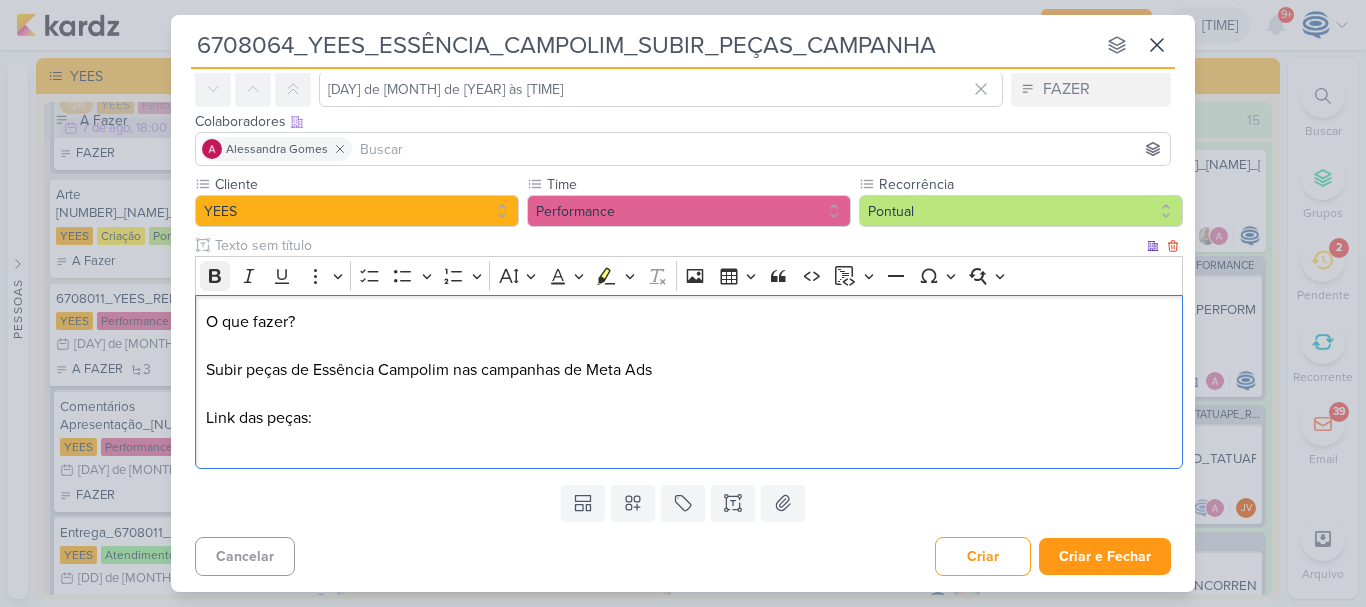 click on "Rich Text Editor Bold Italic Underline More To-do List Bulleted List Bulleted List Numbered List Numbered List Font Size Font Color Remove color Highlight Highlight Remove Format Insert image Insert table Block quote Code Insert code block Insert code block Horizontal line Special characters Find and replace O que fazer? Subir peças de Essência Campolim nas campanhas de Meta Ads Link das peças:" at bounding box center (689, 362) 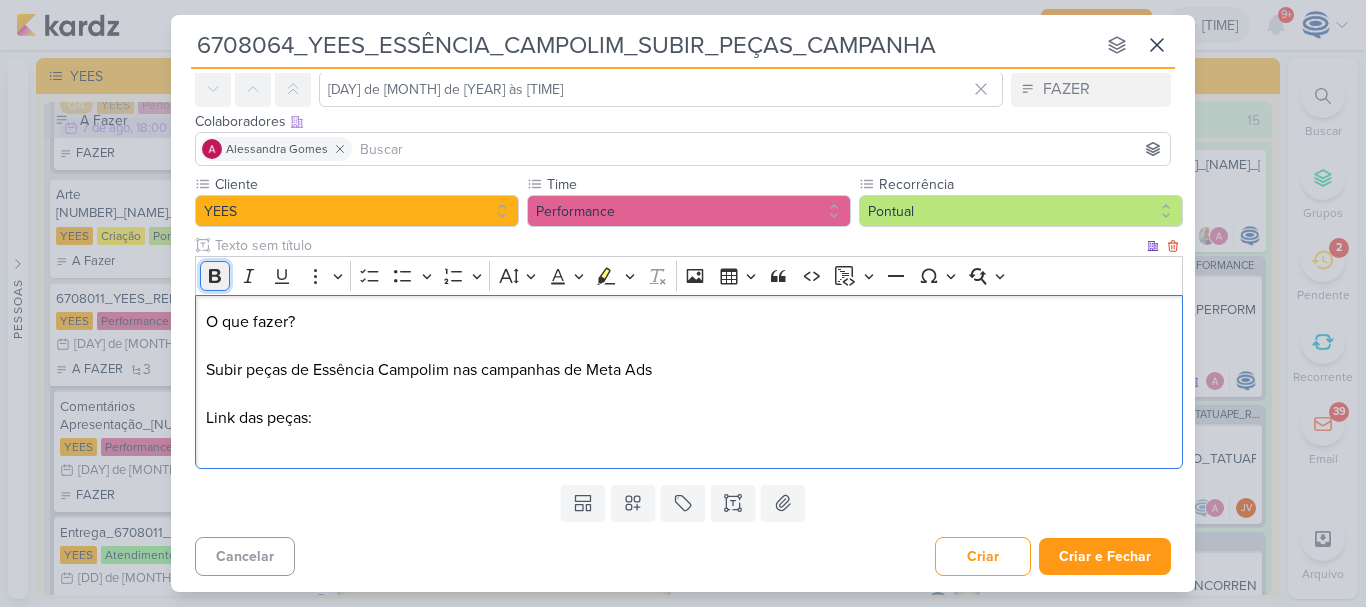 click 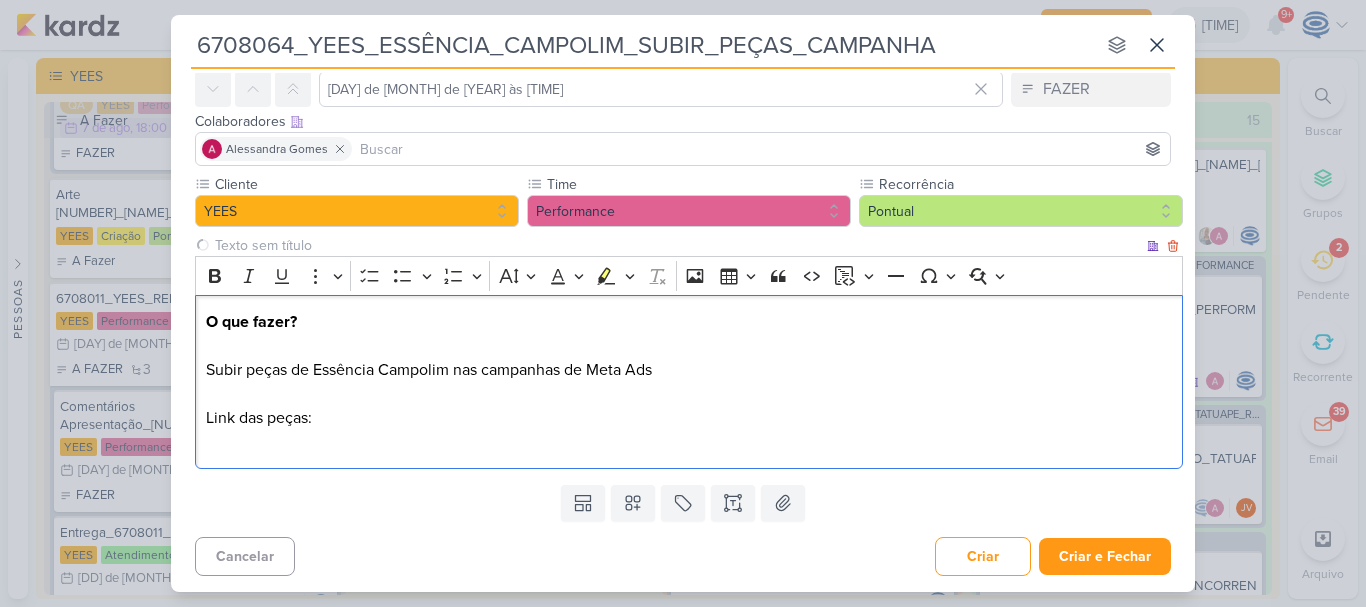 click on "O que fazer? Subir peças de Essência Campolim nas campanhas de Meta Ads Link das peças:" at bounding box center (689, 382) 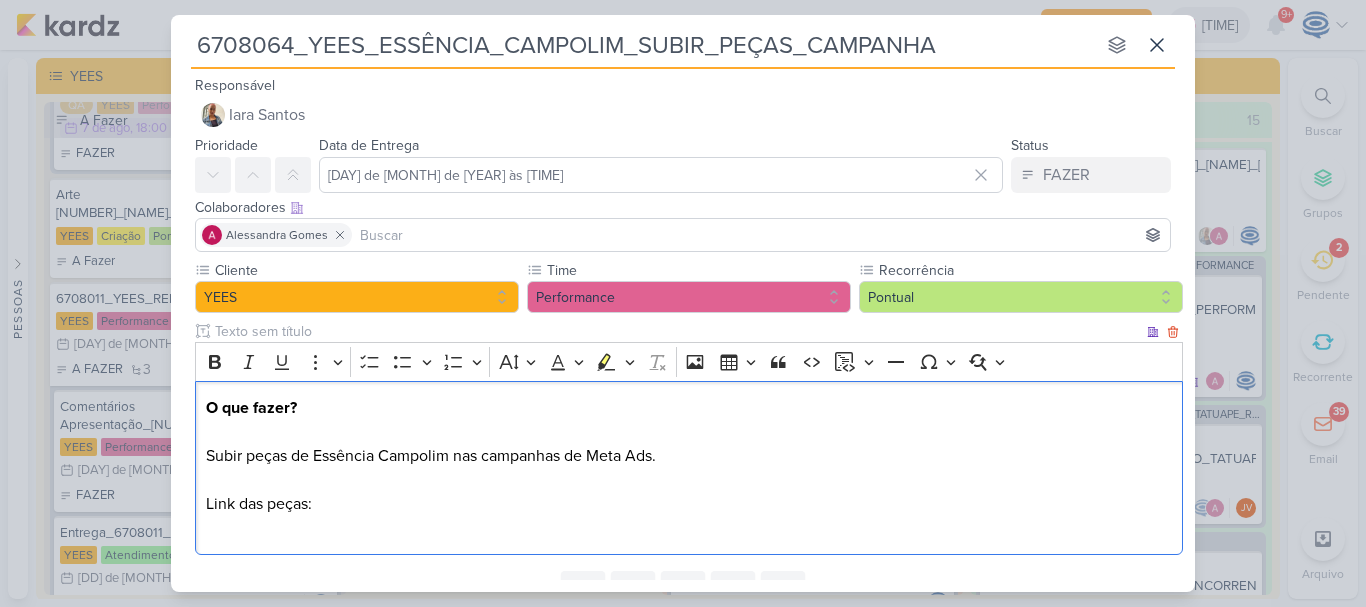 scroll, scrollTop: 86, scrollLeft: 0, axis: vertical 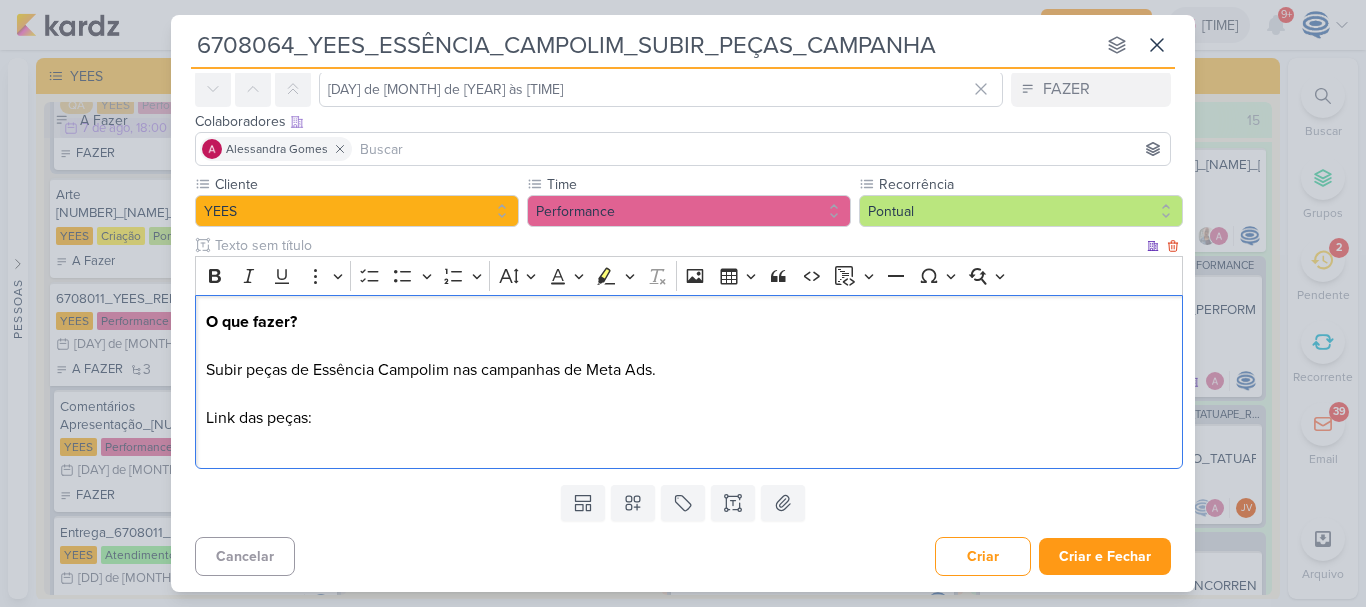 click on "O que fazer? Subir peças de Essência Campolim nas campanhas de Meta Ads. Link das peças:" at bounding box center [689, 382] 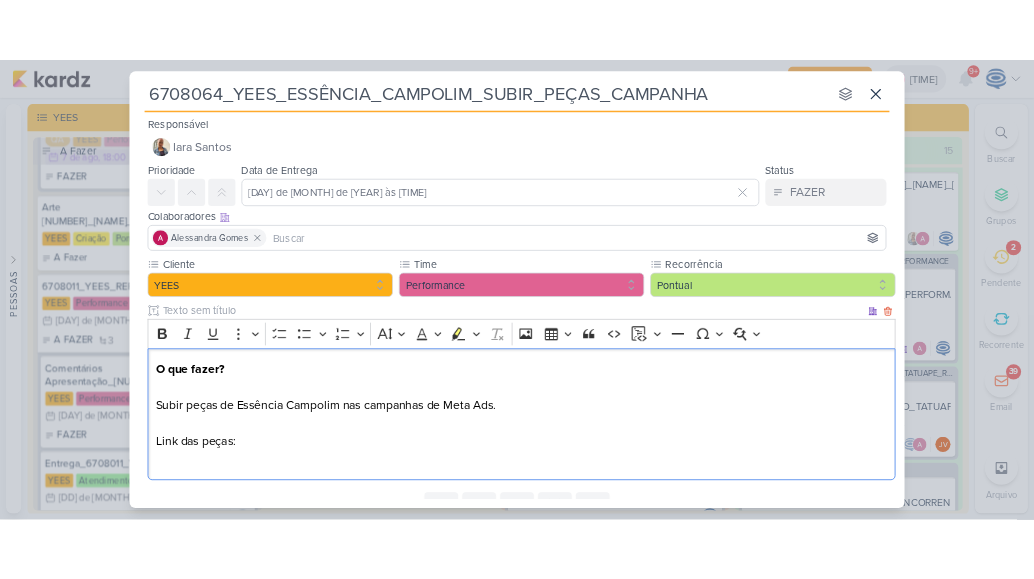 scroll, scrollTop: 86, scrollLeft: 0, axis: vertical 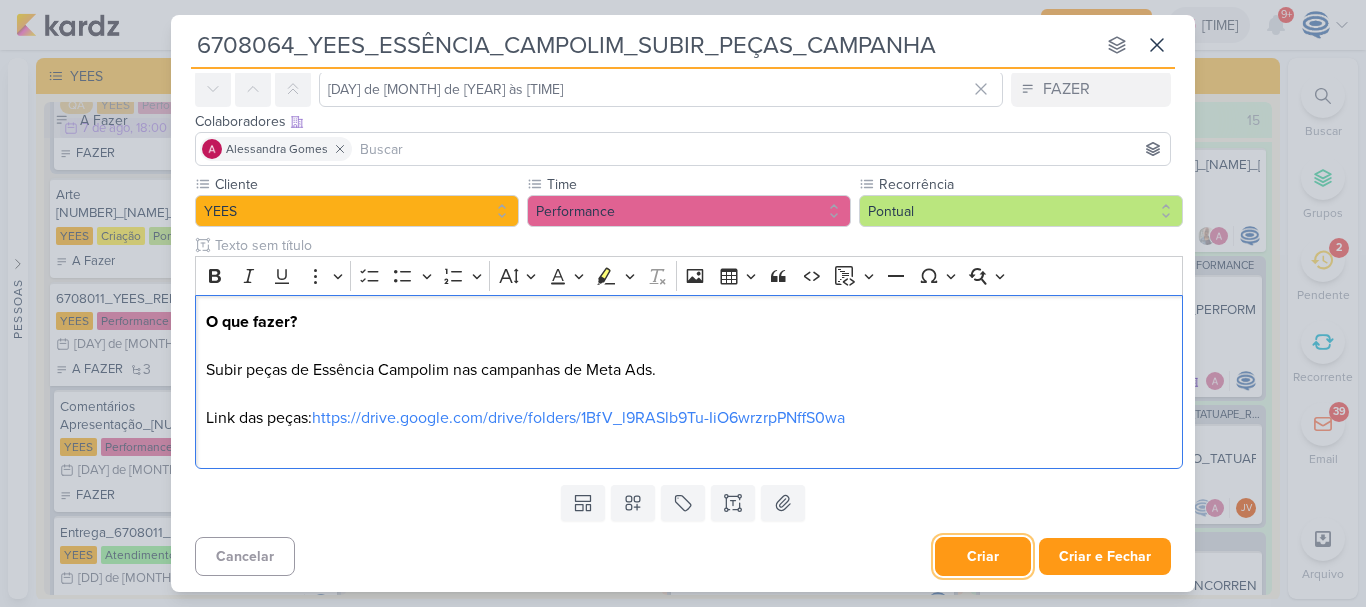 click on "Criar" at bounding box center (983, 556) 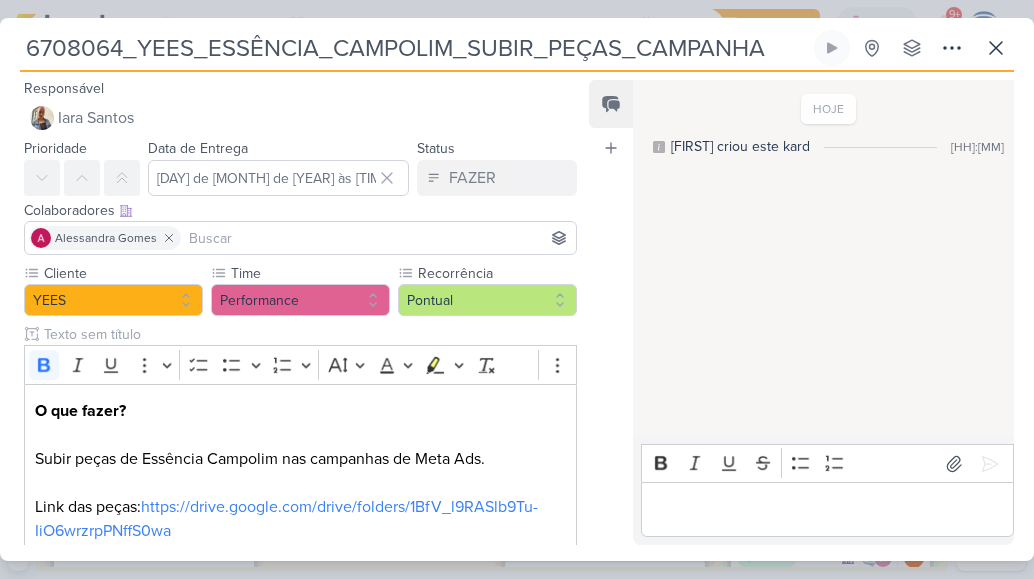 scroll, scrollTop: 226, scrollLeft: 0, axis: vertical 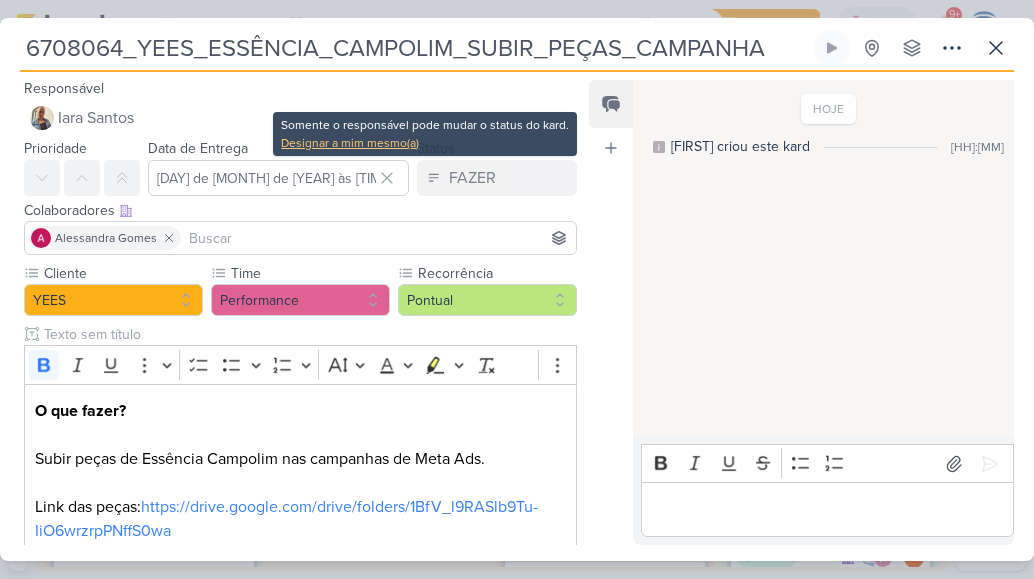 click on "Designar a mim mesmo(a)" at bounding box center [425, 143] 